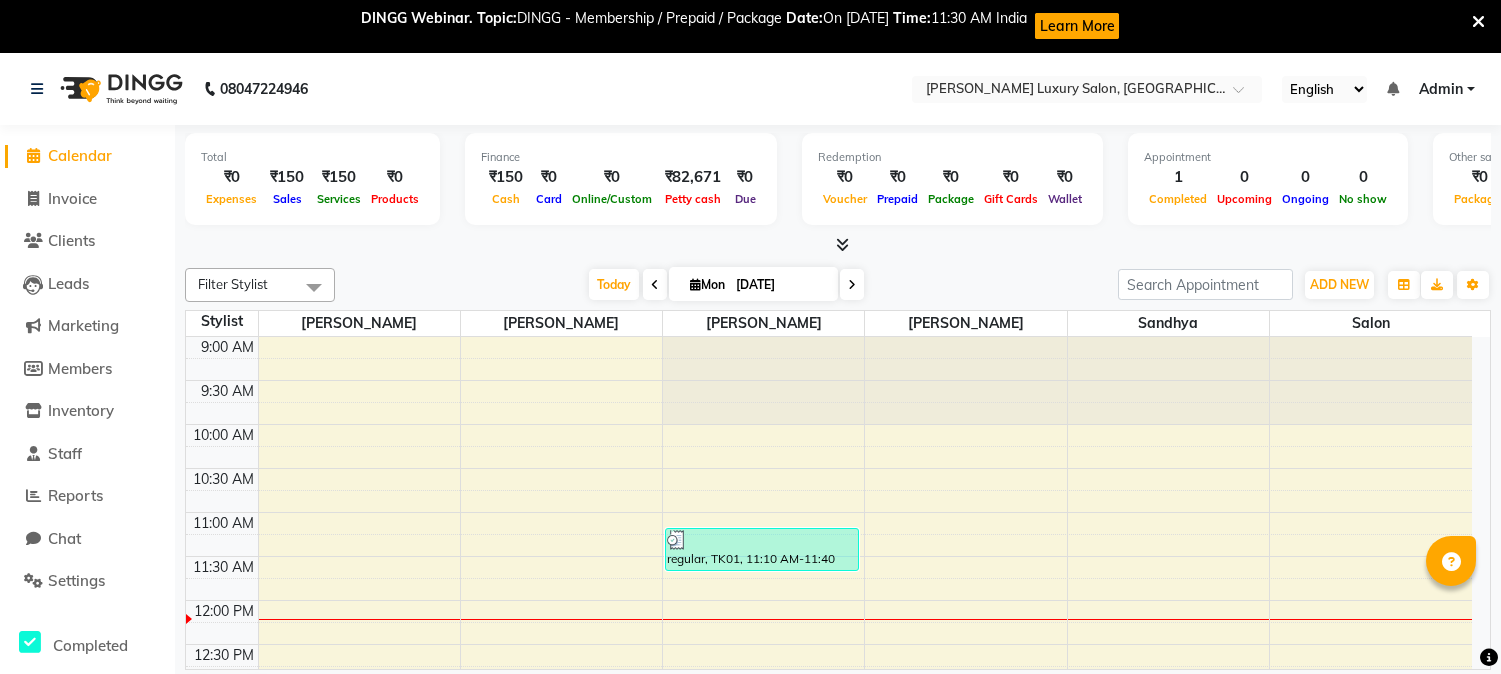 scroll, scrollTop: 0, scrollLeft: 0, axis: both 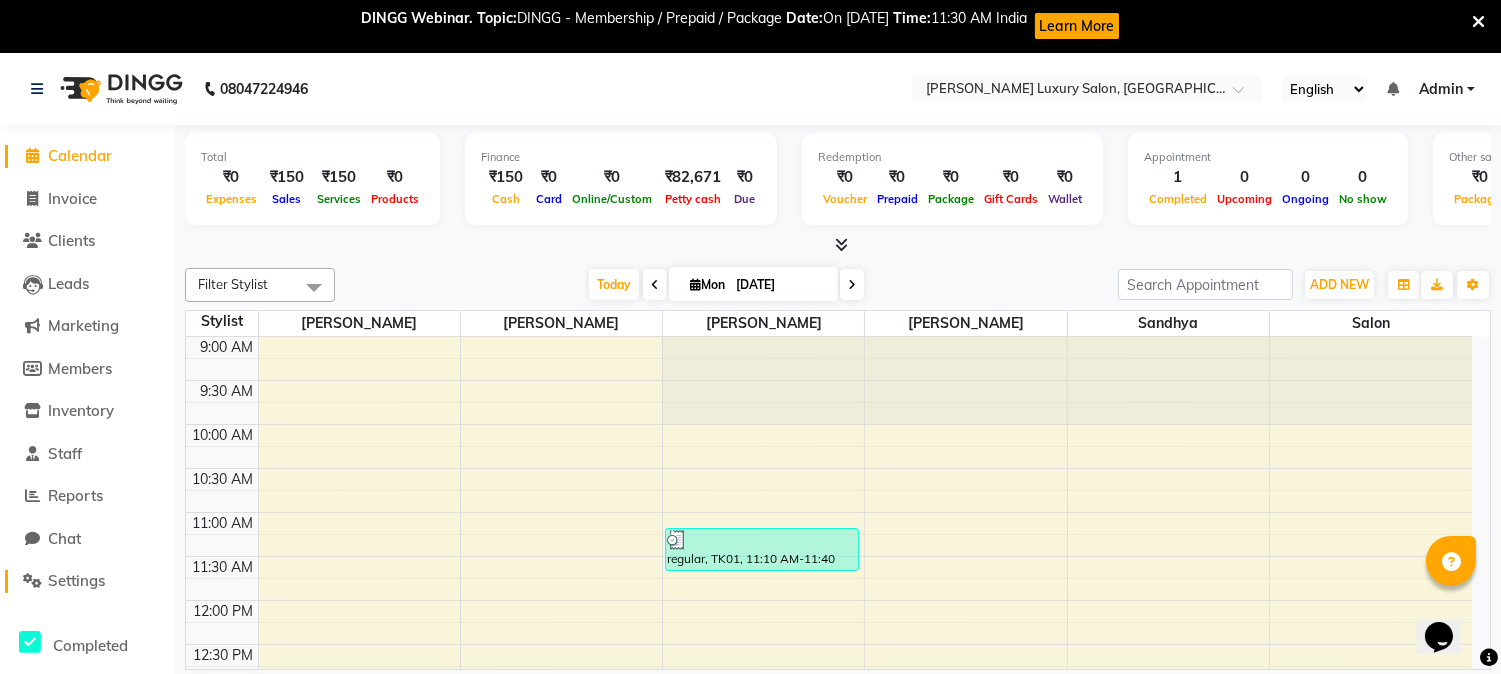 click 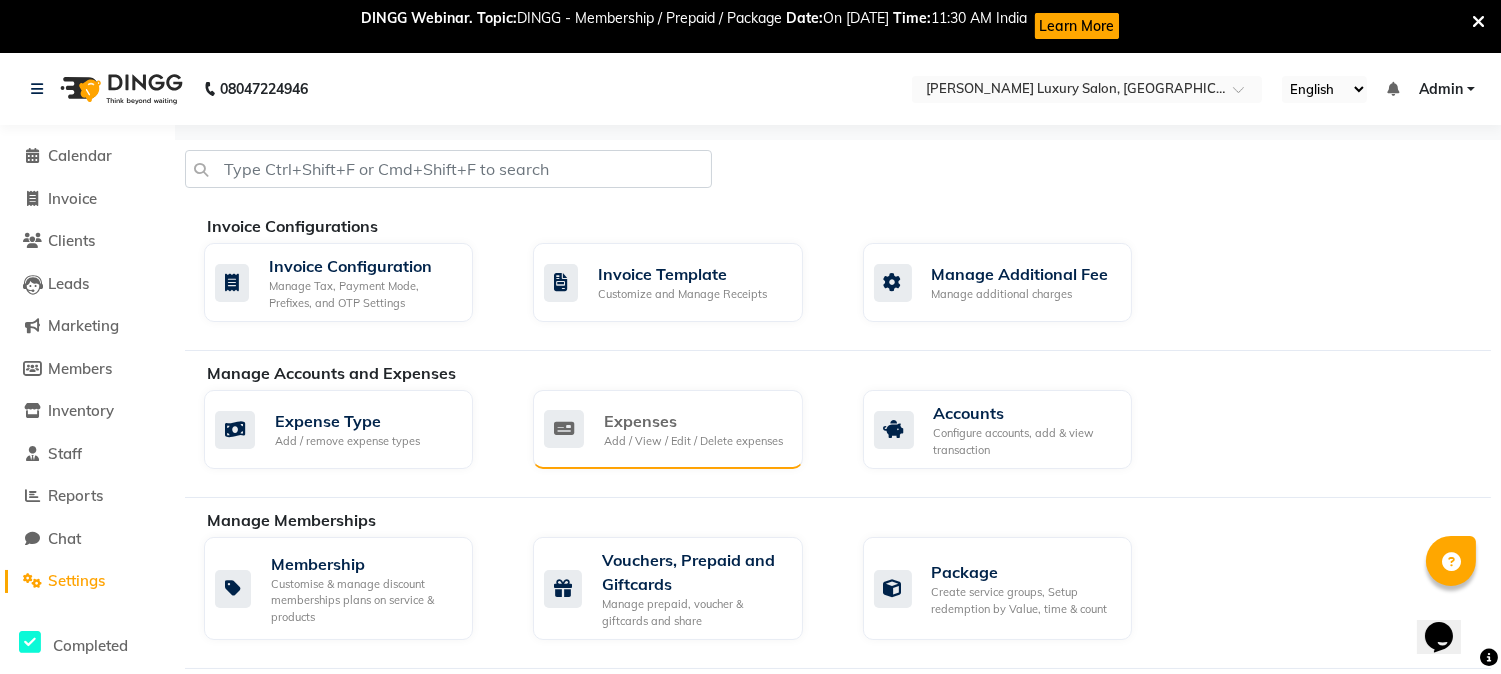 click on "Expenses Add / View / Edit / Delete expenses" 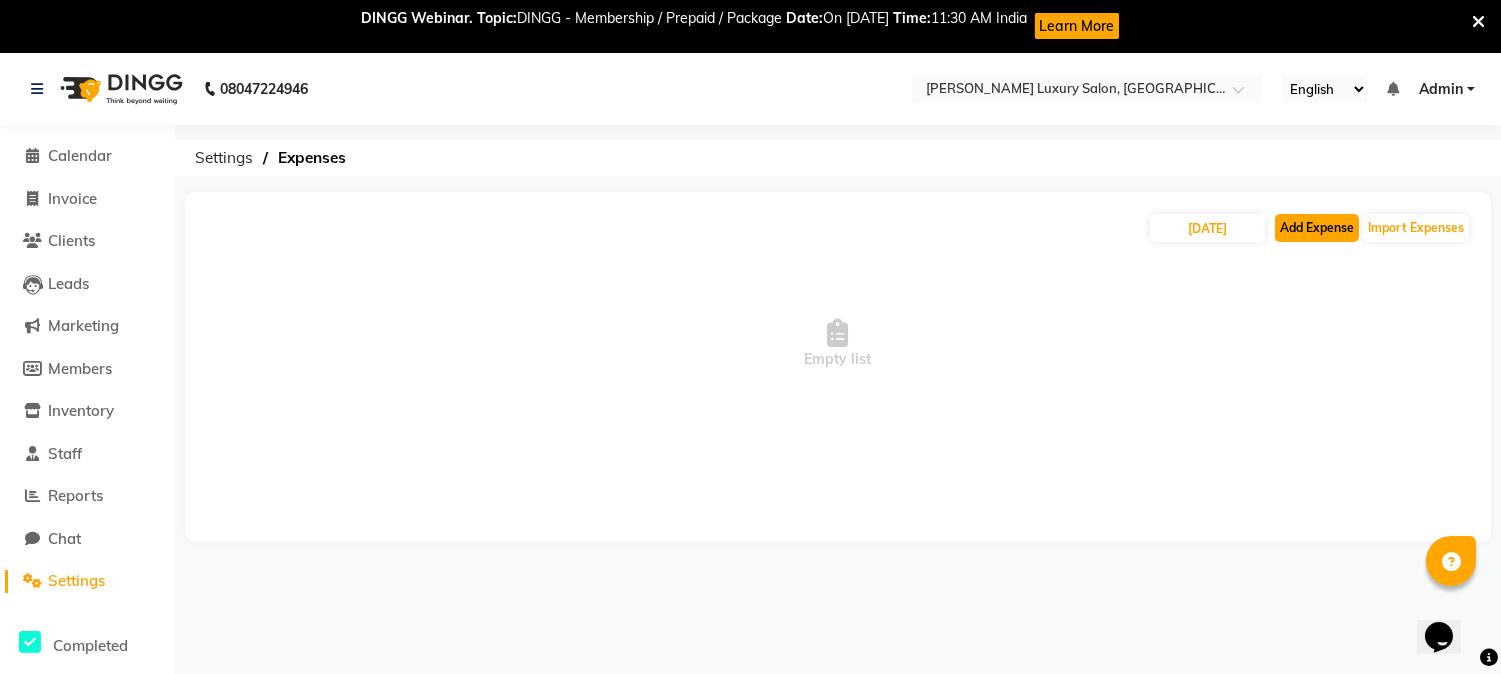 click on "Add Expense" 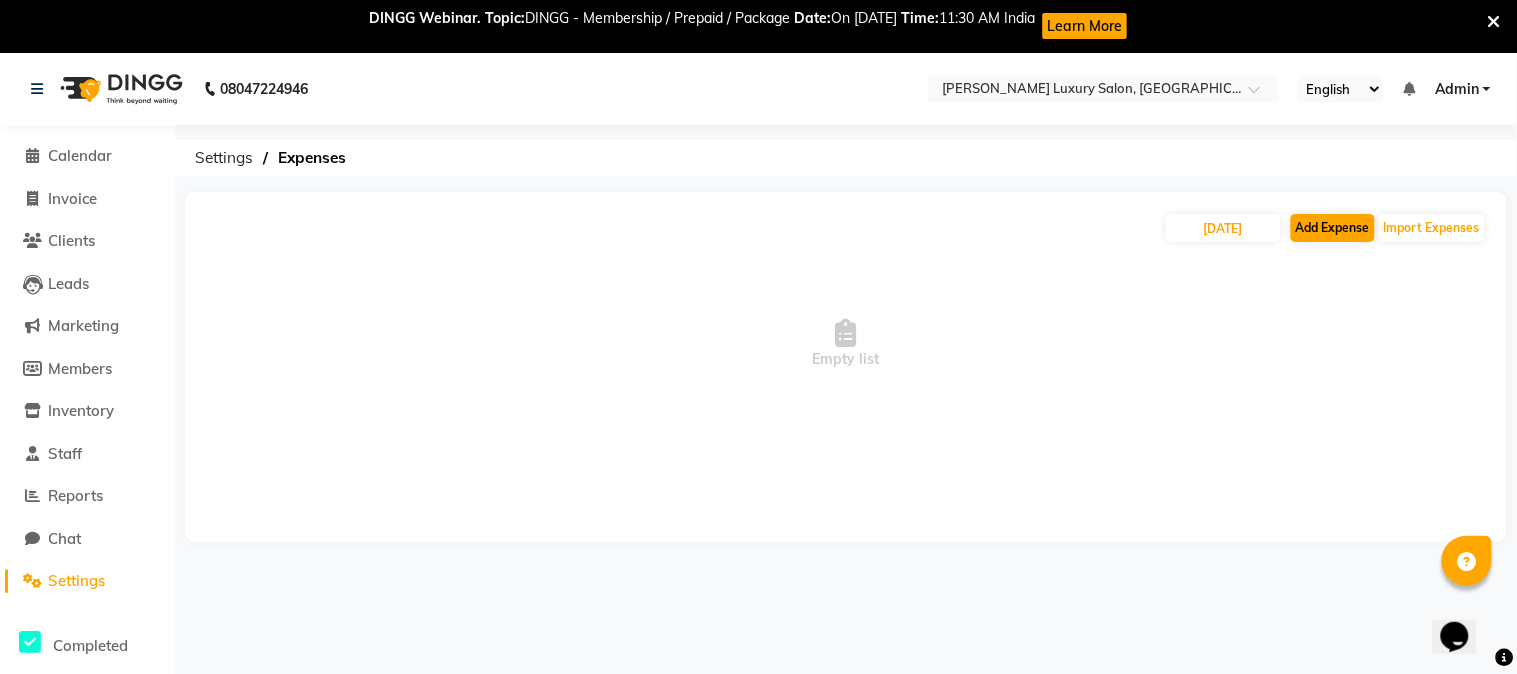 select on "1" 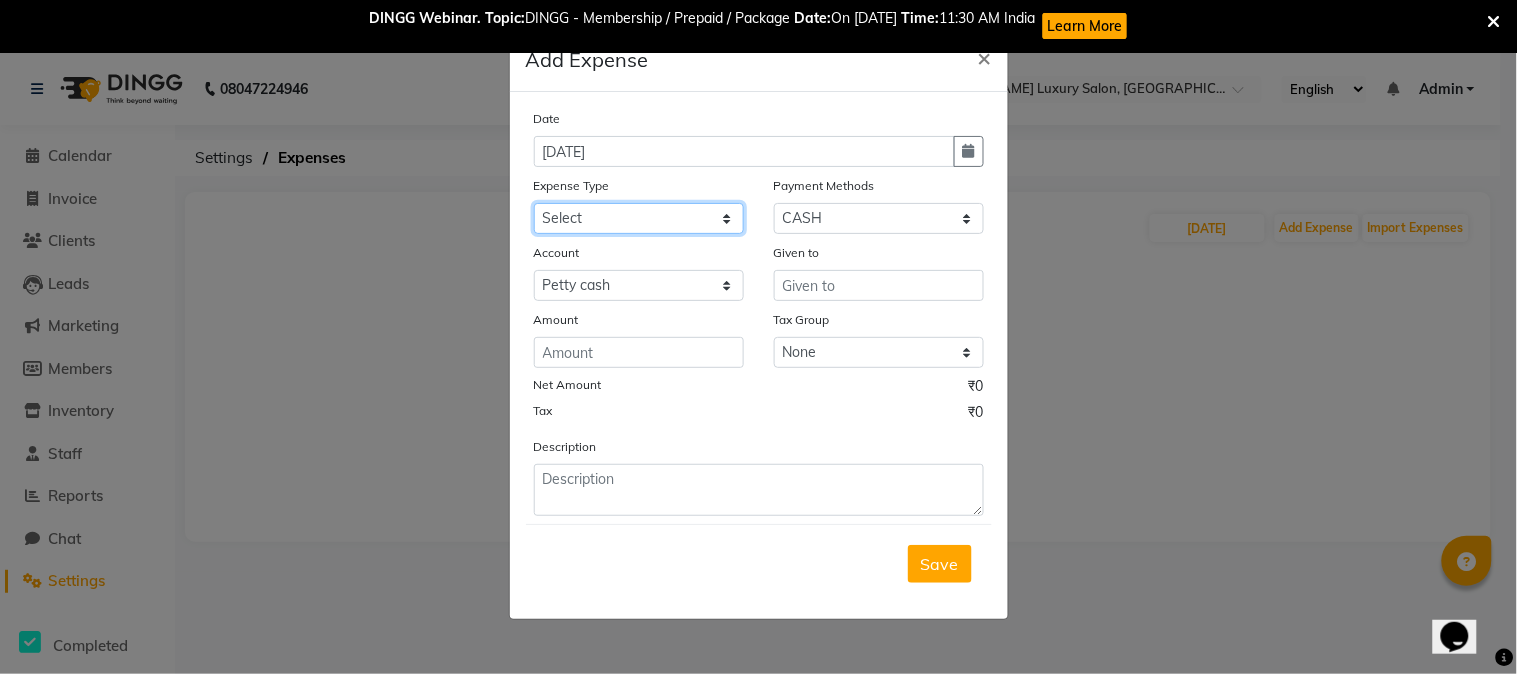 click on "Select Advance money Advance Salary AOUTO BILL besleri water Client Snacks Clinical charges Equipment Maintenance Marketing Membership sale Membership sale Other Pantry Product Rent Salary Staff Snacks Tax tip- Utilities" 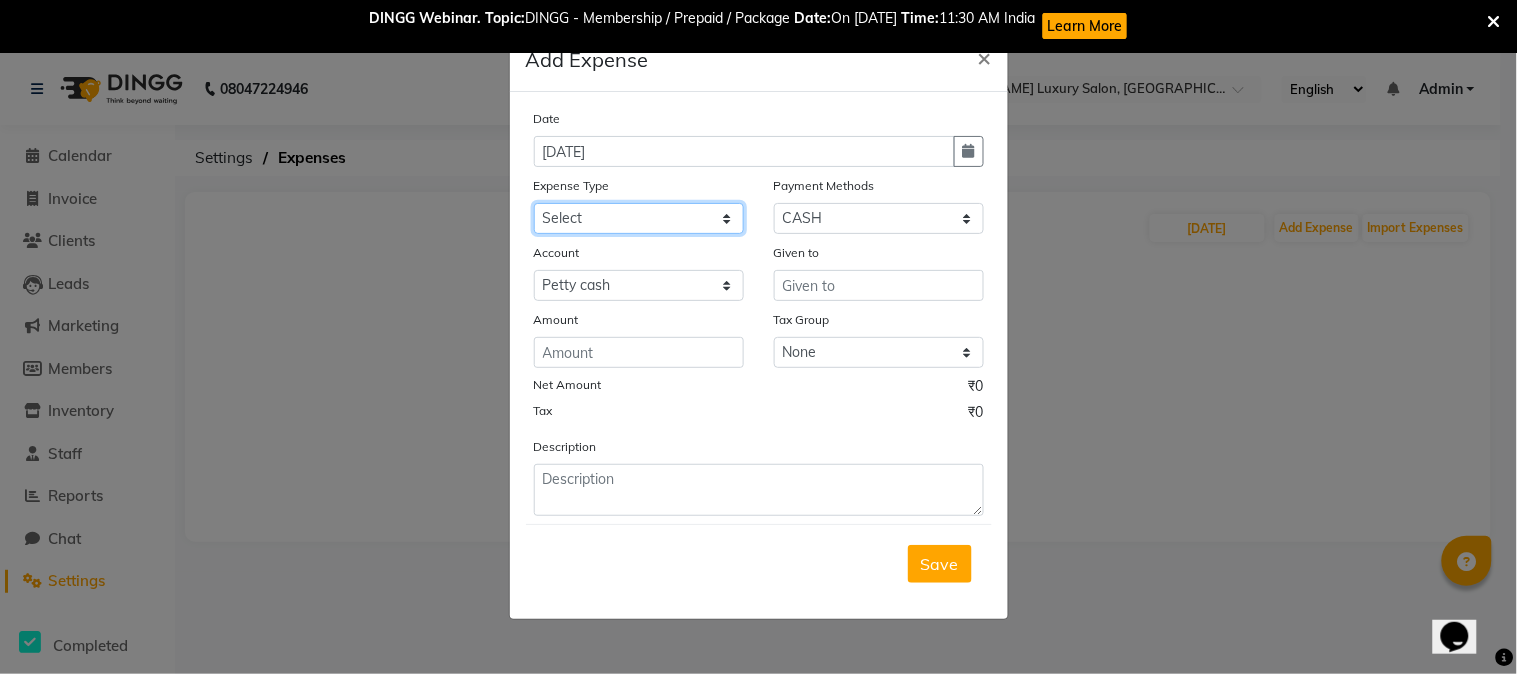 select on "21360" 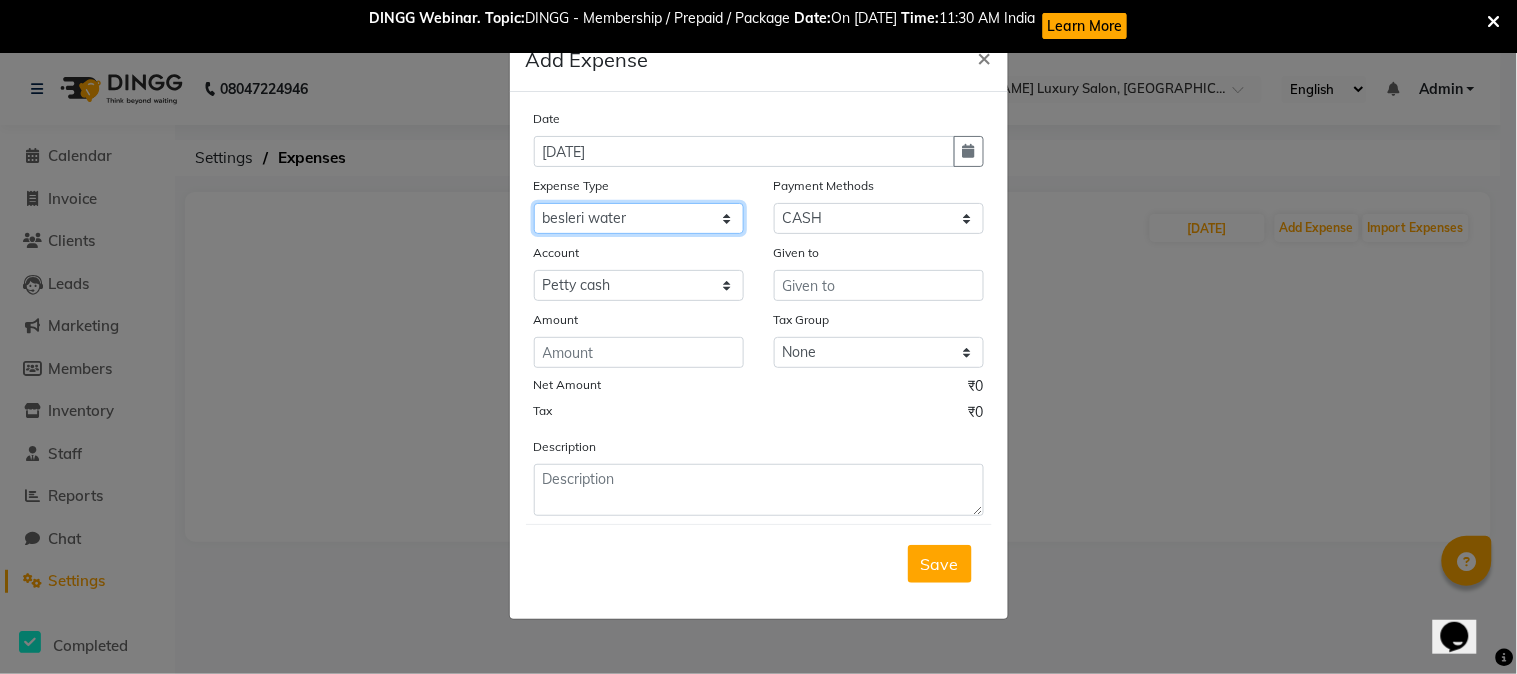 click on "Select Advance money Advance Salary AOUTO BILL besleri water Client Snacks Clinical charges Equipment Maintenance Marketing Membership sale Membership sale Other Pantry Product Rent Salary Staff Snacks Tax tip- Utilities" 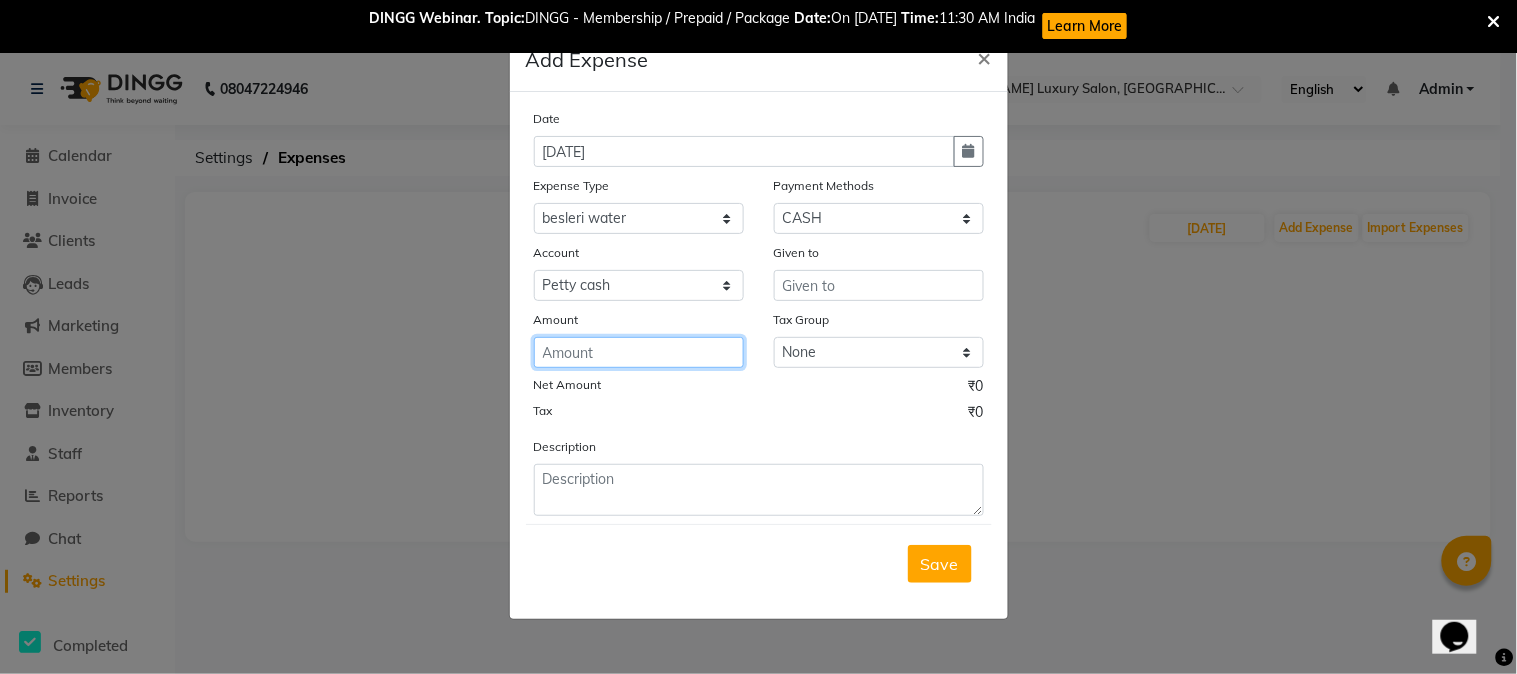 click 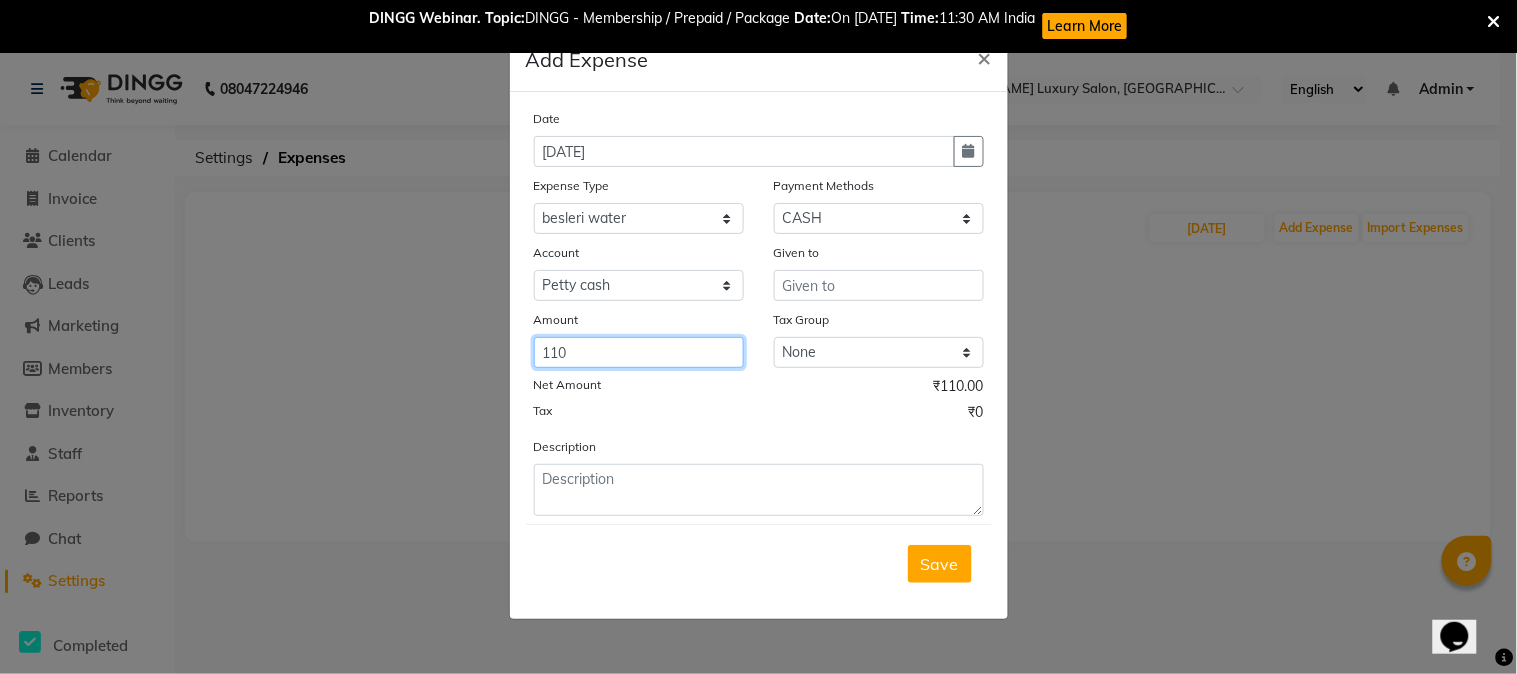 type on "110" 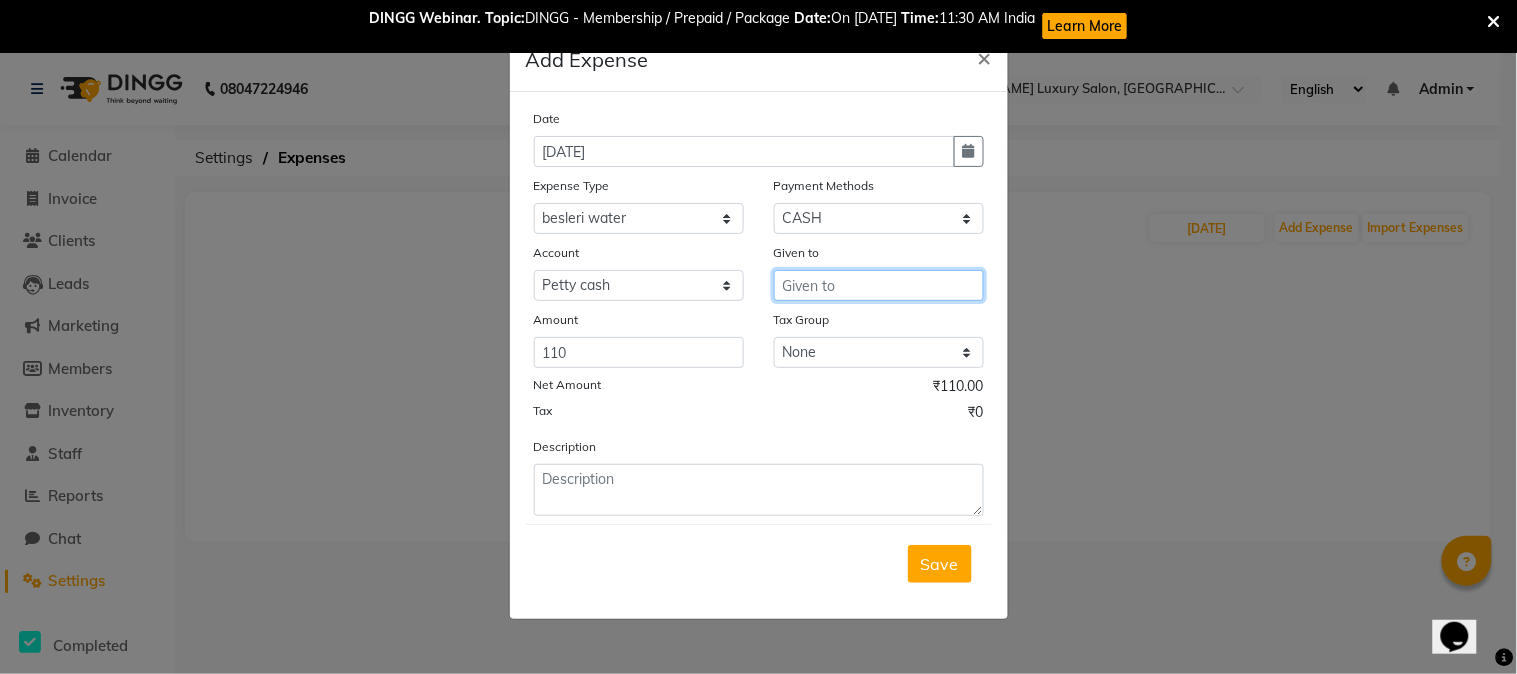 click at bounding box center [879, 285] 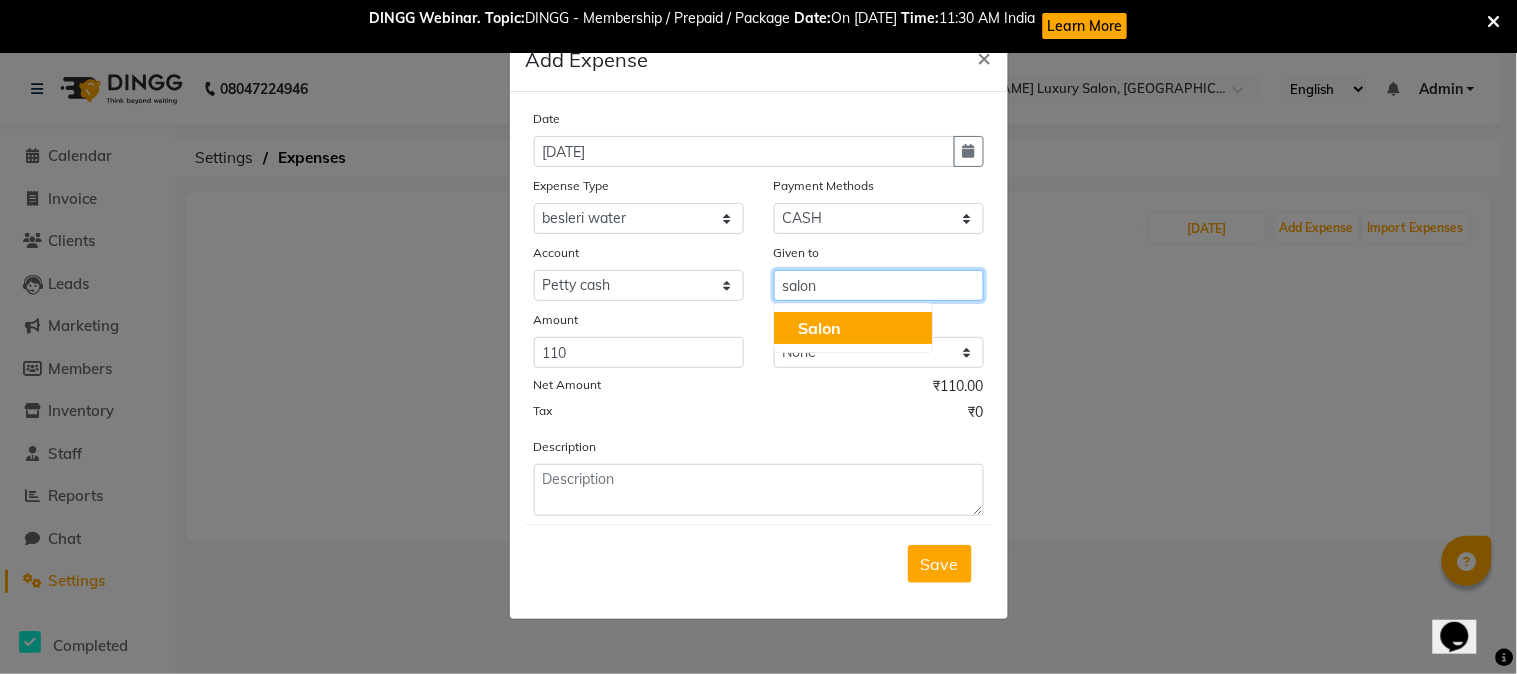 click on "Salon" 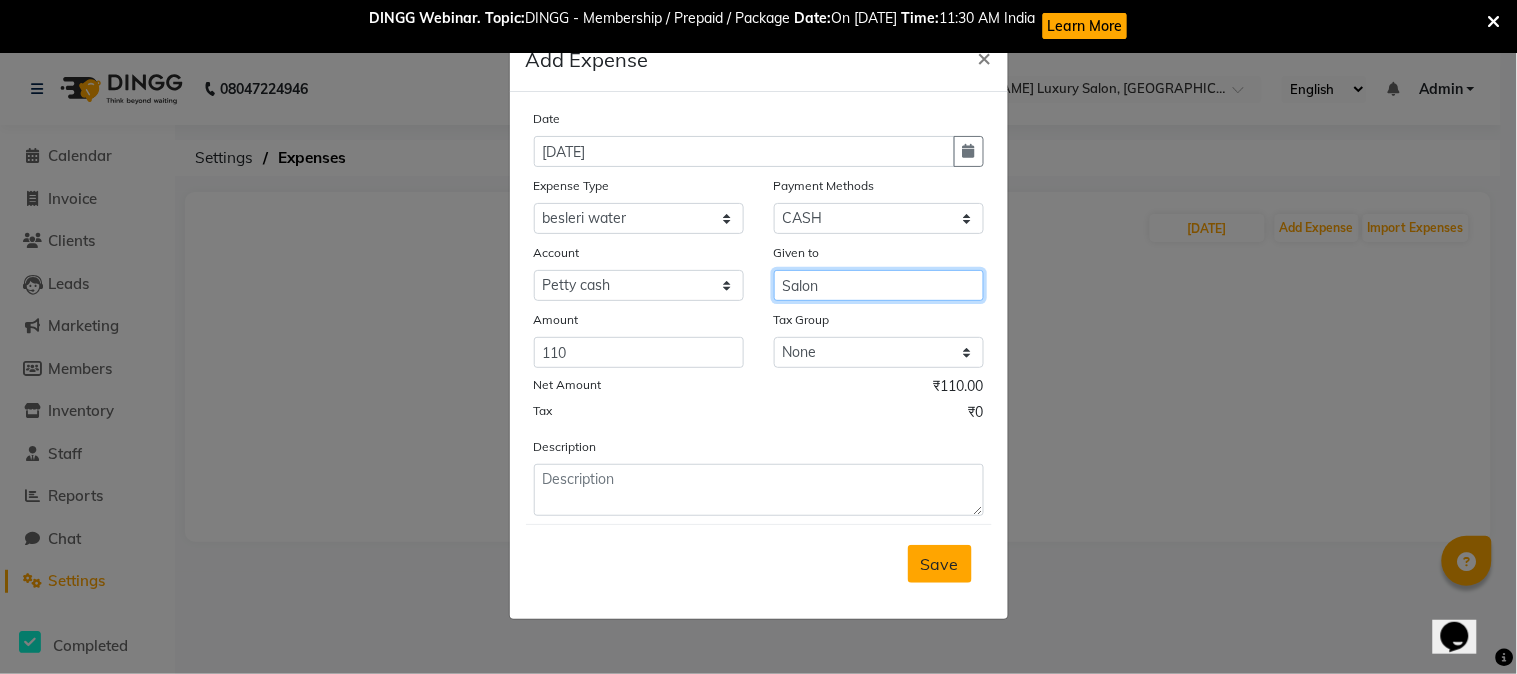type on "Salon" 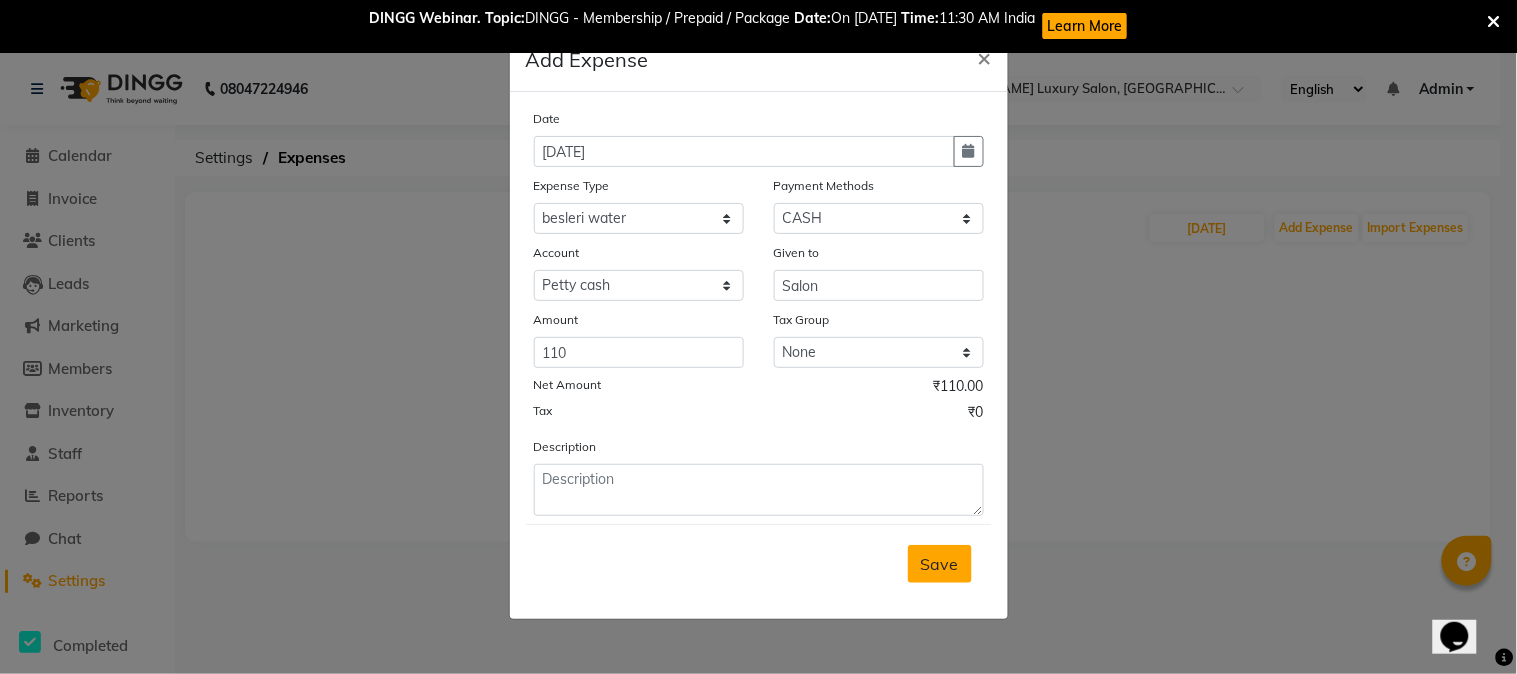 click on "Save" at bounding box center [940, 564] 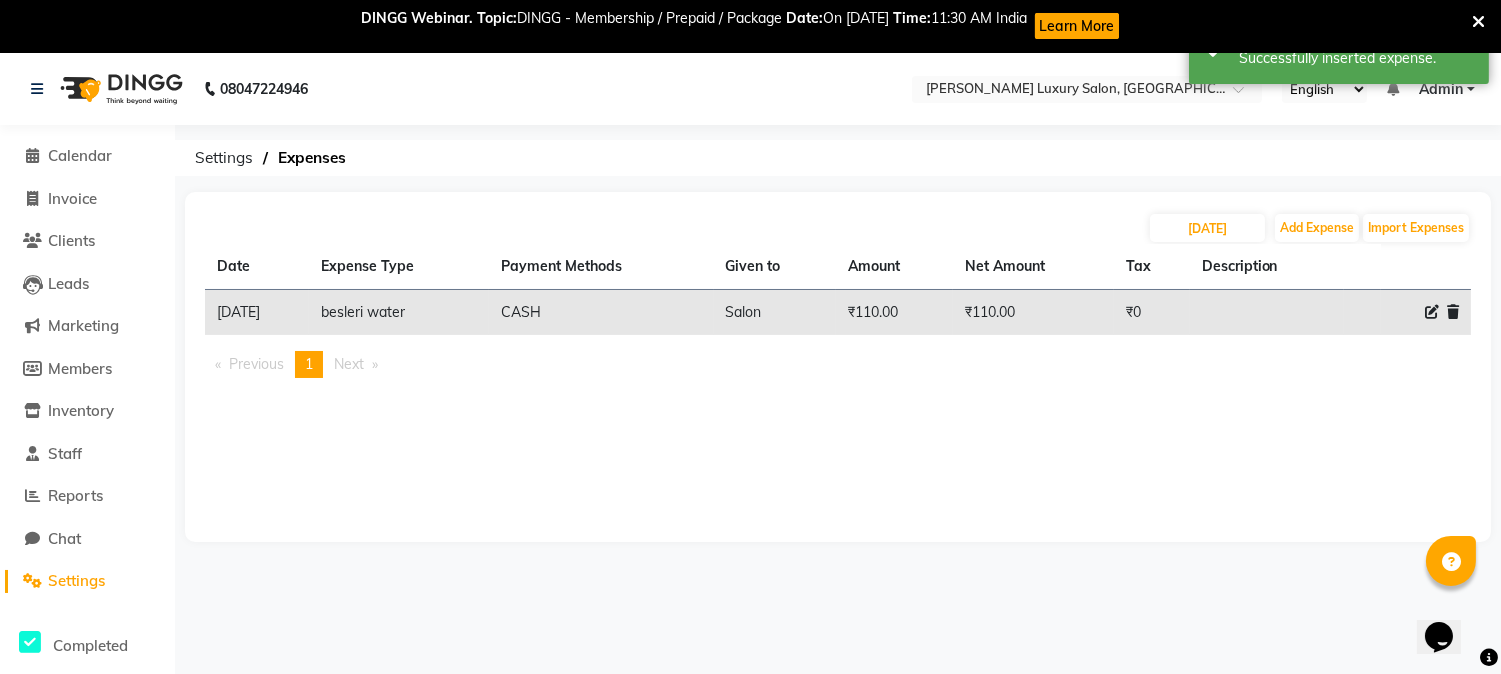 click on "[DATE] Add Expense Import Expenses Date Expense Type Payment Methods Given to Amount Net Amount Tax Description  [DATE]   besleri water   CASH   Salon   ₹110.00  ₹110.00 ₹0     Previous  page  1 / 1  You're on page  1  Next  page" 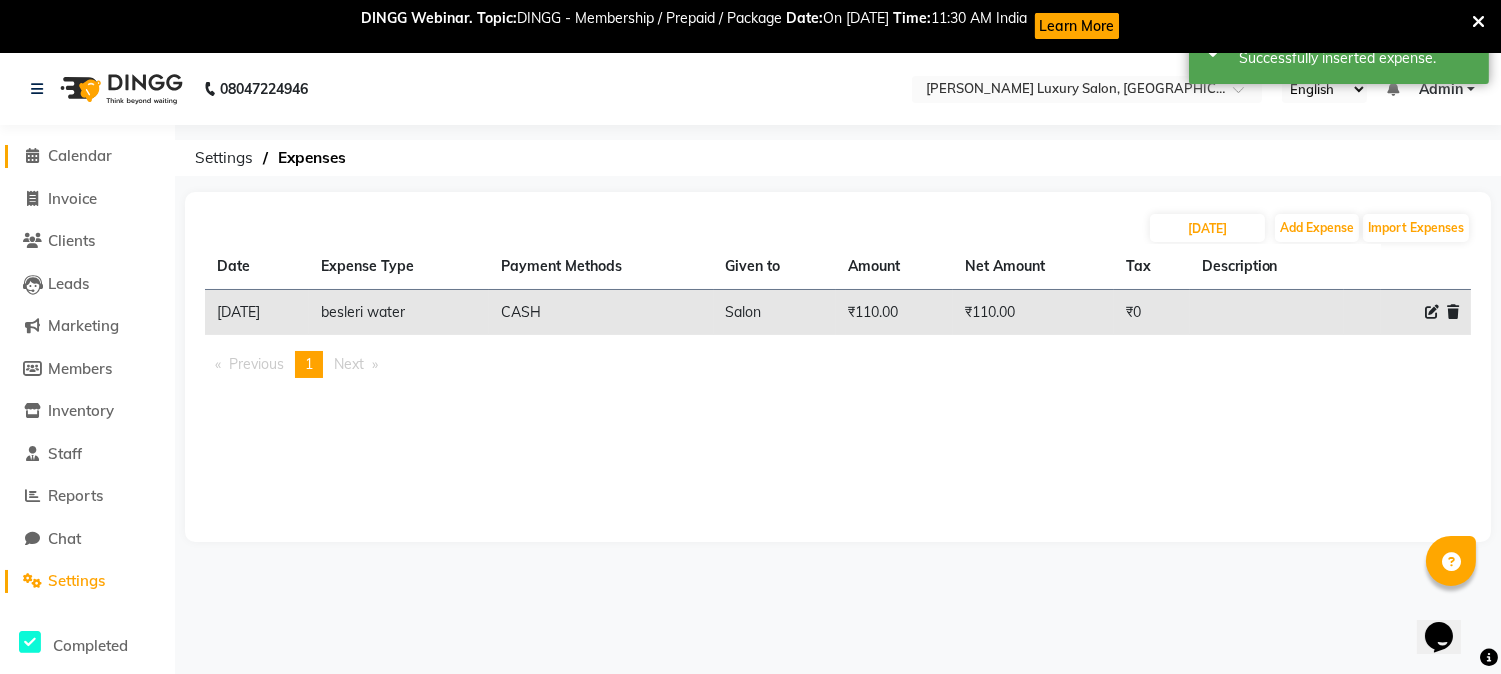 click 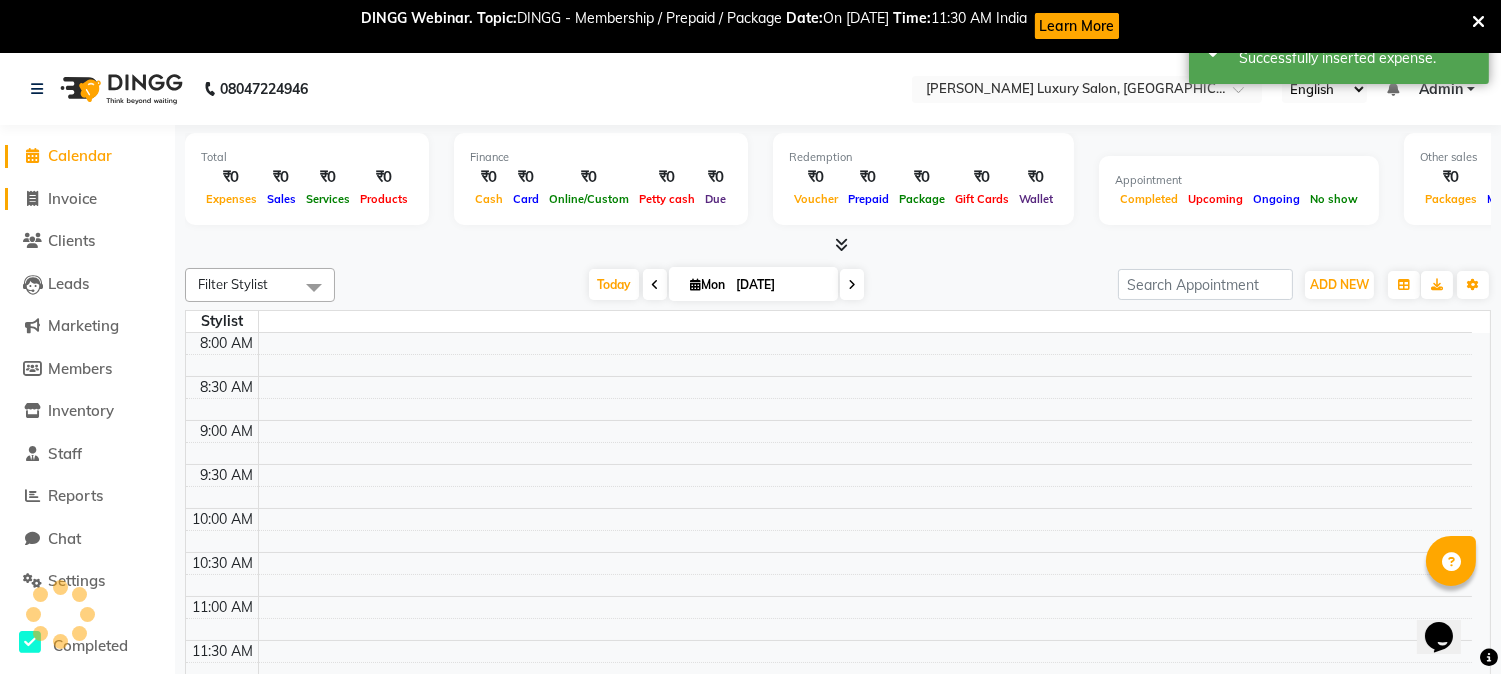click on "Invoice" 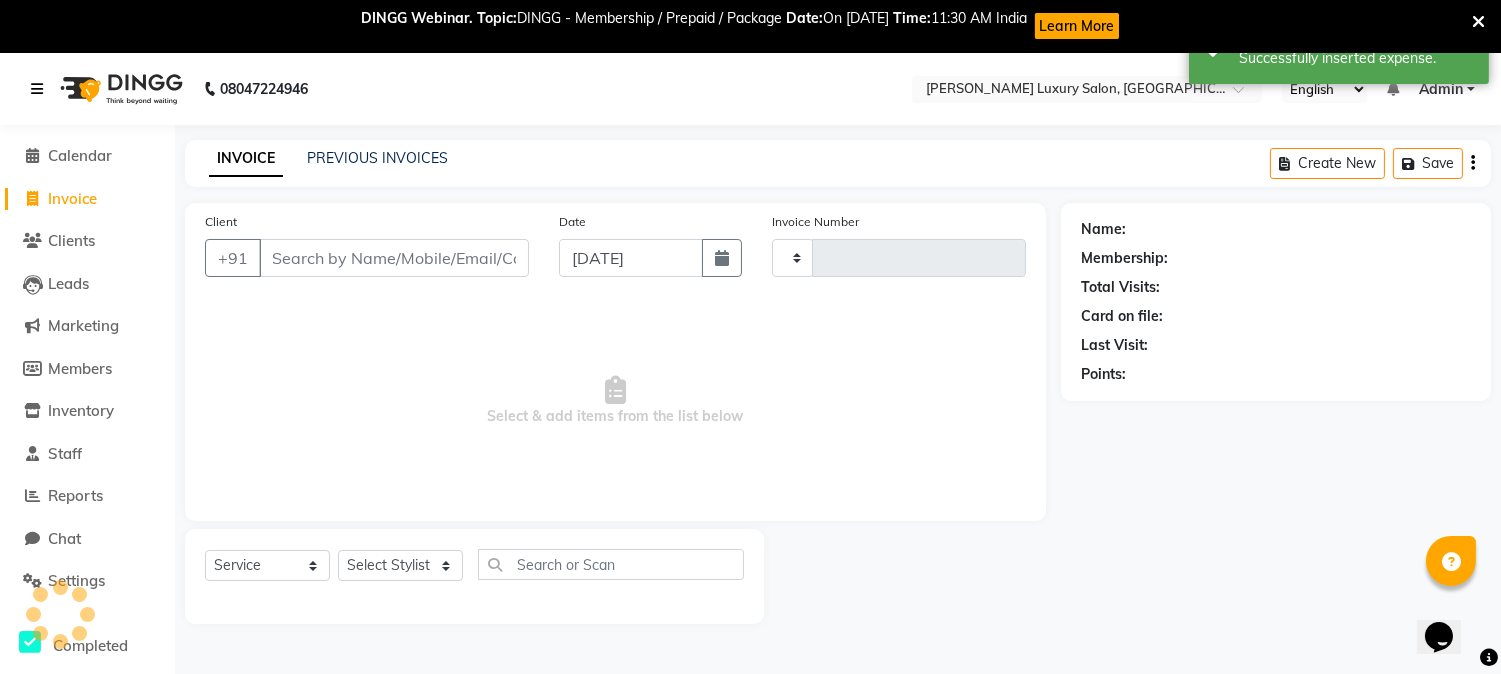 type on "1315" 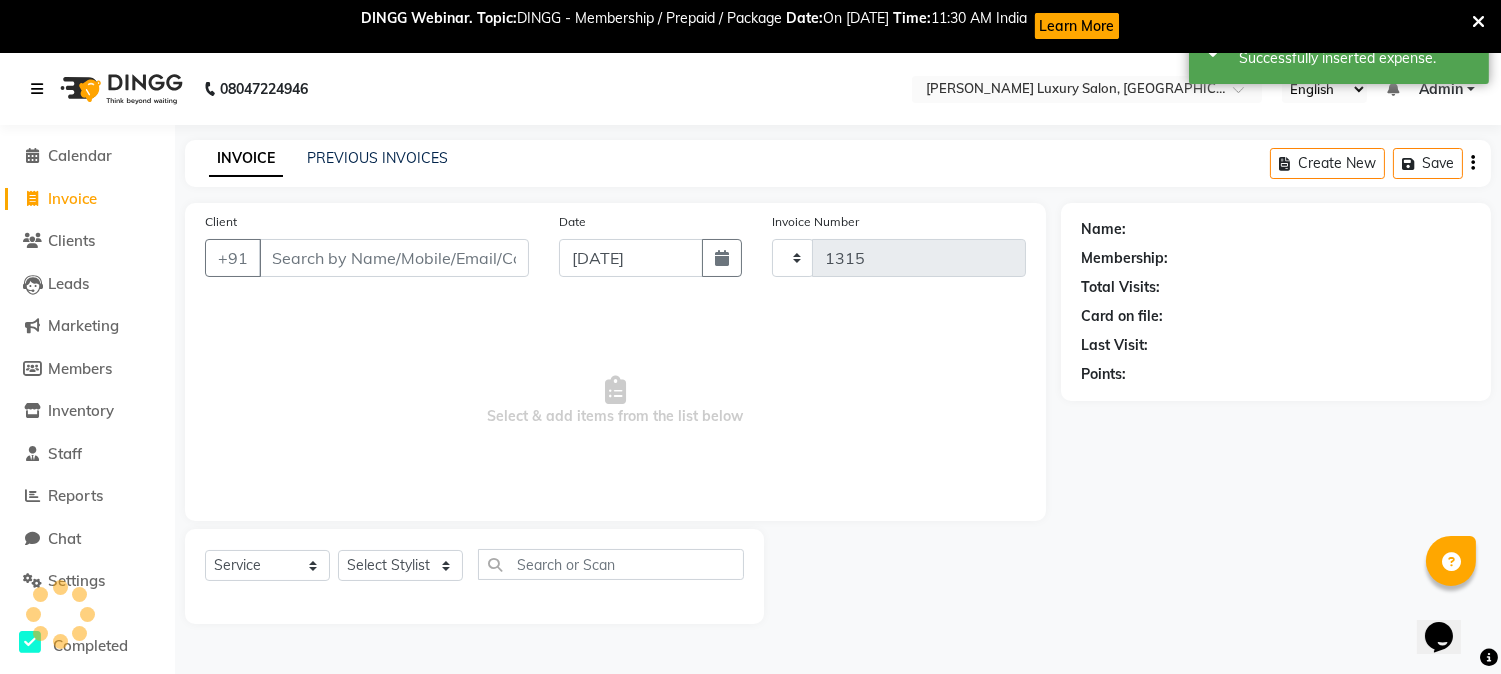 select on "7752" 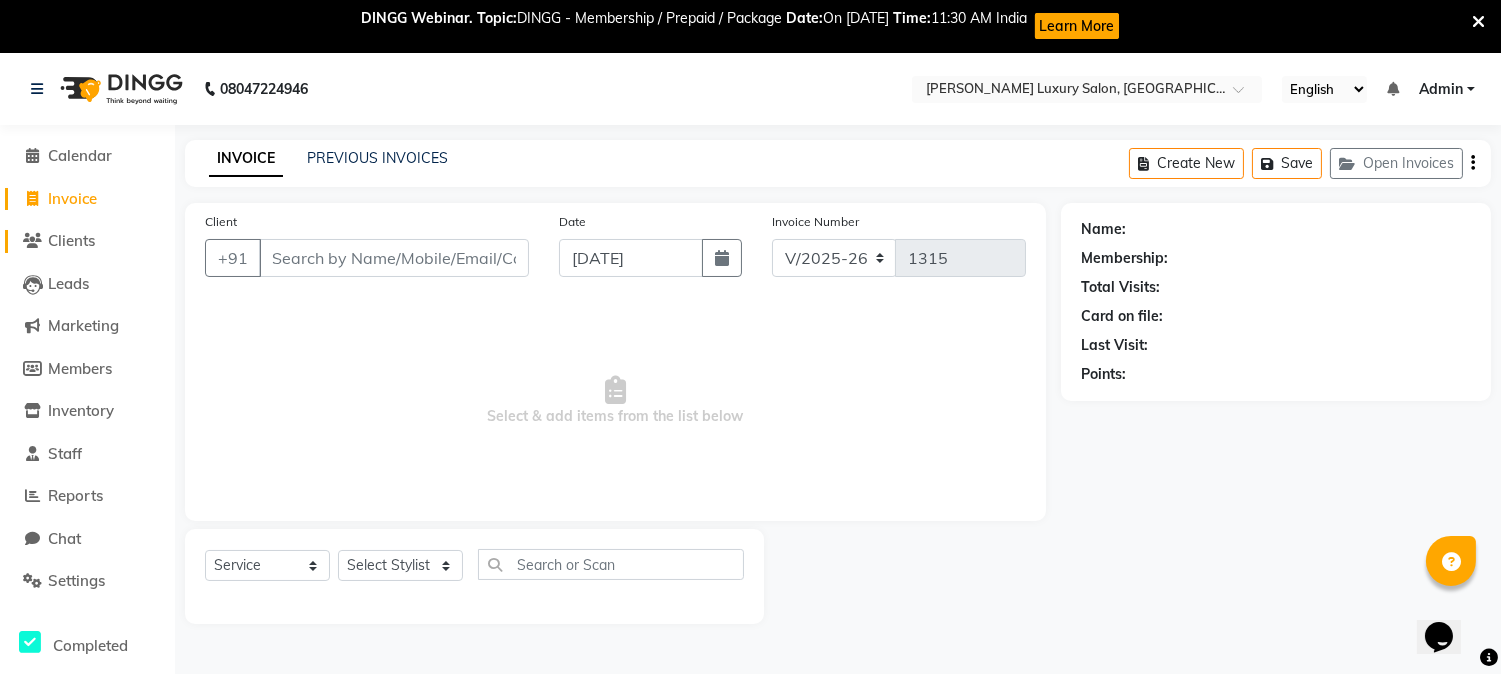 click on "Clients" 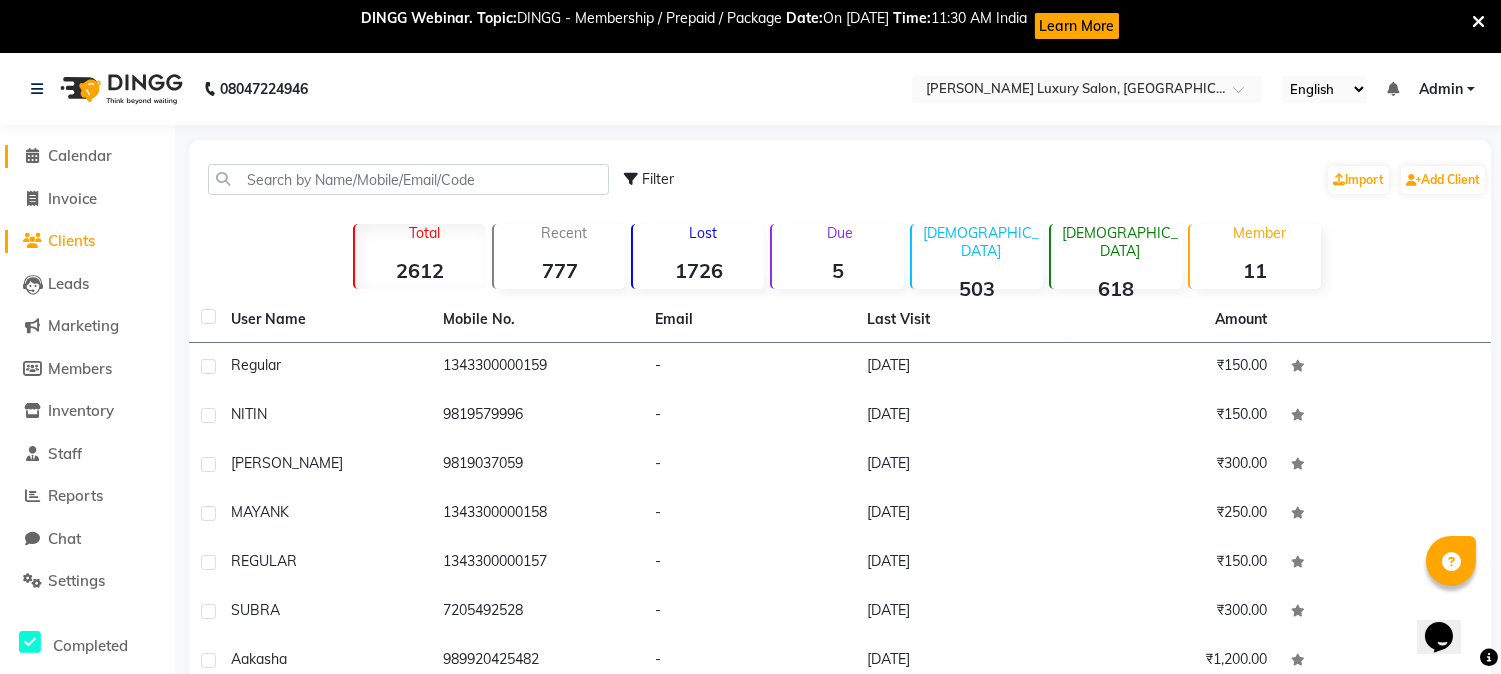 click on "Calendar" 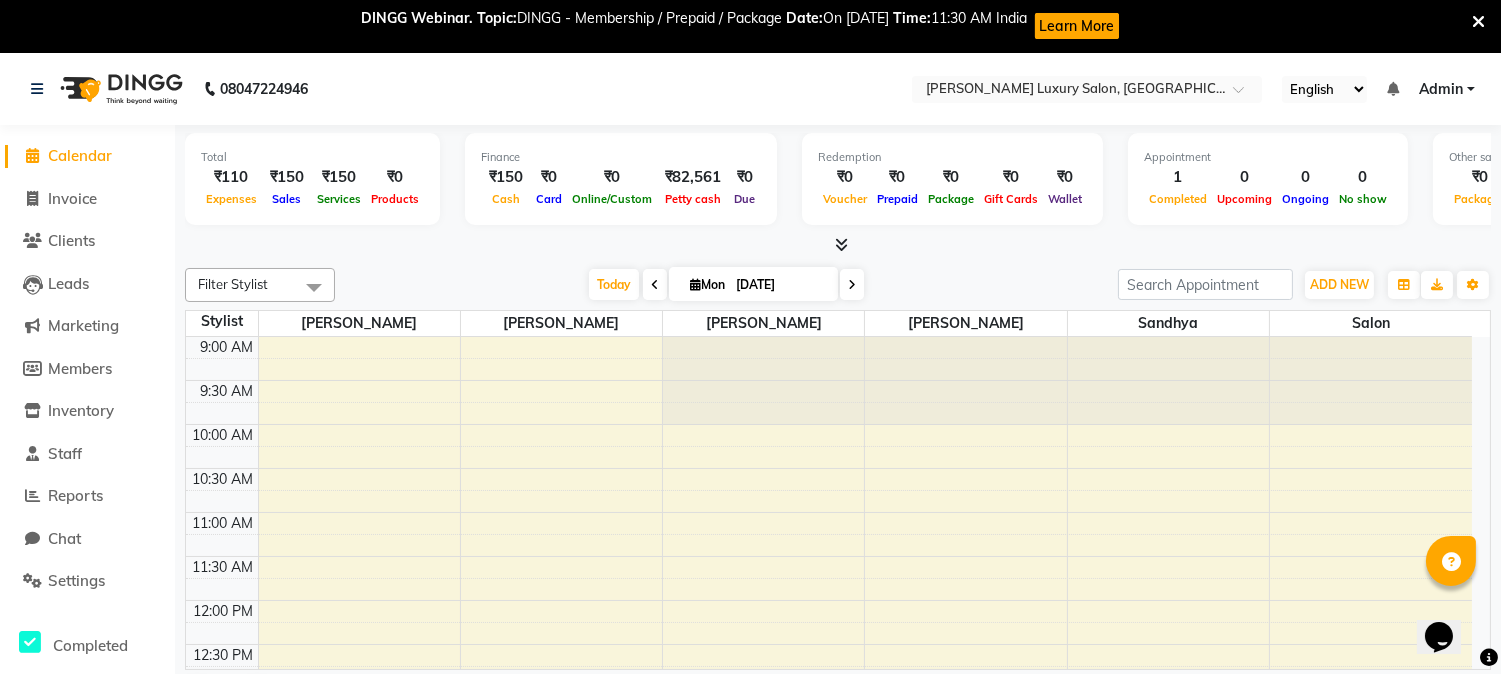 scroll, scrollTop: 0, scrollLeft: 0, axis: both 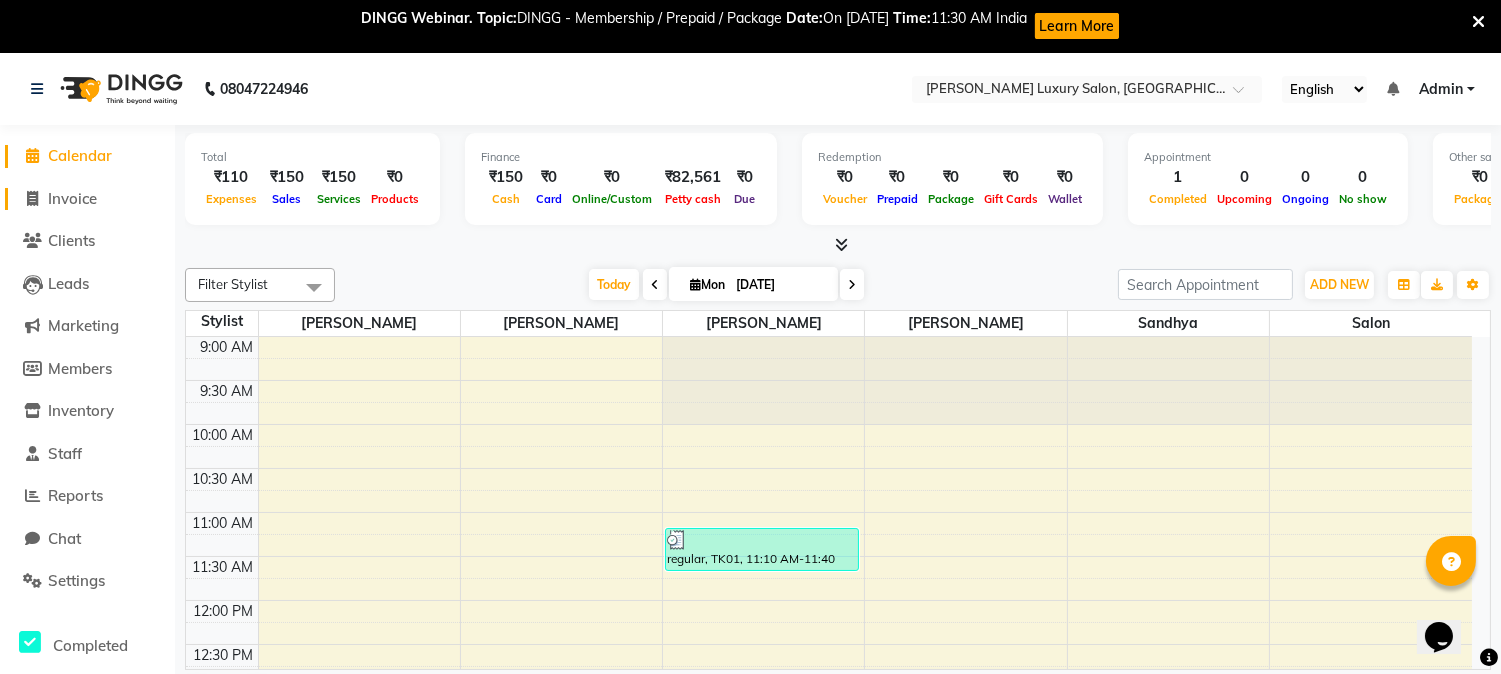 click on "Invoice" 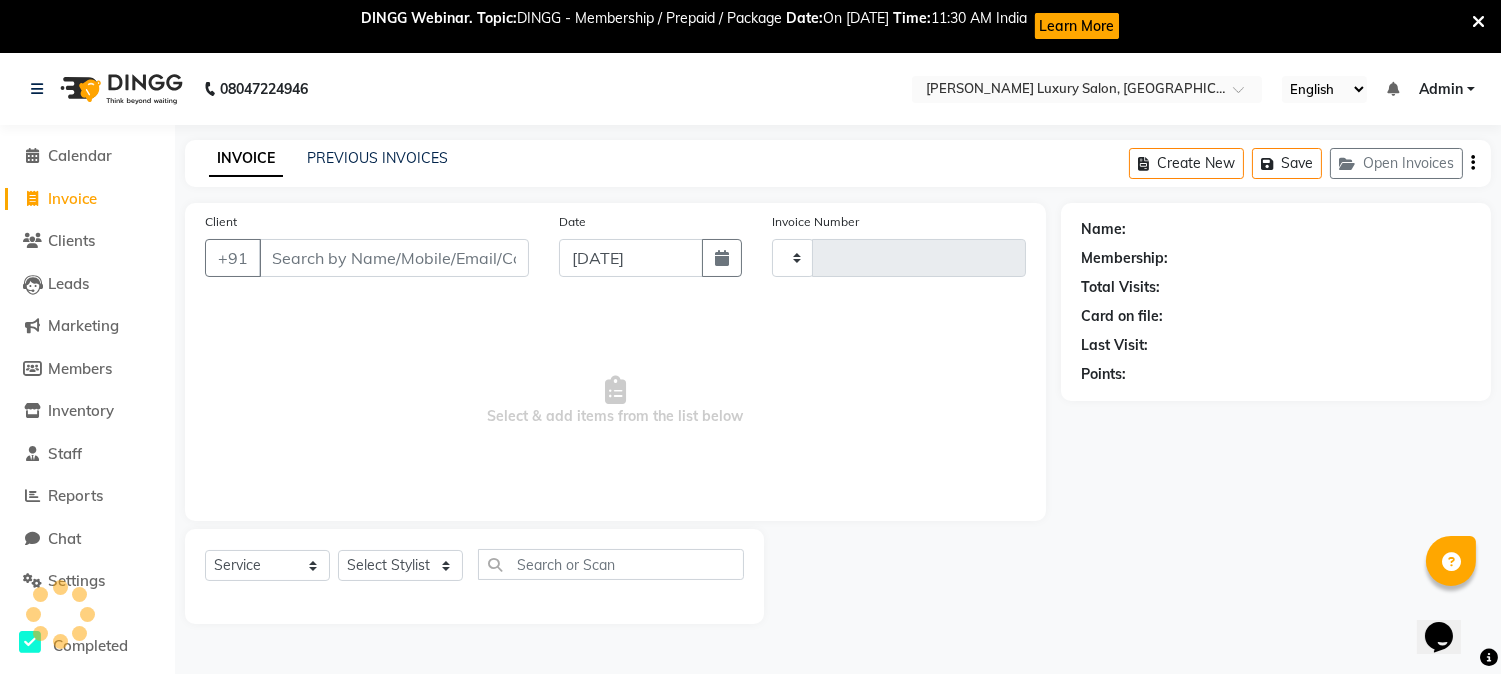 type on "1315" 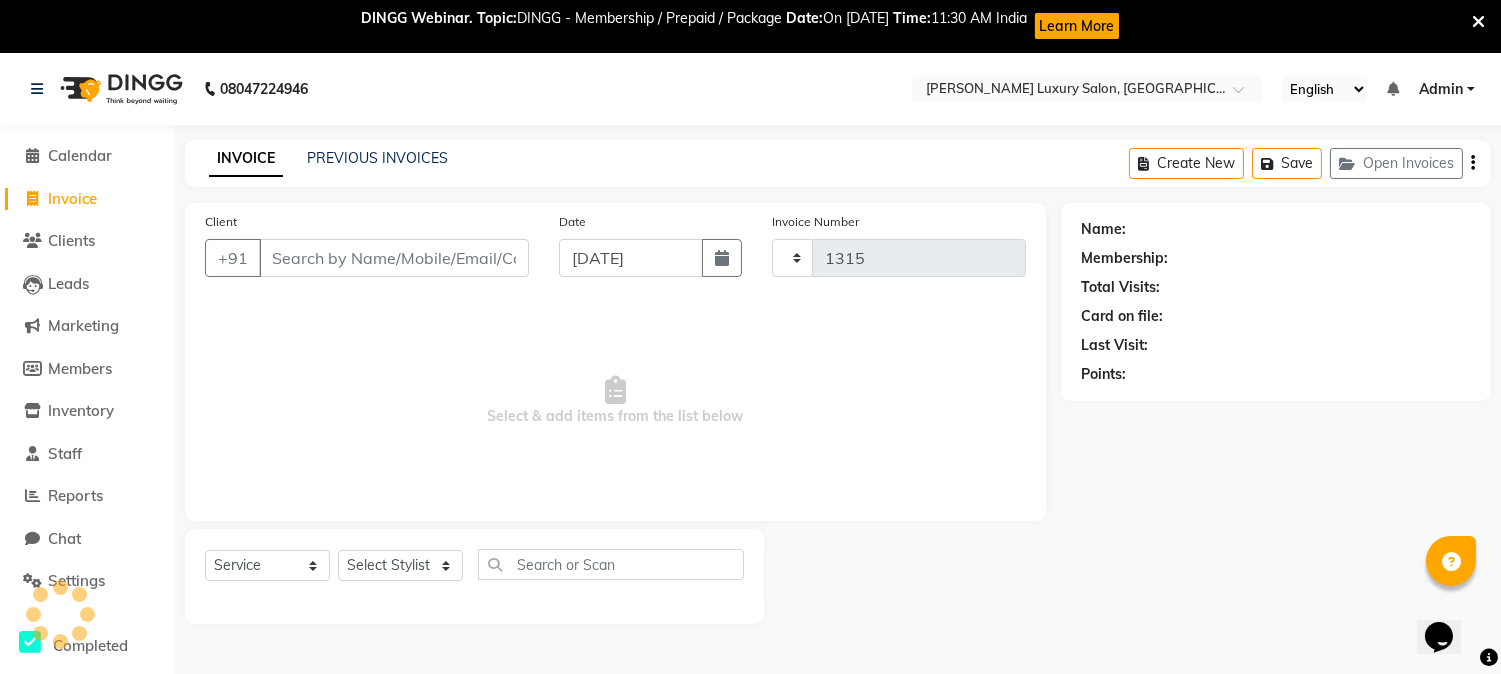select on "7752" 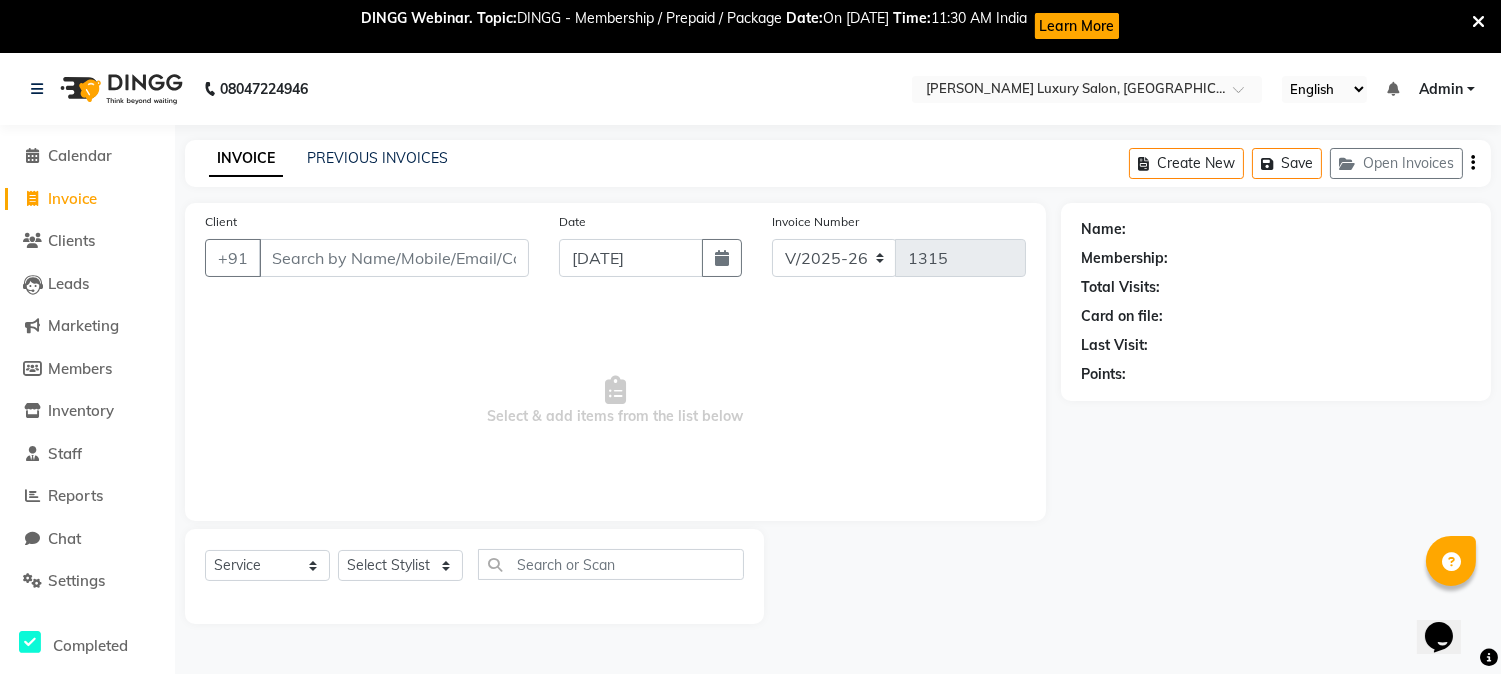click on "Client" at bounding box center (394, 258) 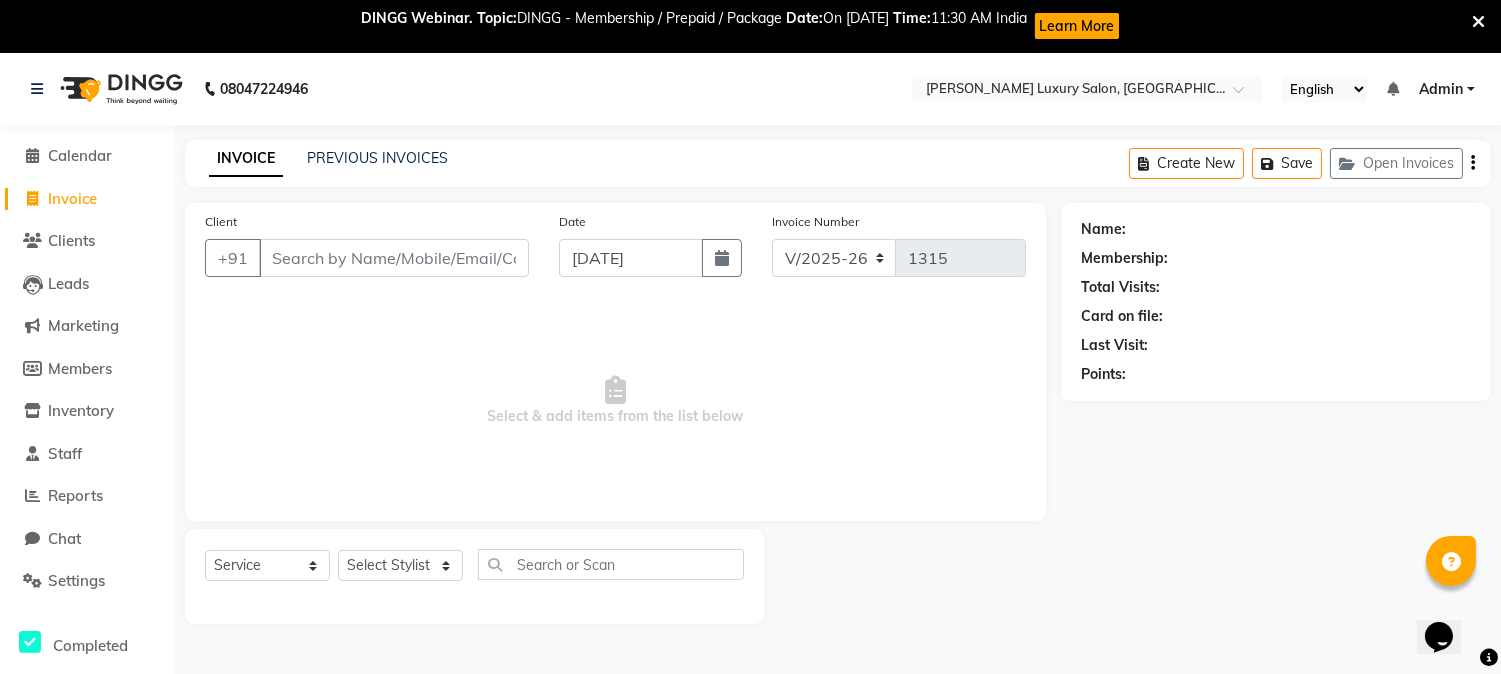 click on "Client" at bounding box center [394, 258] 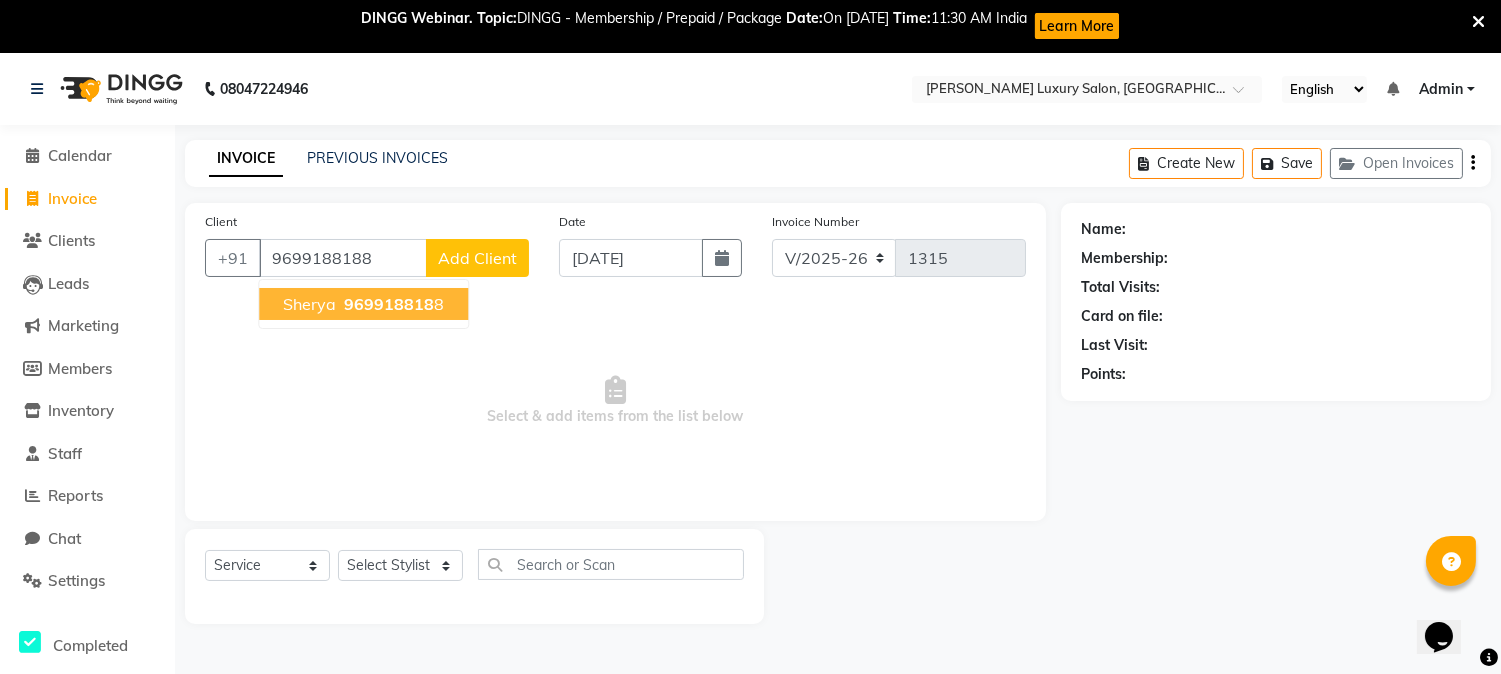 type on "9699188188" 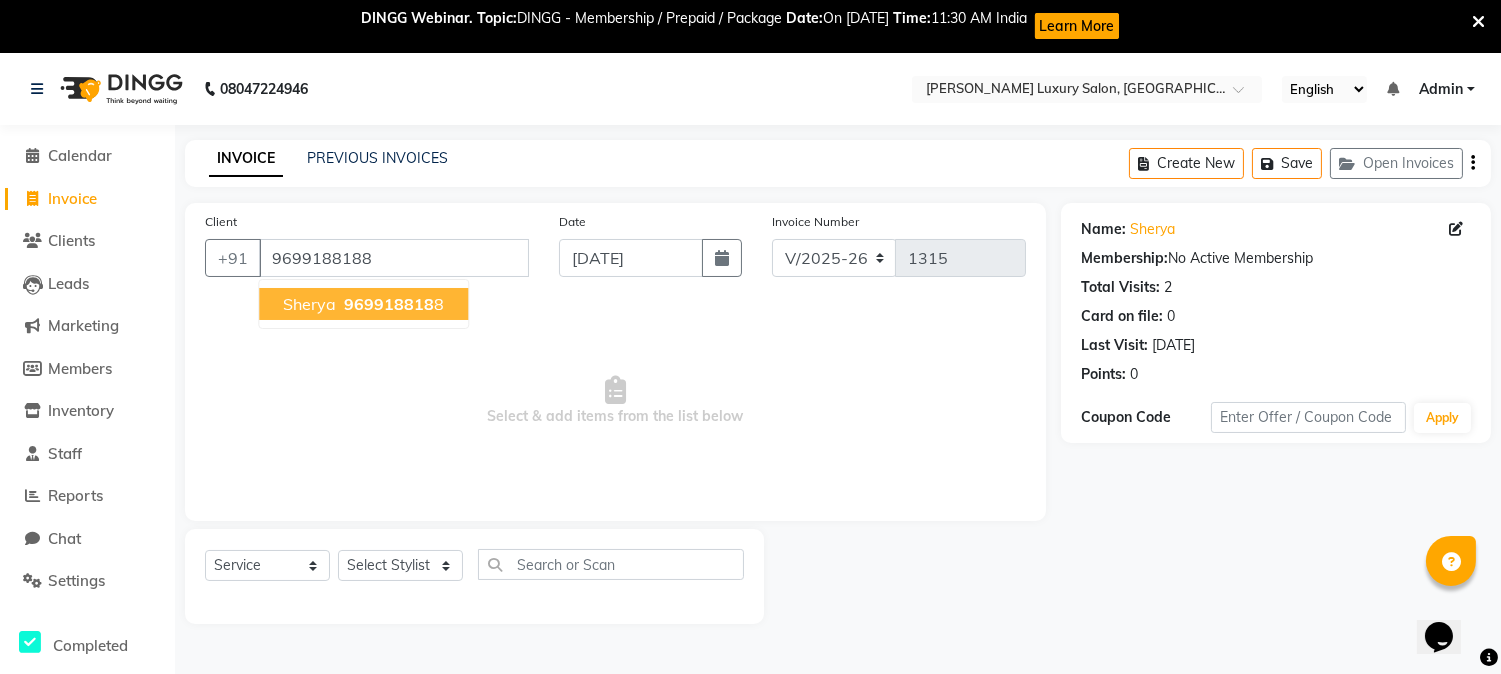 click on "sherya   969918818 8" at bounding box center [363, 304] 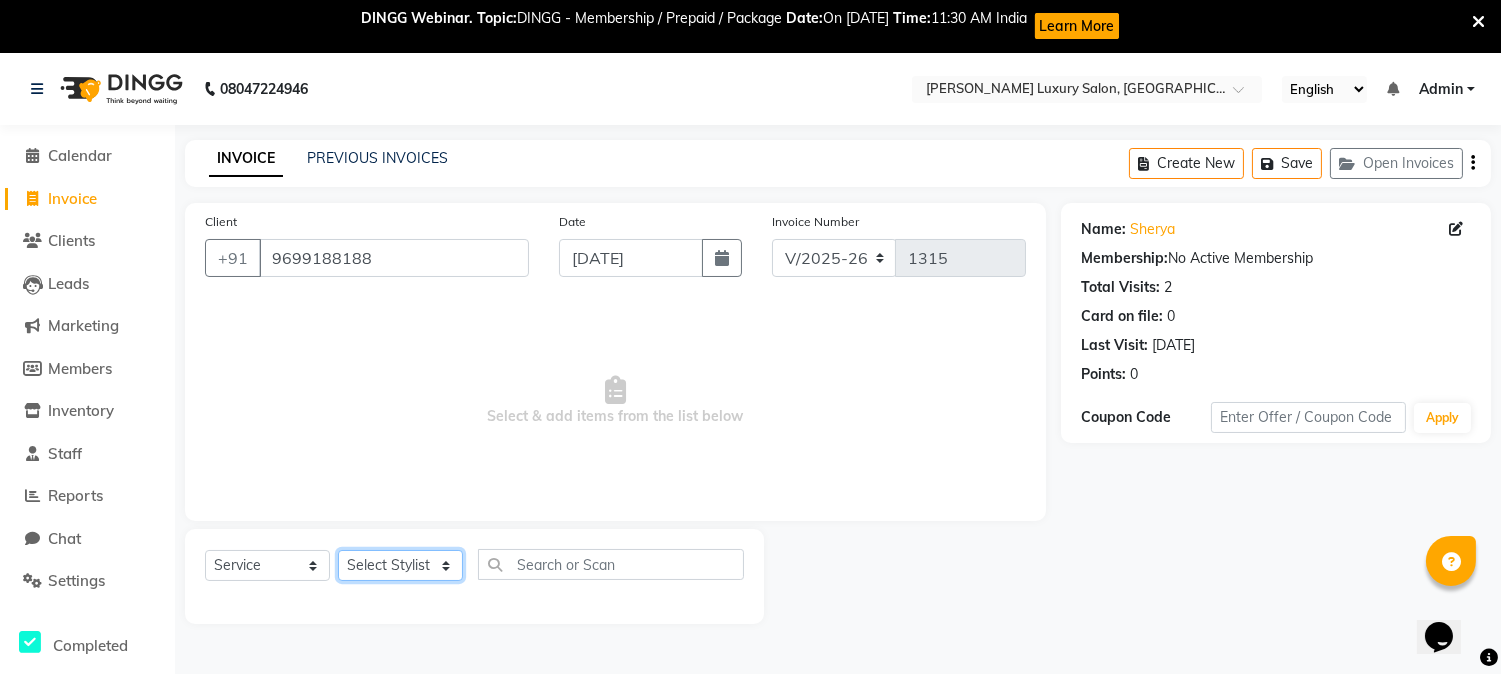 click on "Select Stylist [PERSON_NAME] [PERSON_NAME] [PERSON_NAME] Salon [PERSON_NAME]" 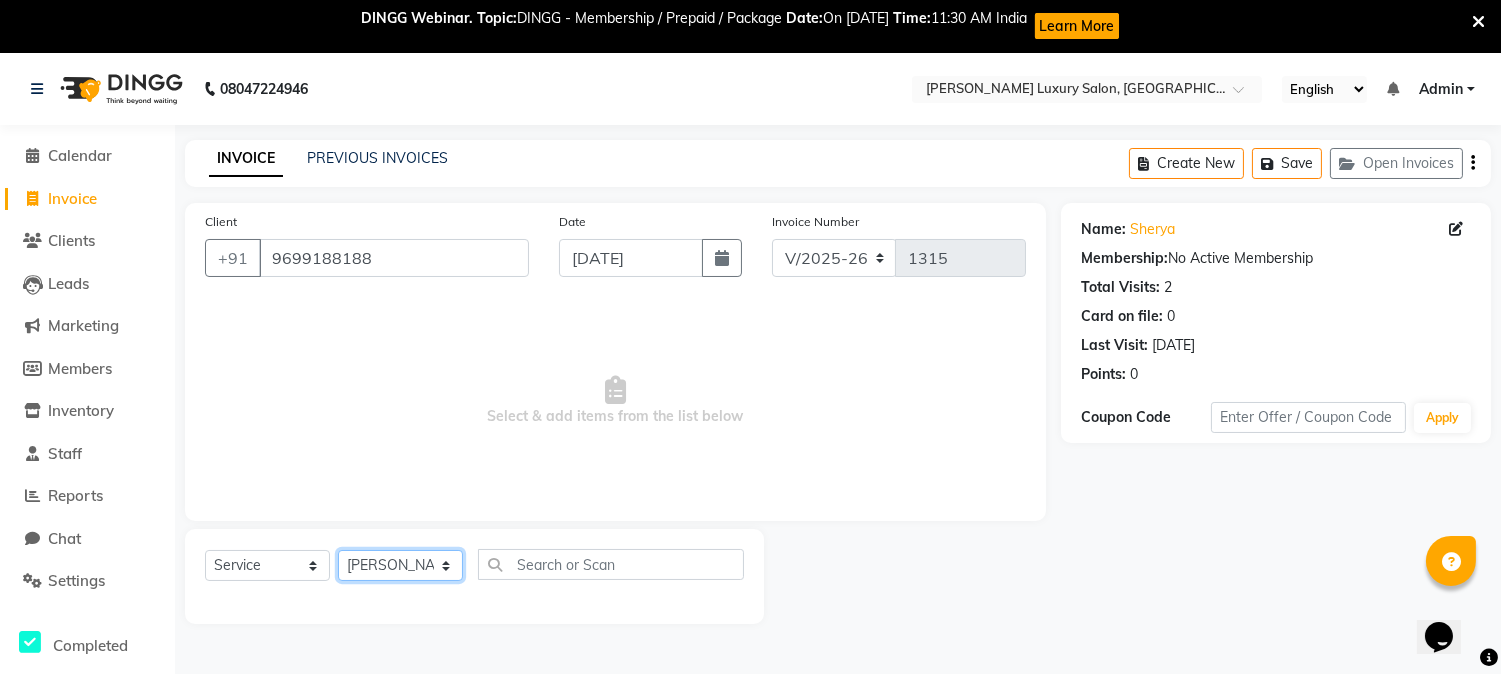 click on "Select Stylist [PERSON_NAME] [PERSON_NAME] [PERSON_NAME] Salon [PERSON_NAME]" 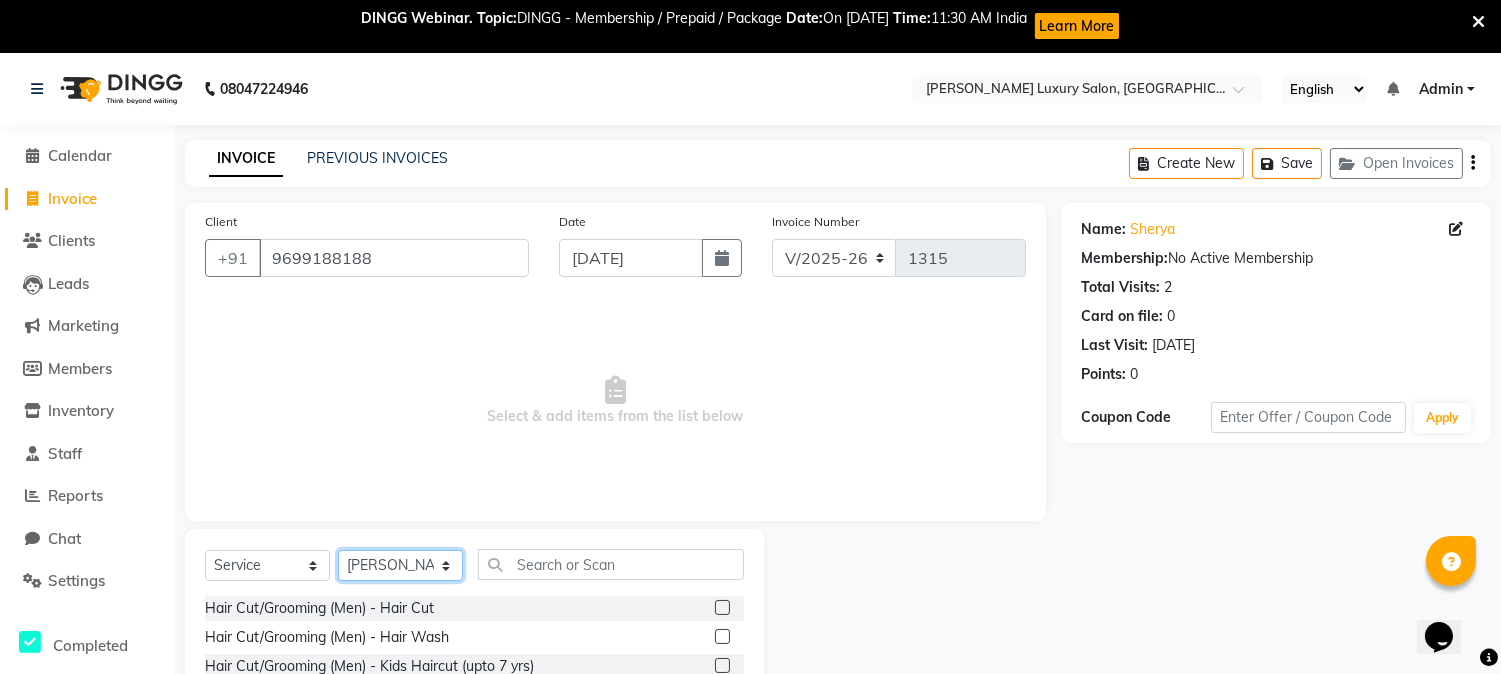 scroll, scrollTop: 180, scrollLeft: 0, axis: vertical 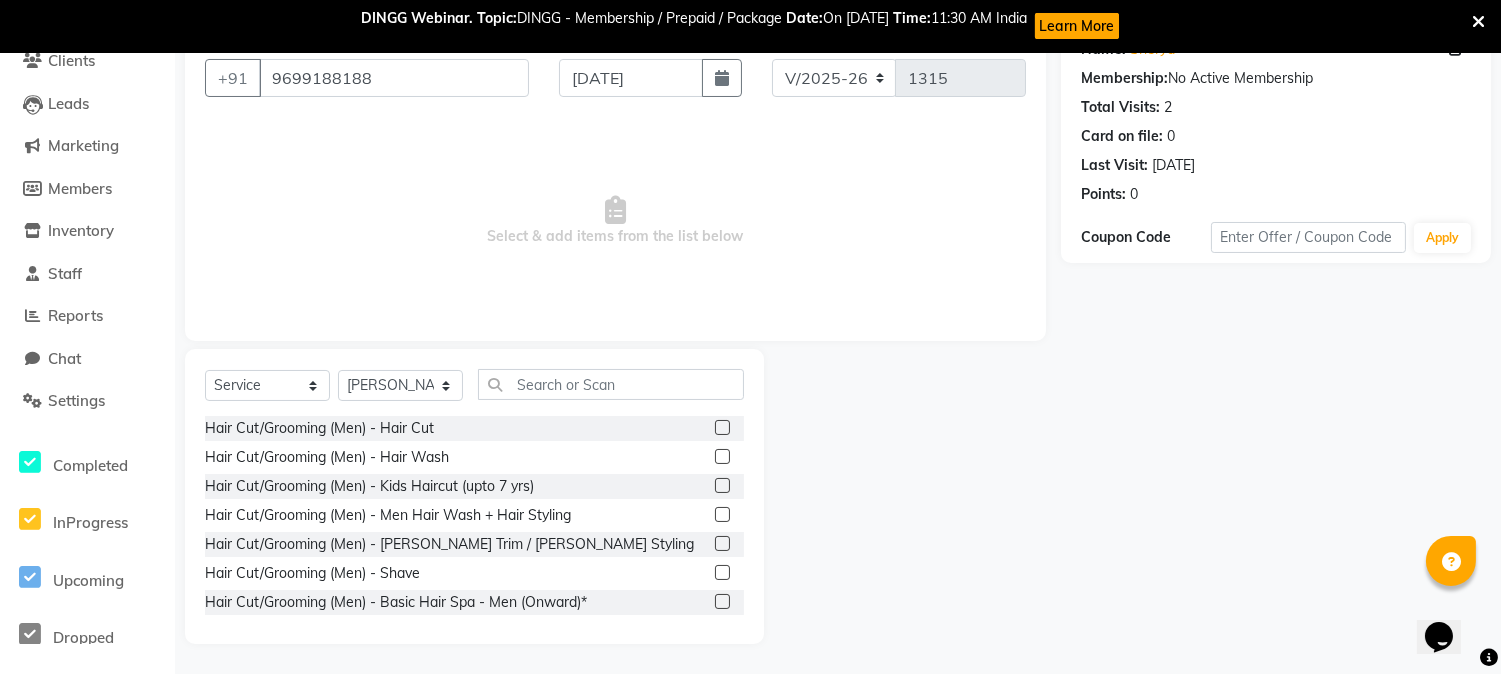 click 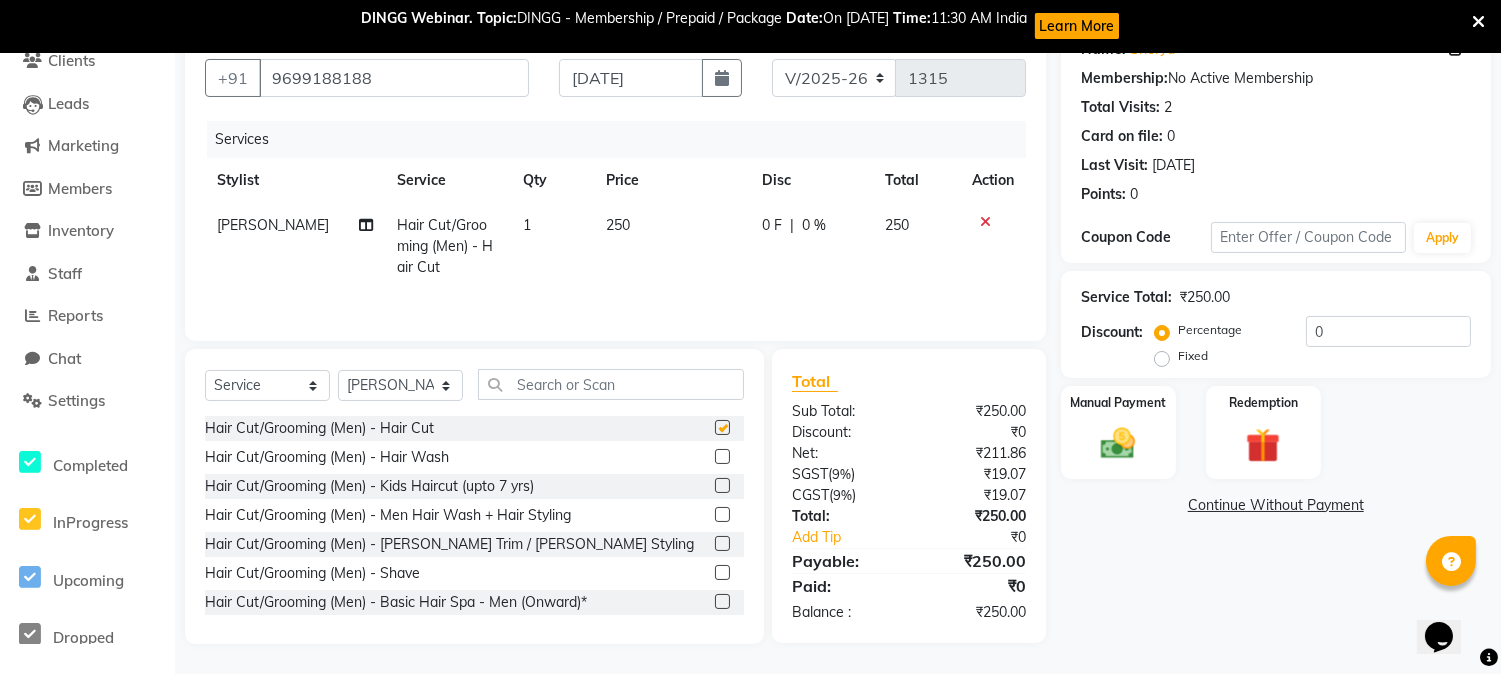 checkbox on "false" 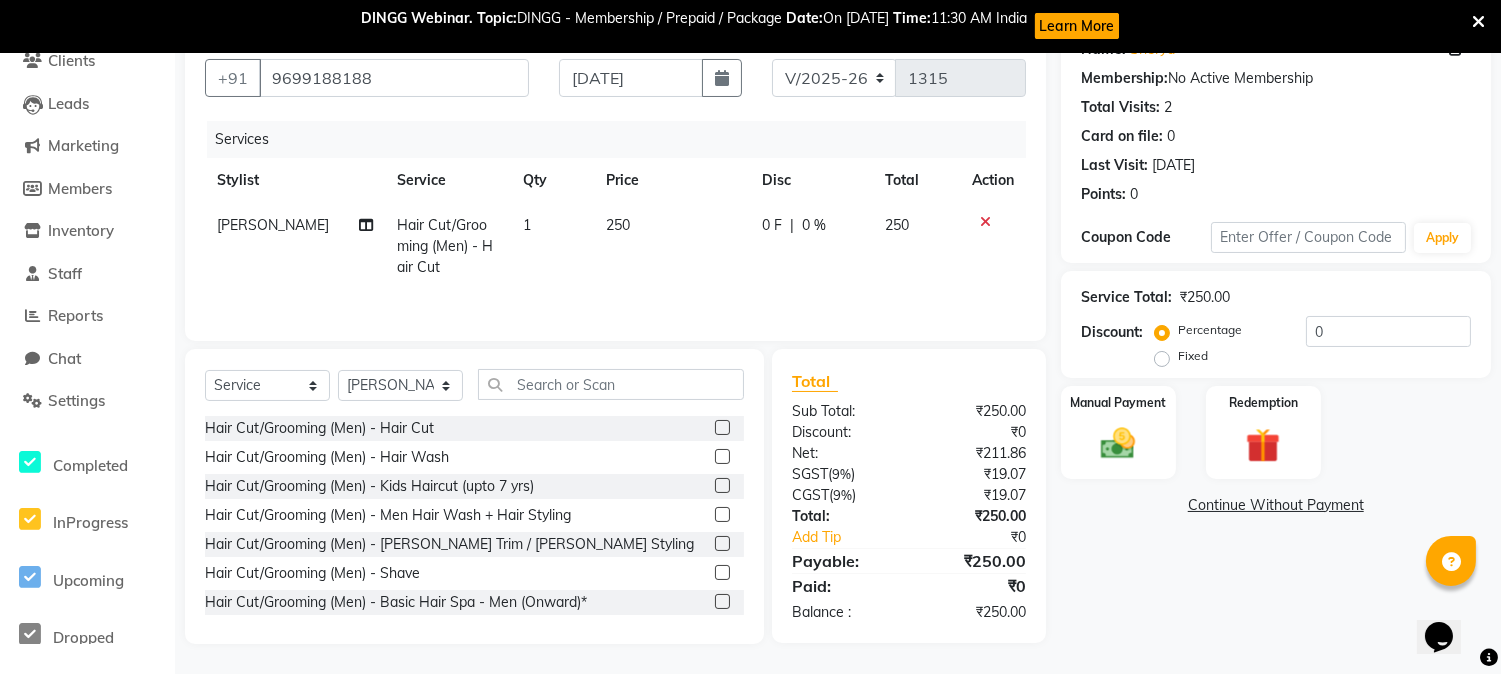 click 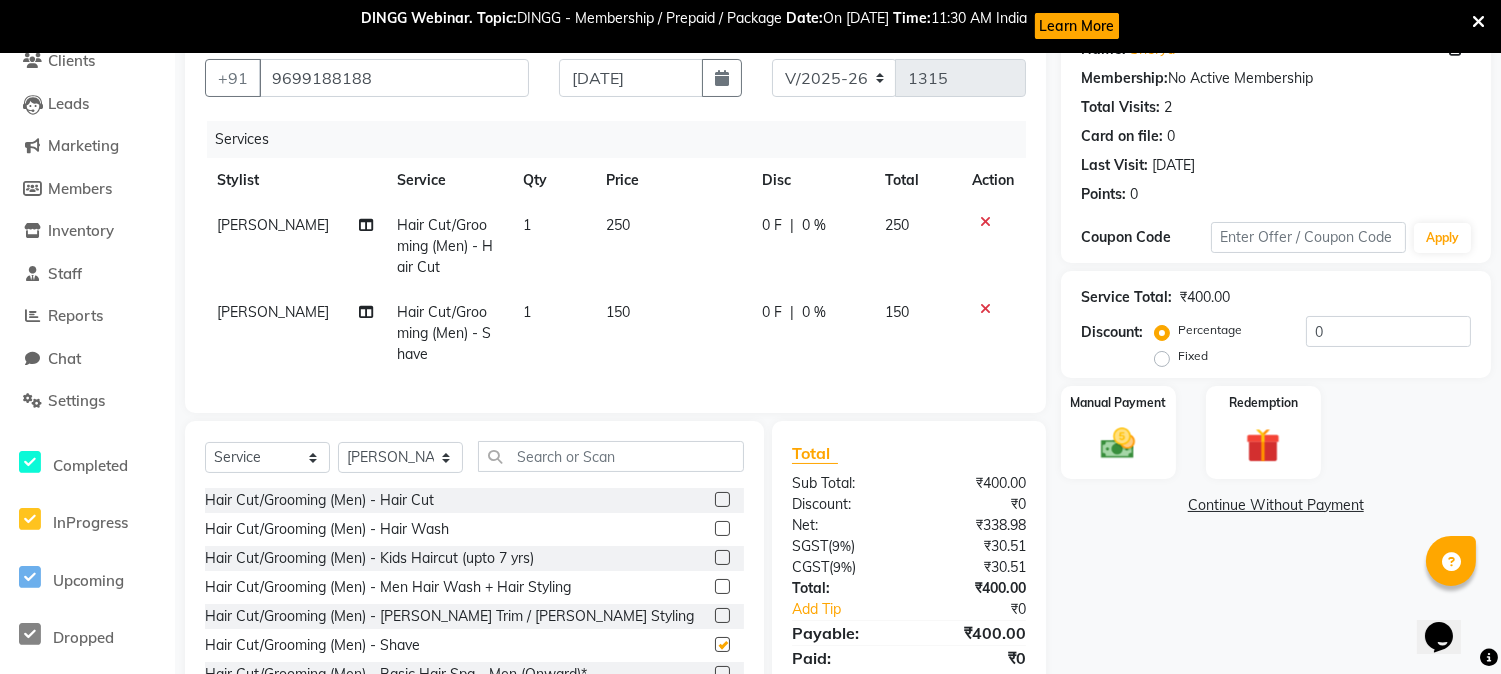 checkbox on "false" 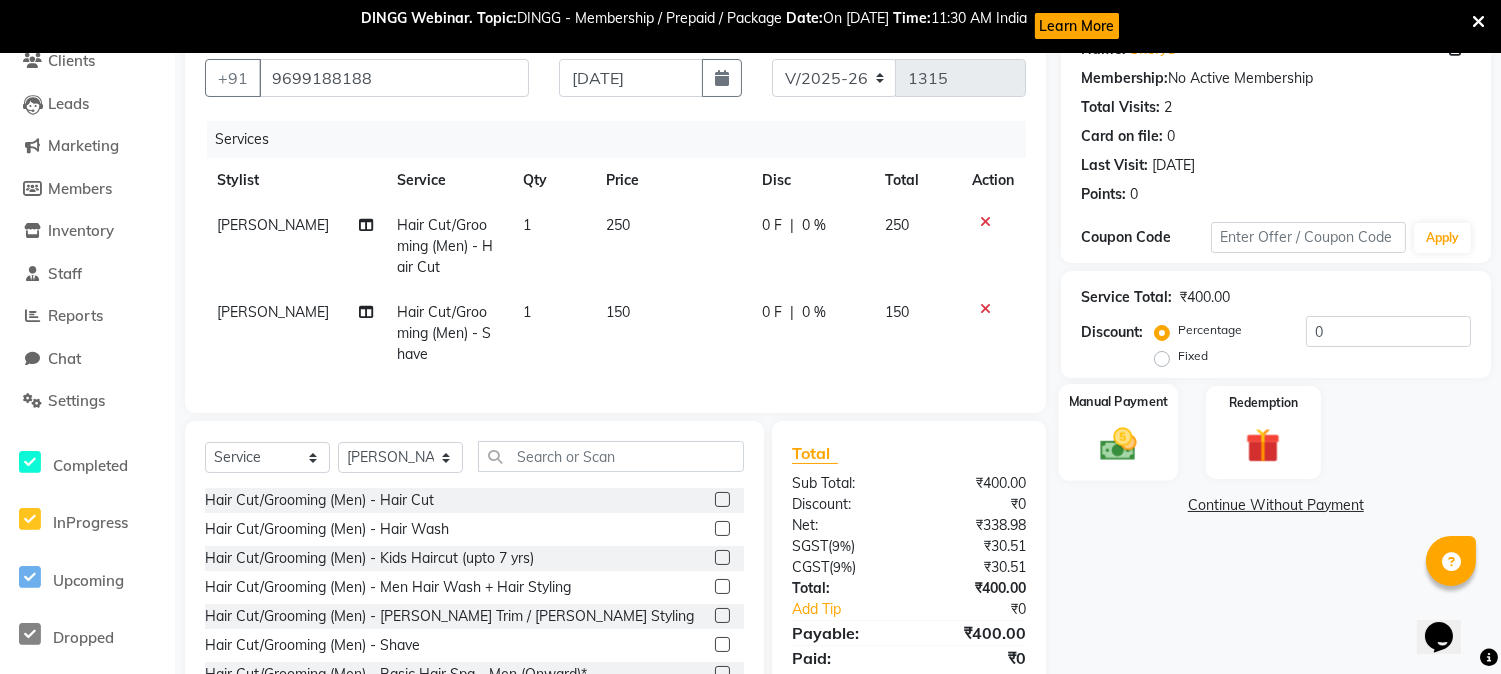 click 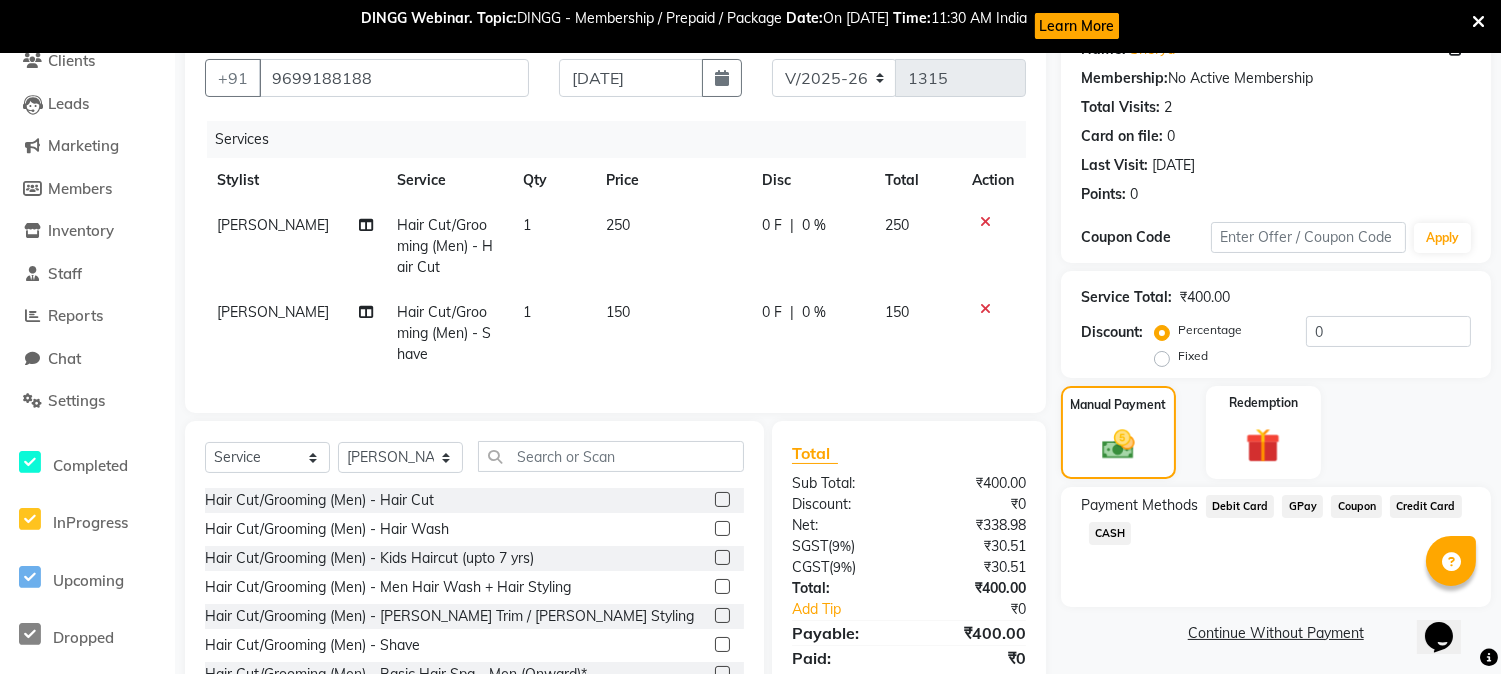 click on "GPay" 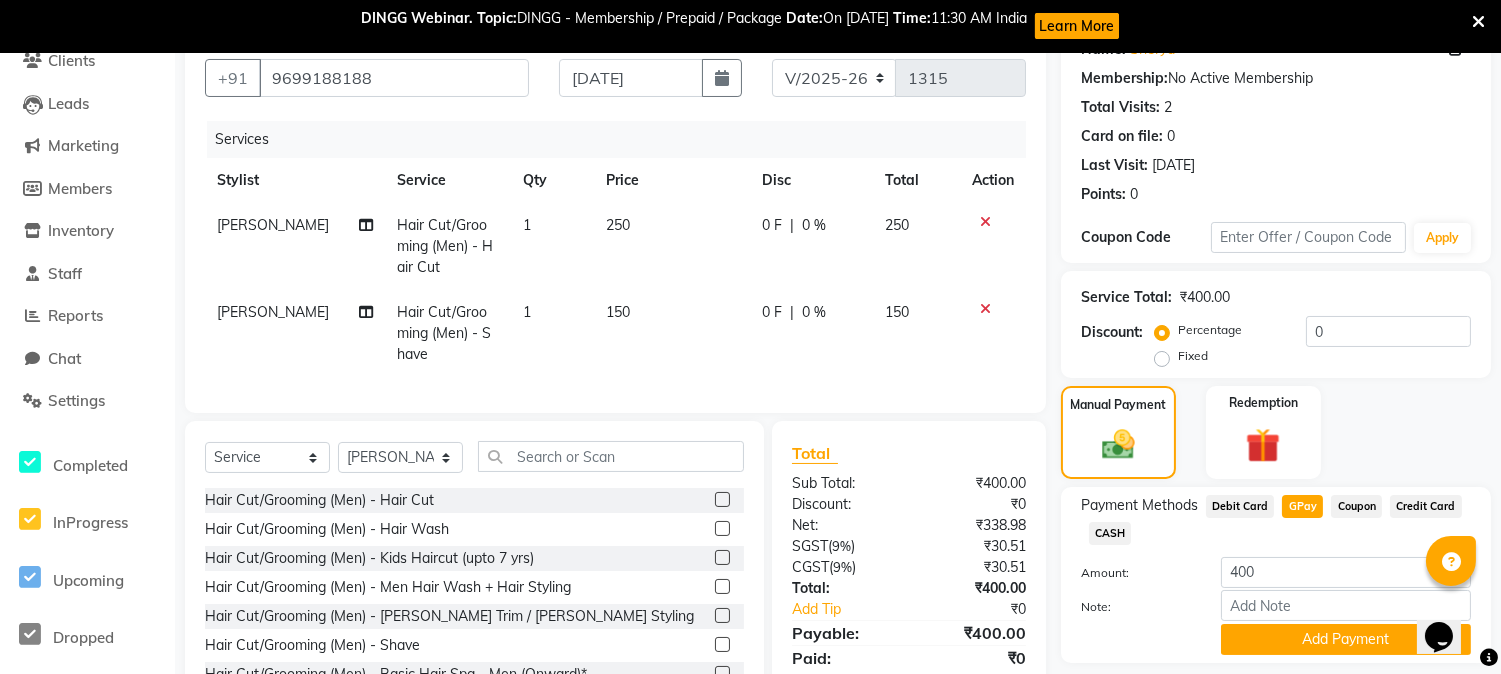 scroll, scrollTop: 267, scrollLeft: 0, axis: vertical 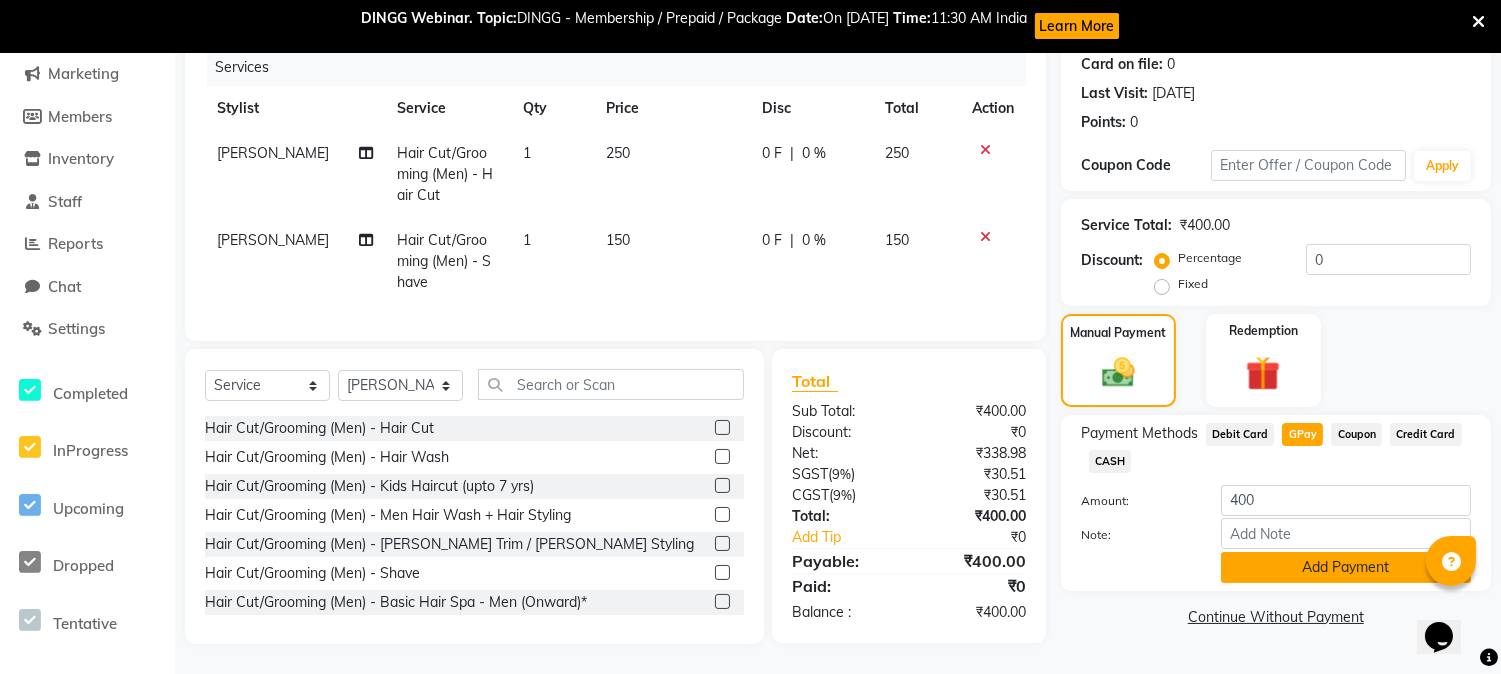 click on "Add Payment" 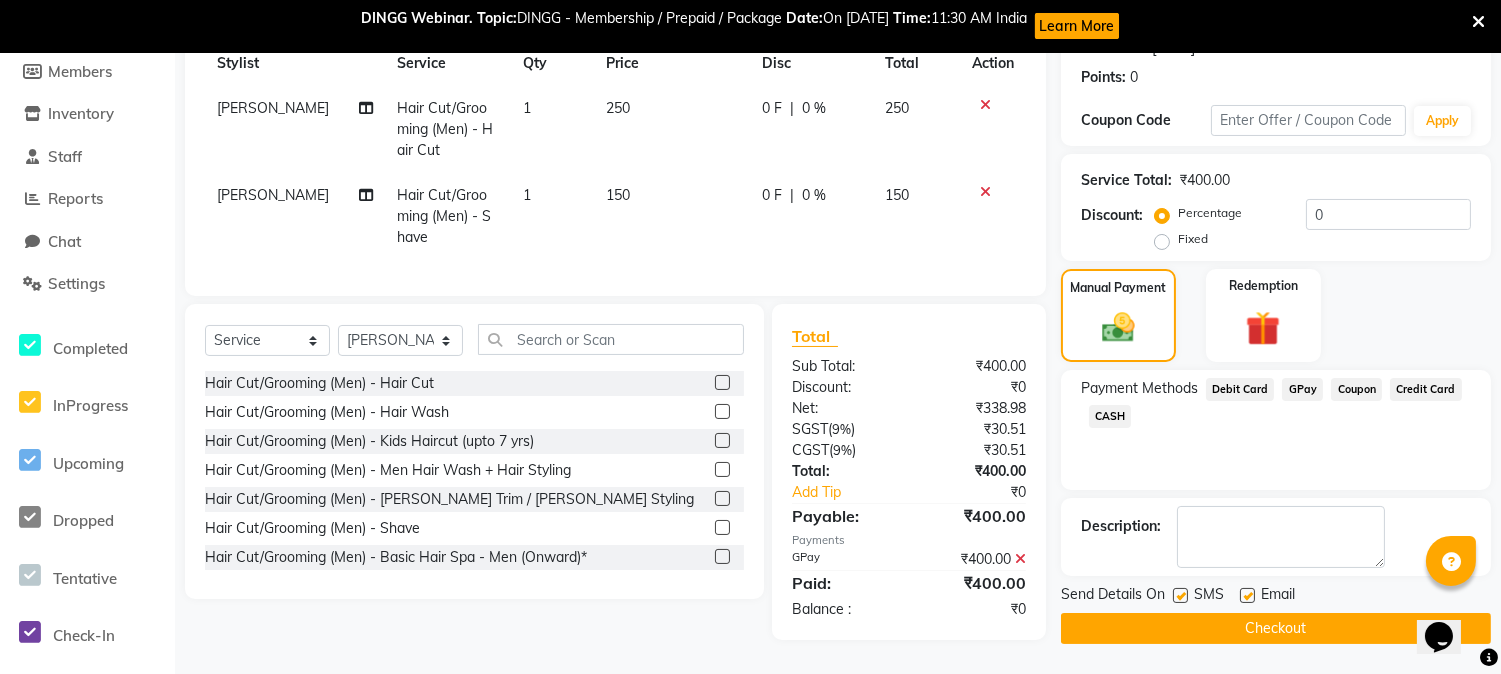 scroll, scrollTop: 308, scrollLeft: 0, axis: vertical 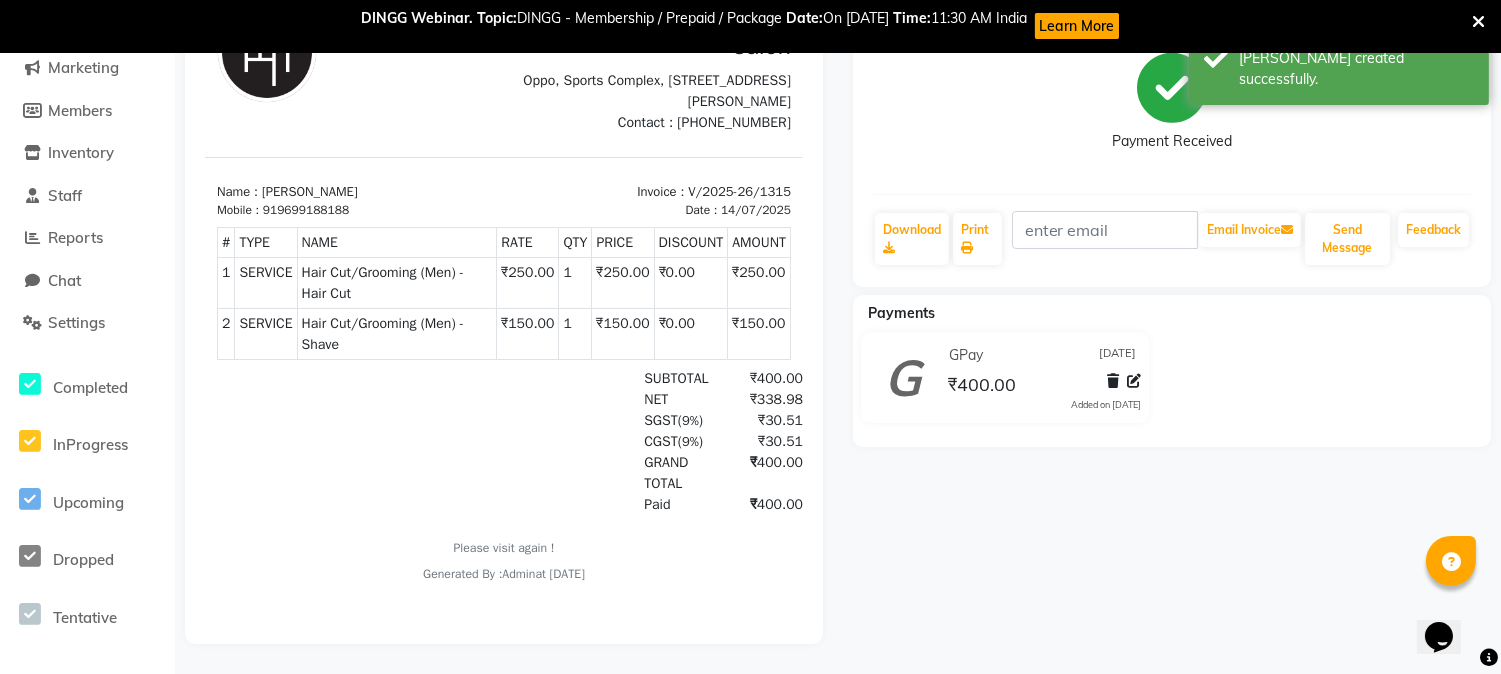 click at bounding box center [353, 68] 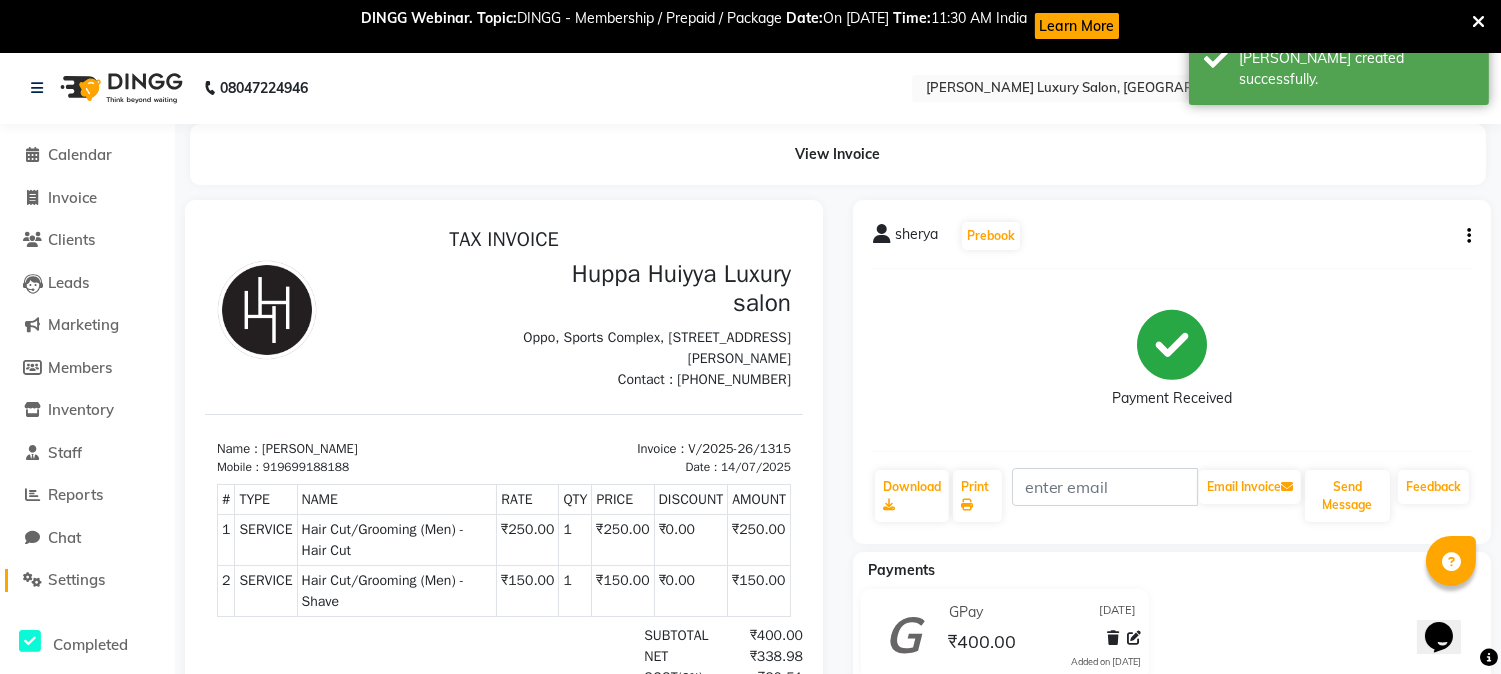 scroll, scrollTop: 0, scrollLeft: 0, axis: both 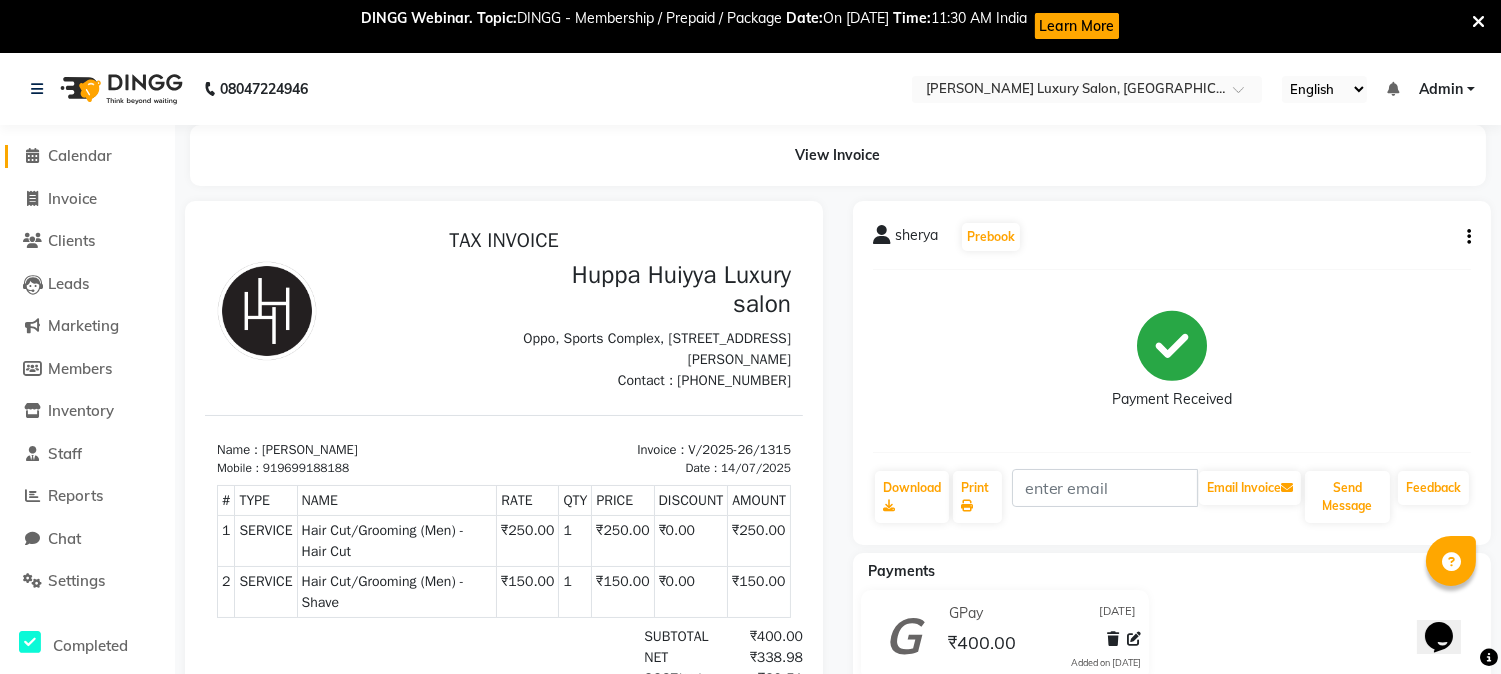 click on "Calendar" 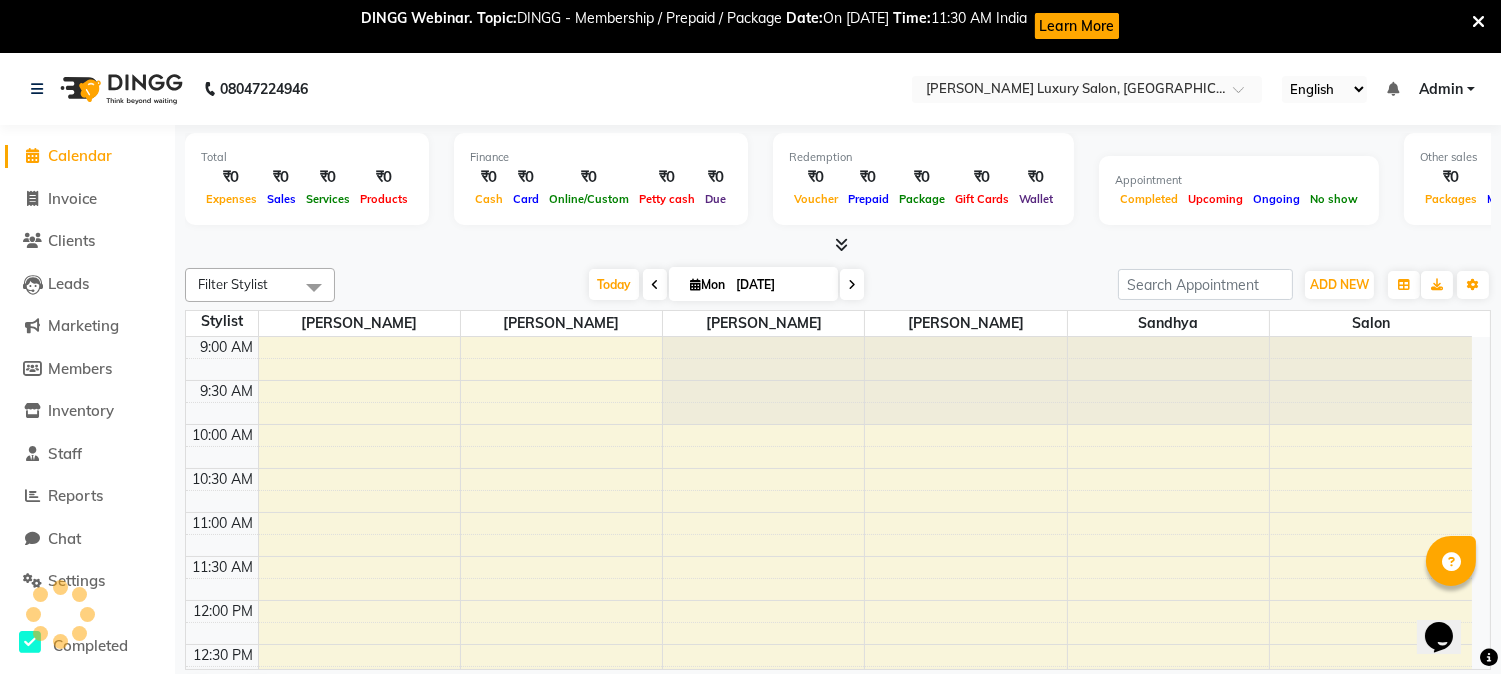 scroll, scrollTop: 355, scrollLeft: 0, axis: vertical 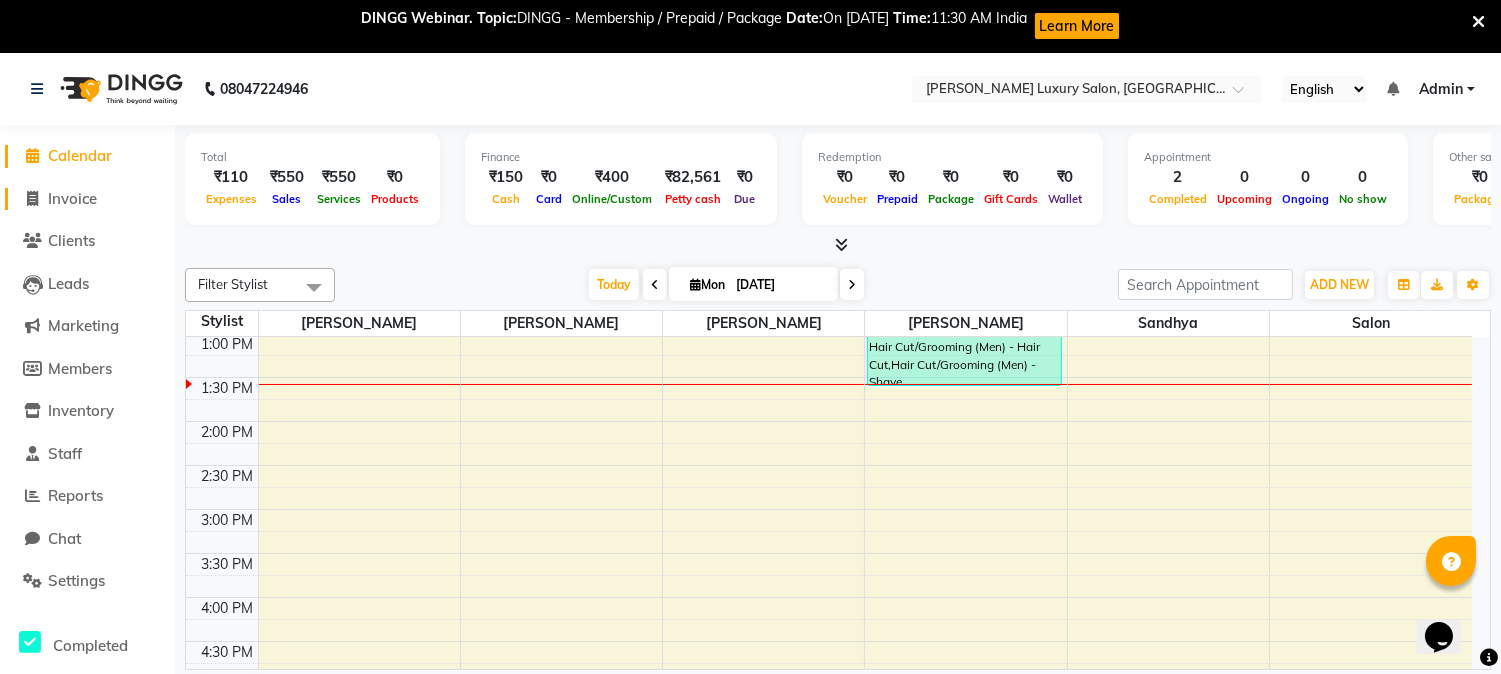 click on "Invoice" 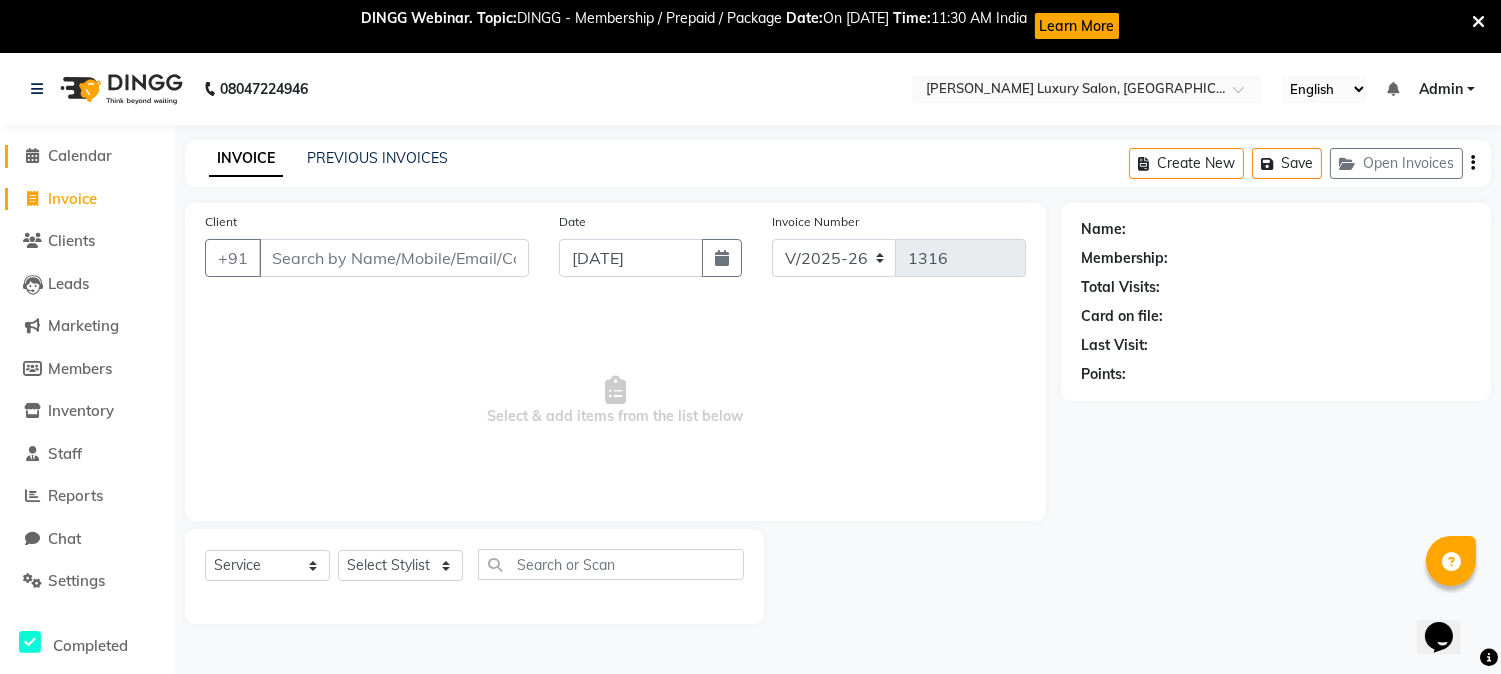 click on "Calendar" 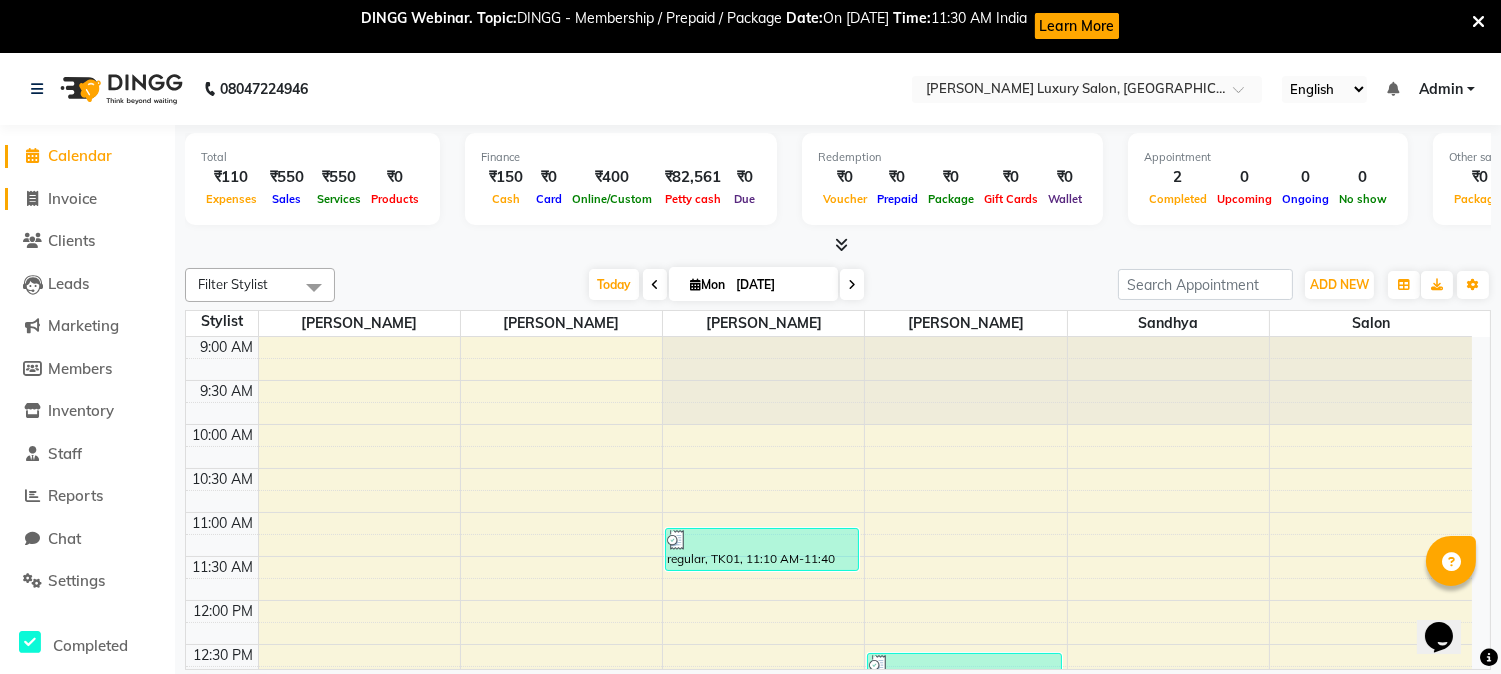 click on "Invoice" 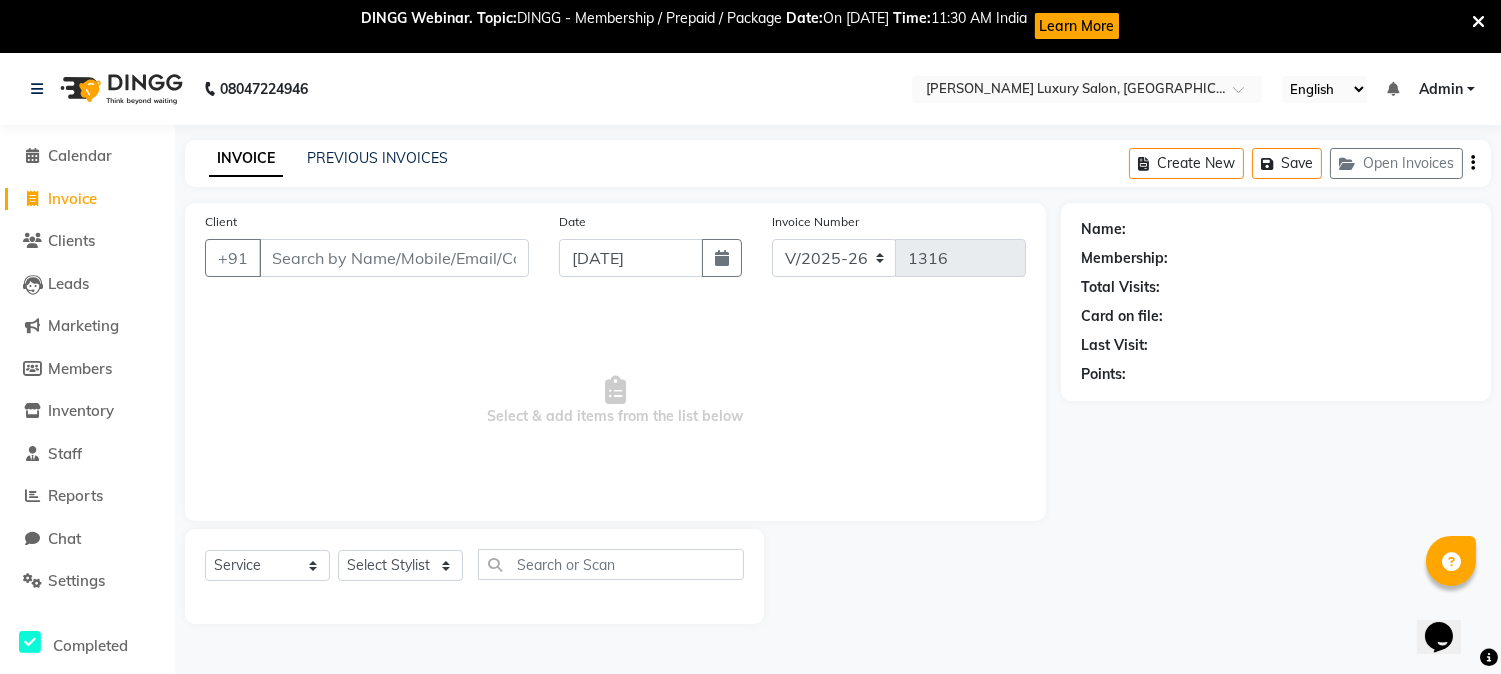 click on "Select & add items from the list below" at bounding box center (615, 401) 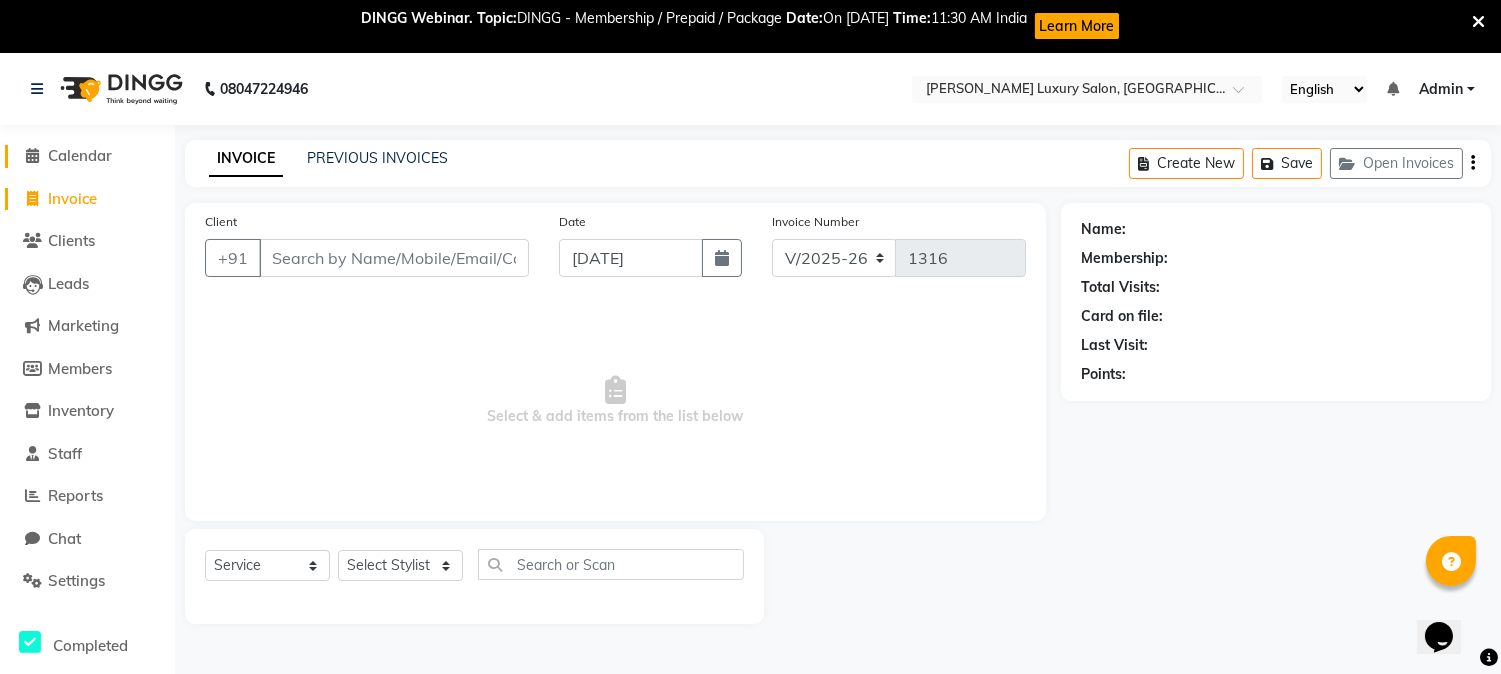 click on "Calendar" 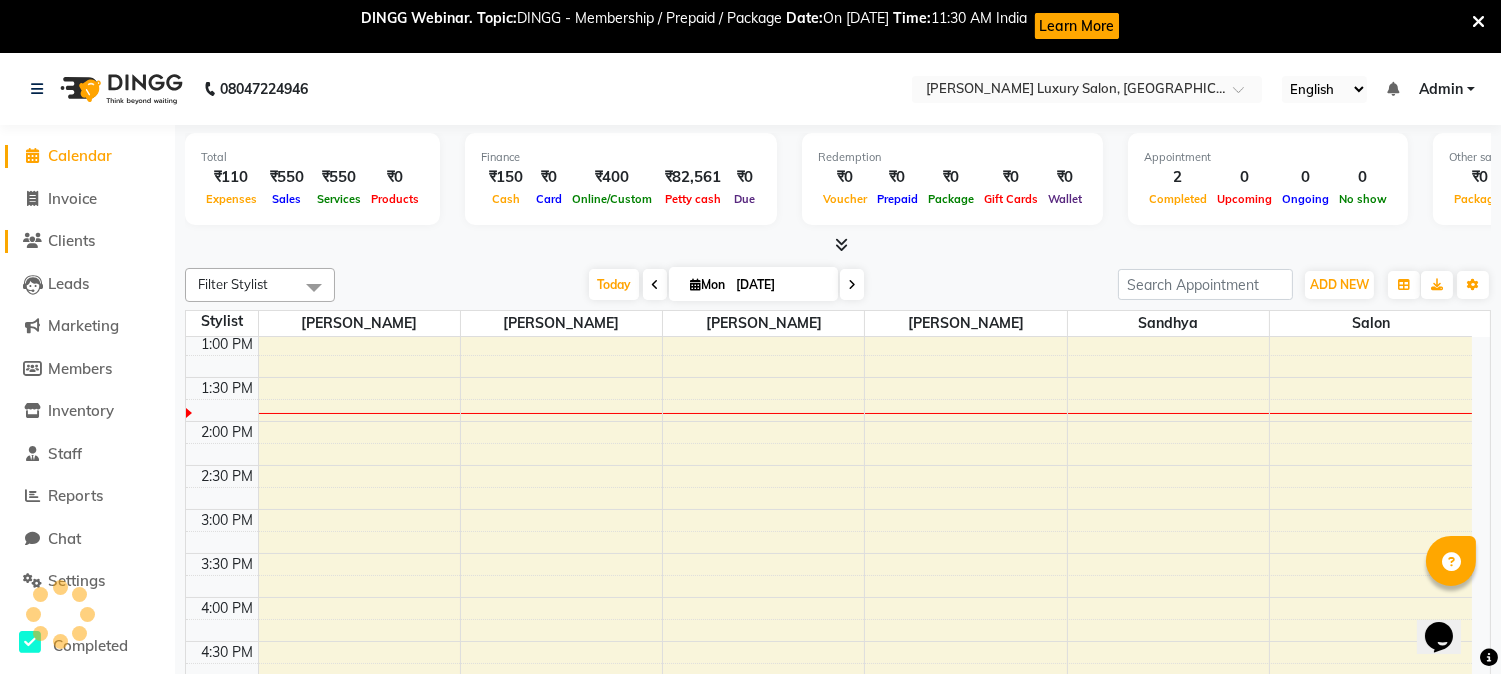 scroll, scrollTop: 0, scrollLeft: 0, axis: both 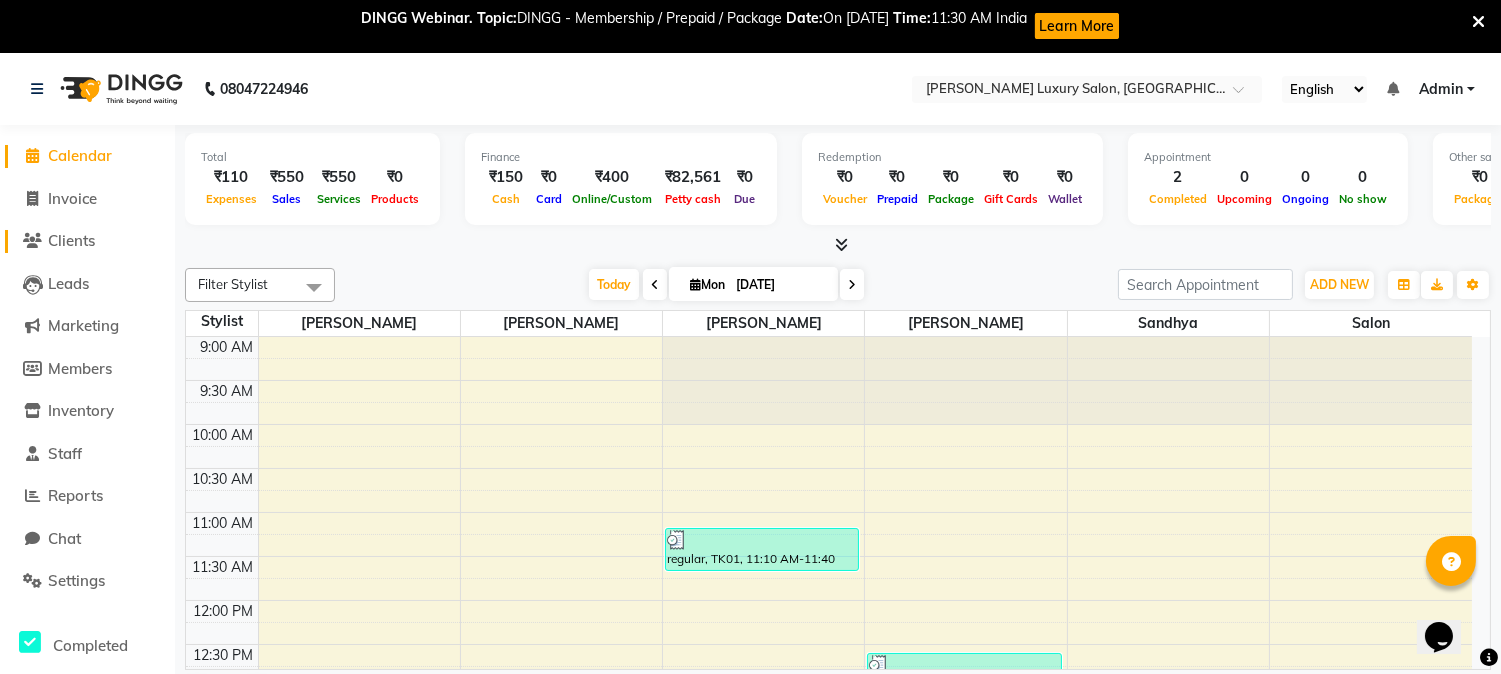 click on "Clients" 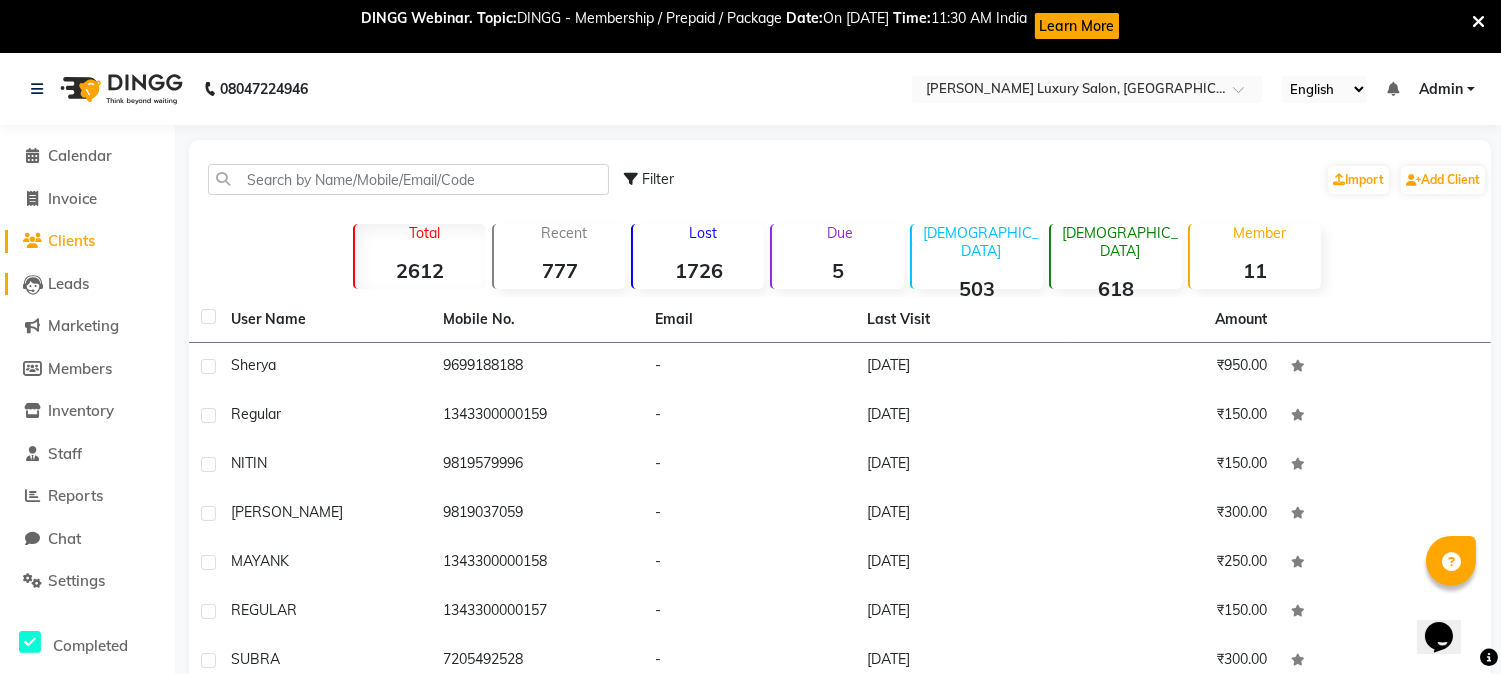 click on "Leads" 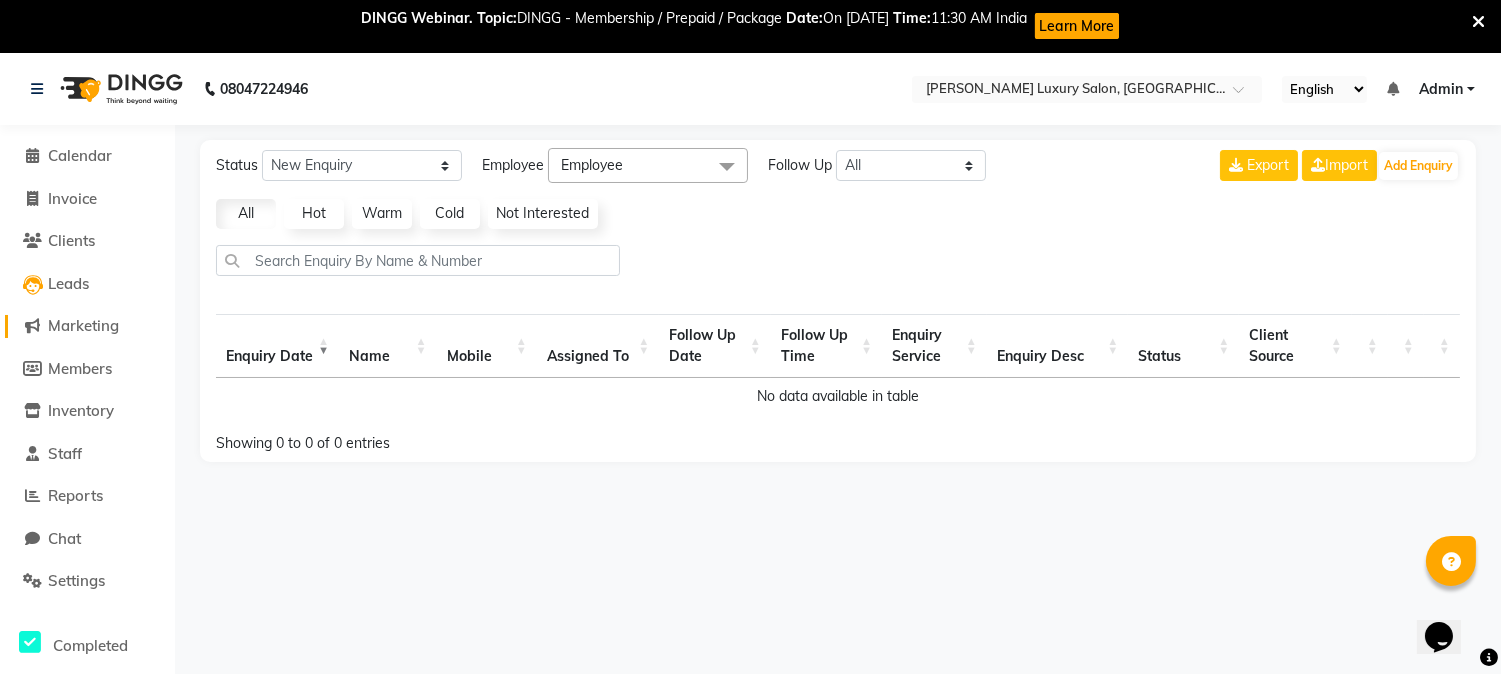 click on "Marketing" 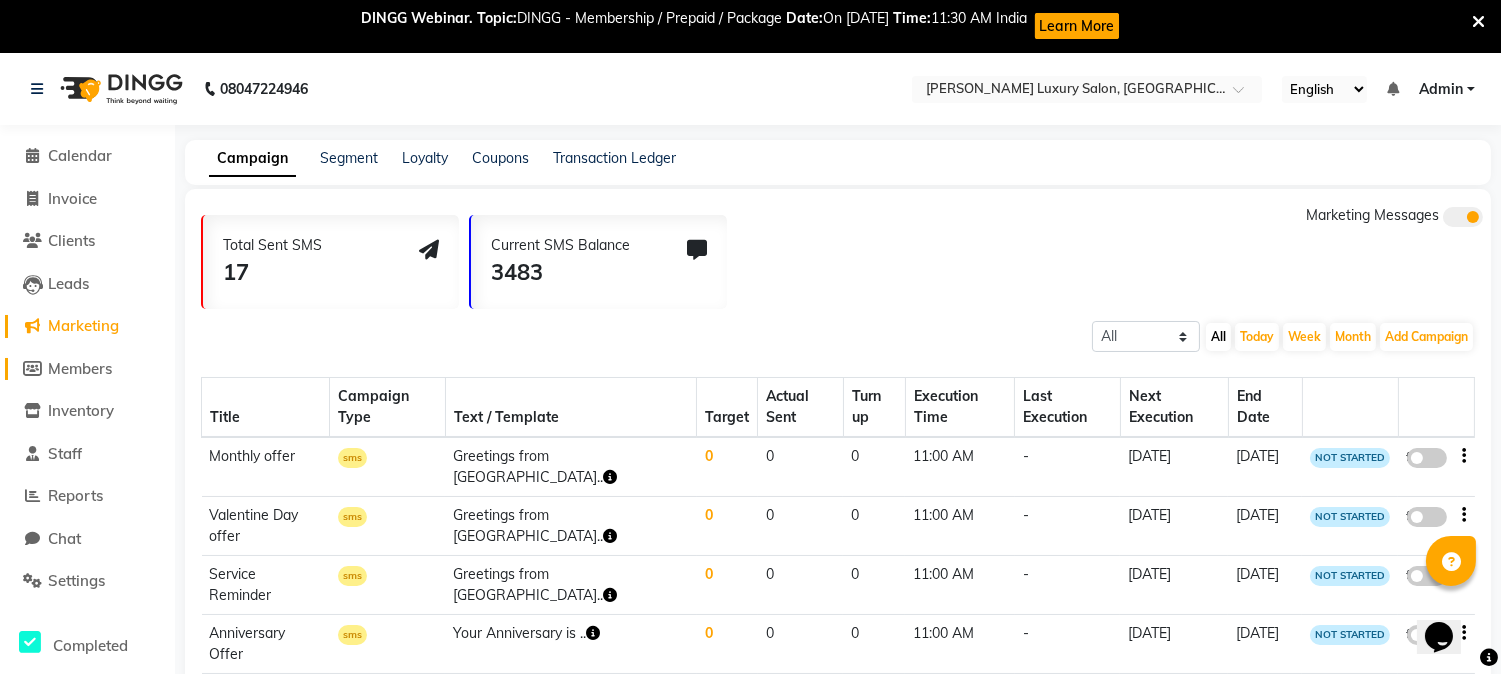 click on "Members" 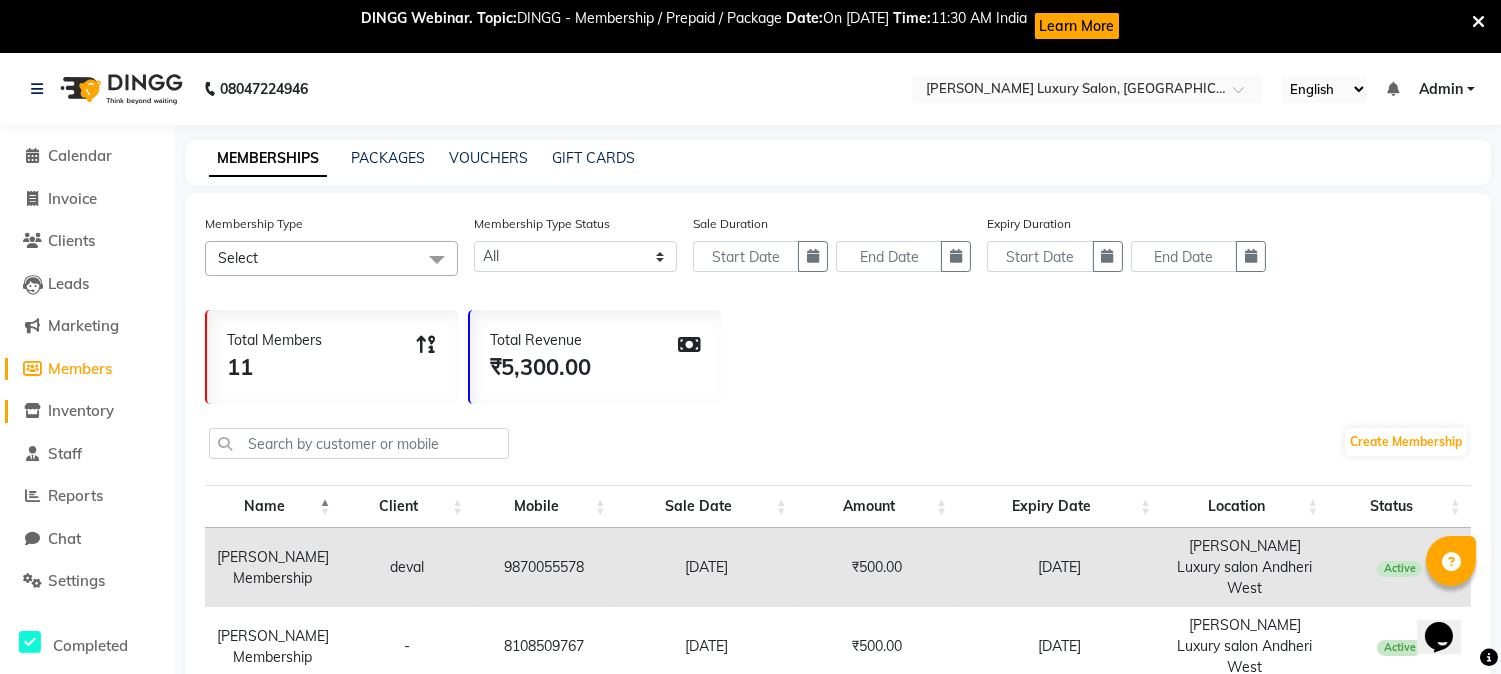 click on "Inventory" 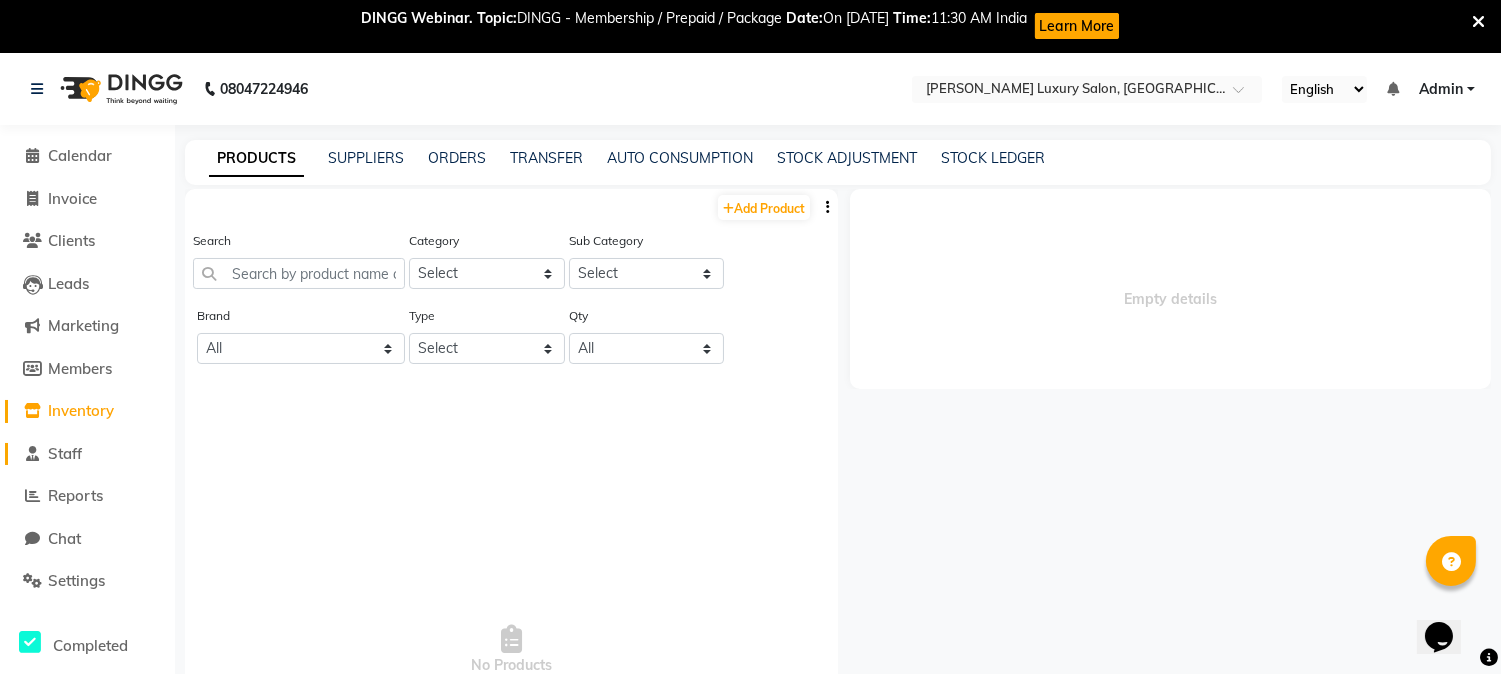 click on "Staff" 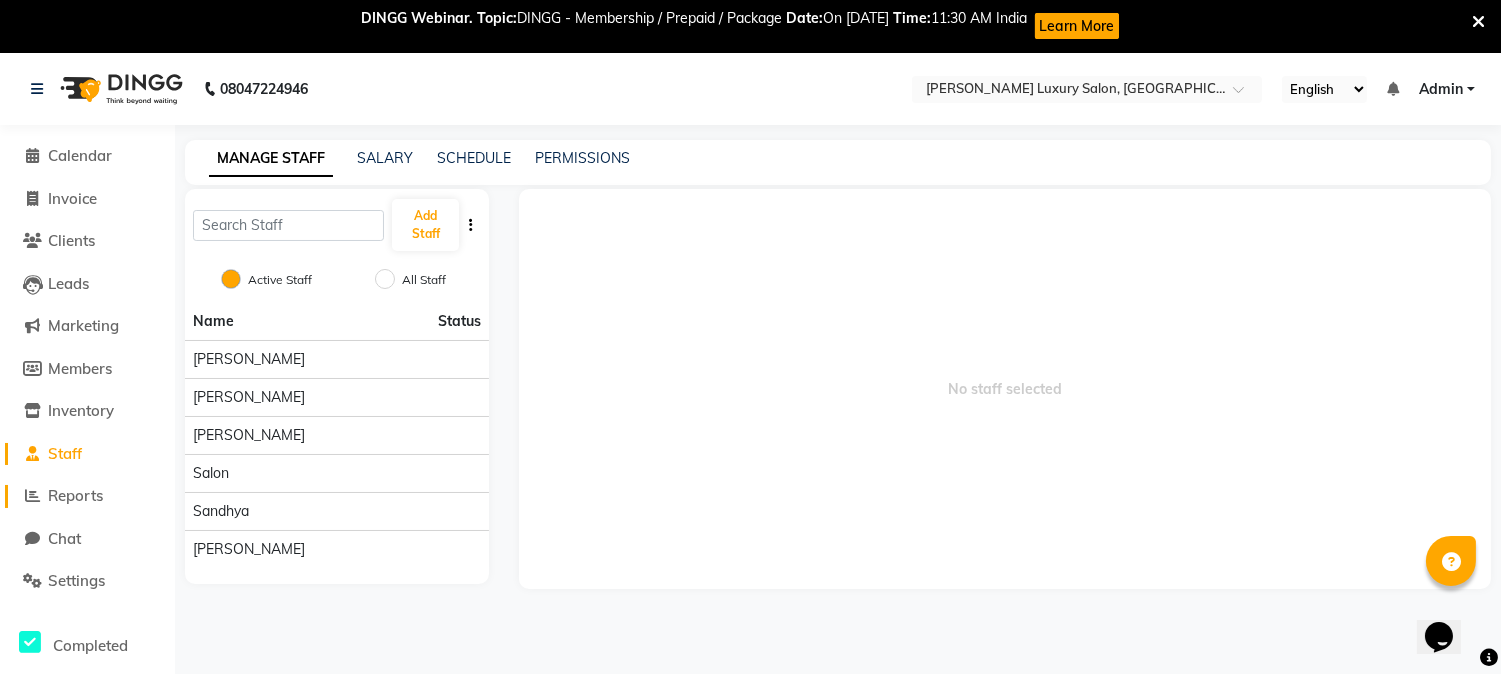 click on "Reports" 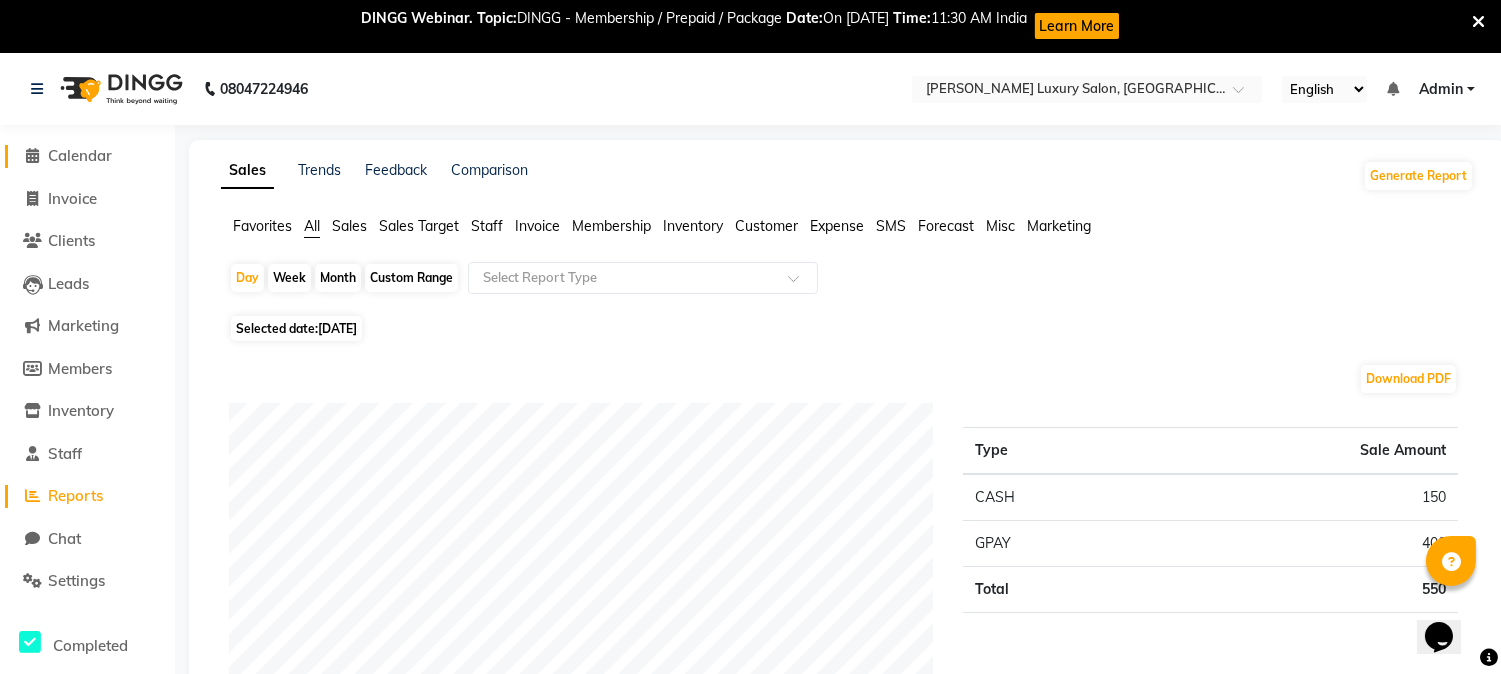 click 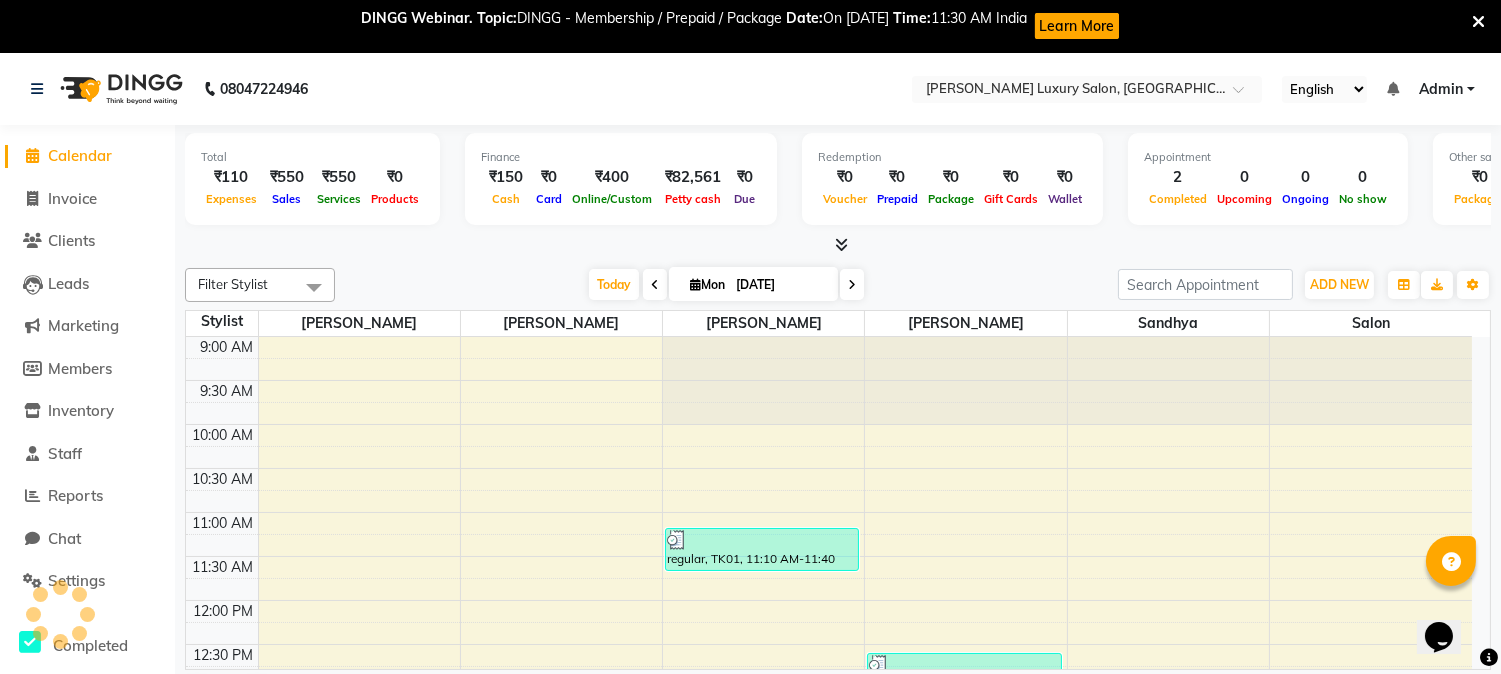 scroll, scrollTop: 0, scrollLeft: 0, axis: both 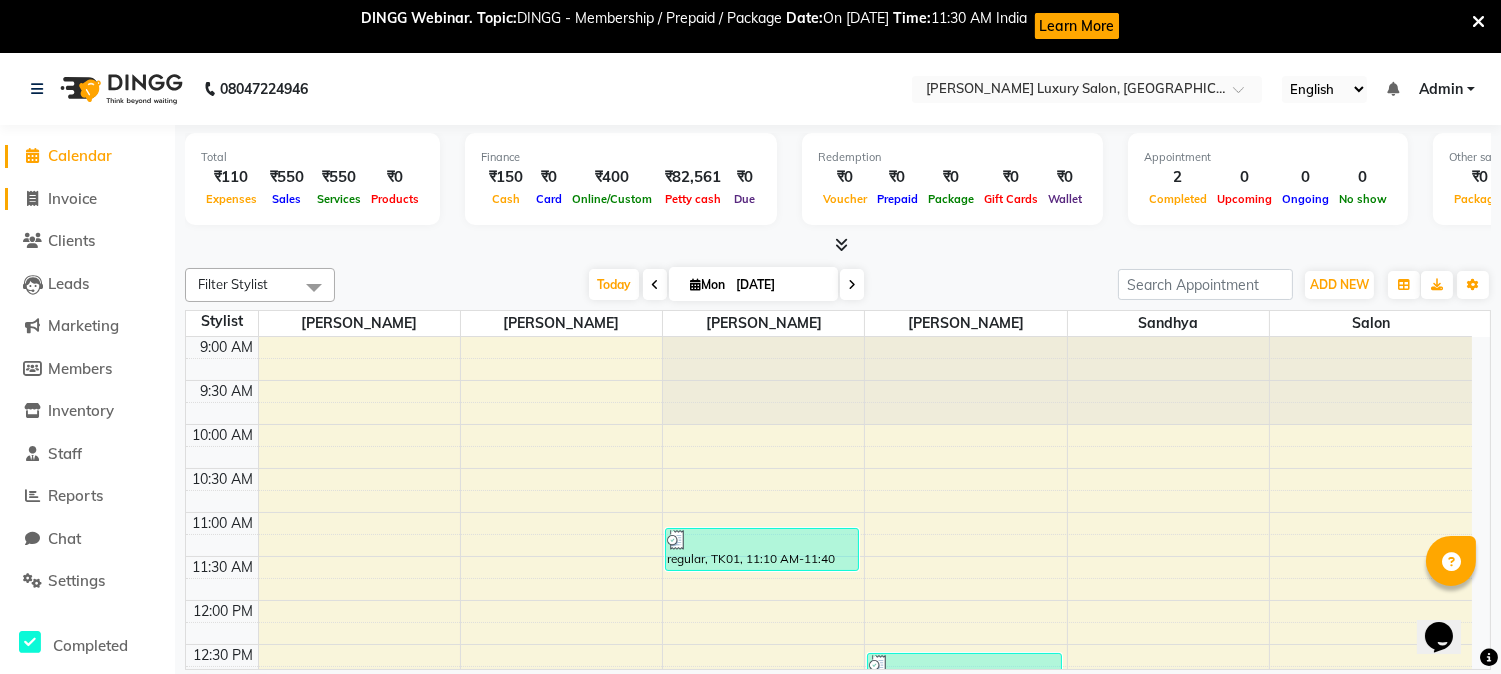 click on "Invoice" 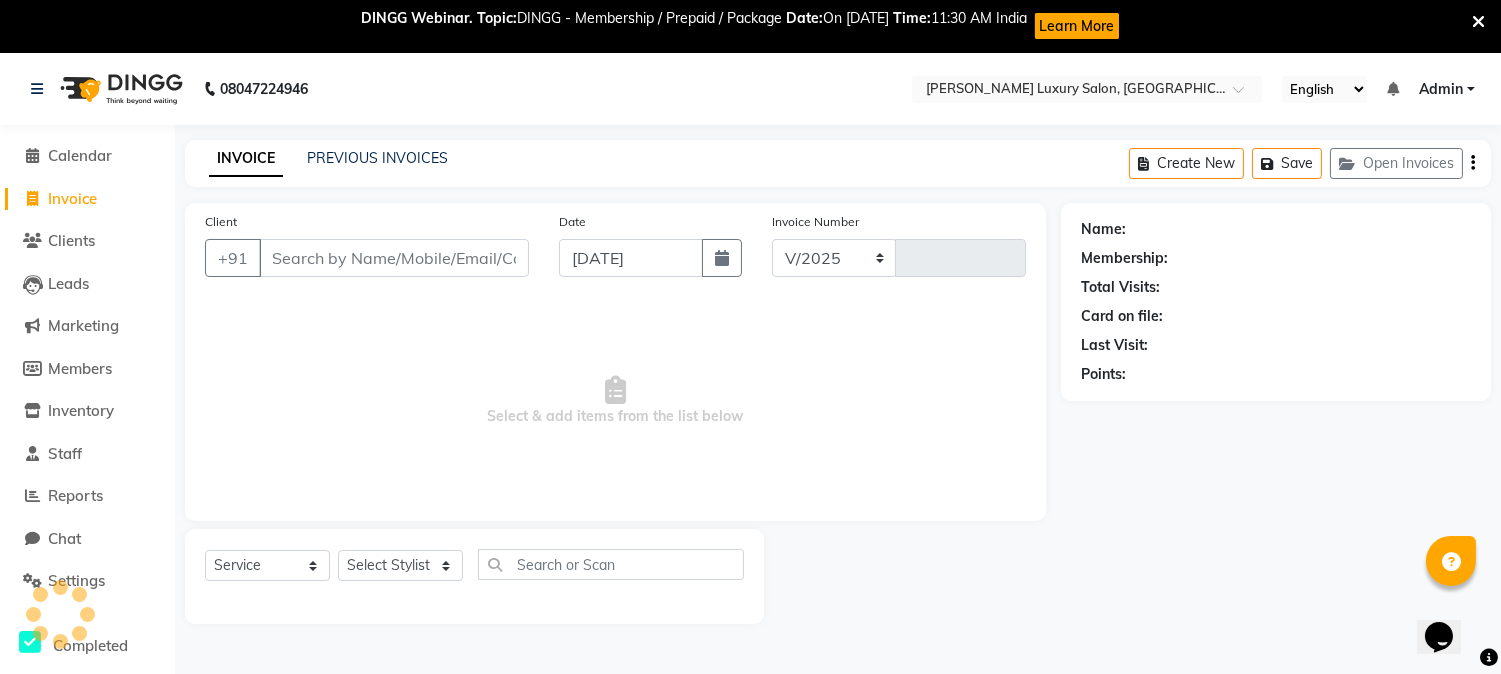 select on "7752" 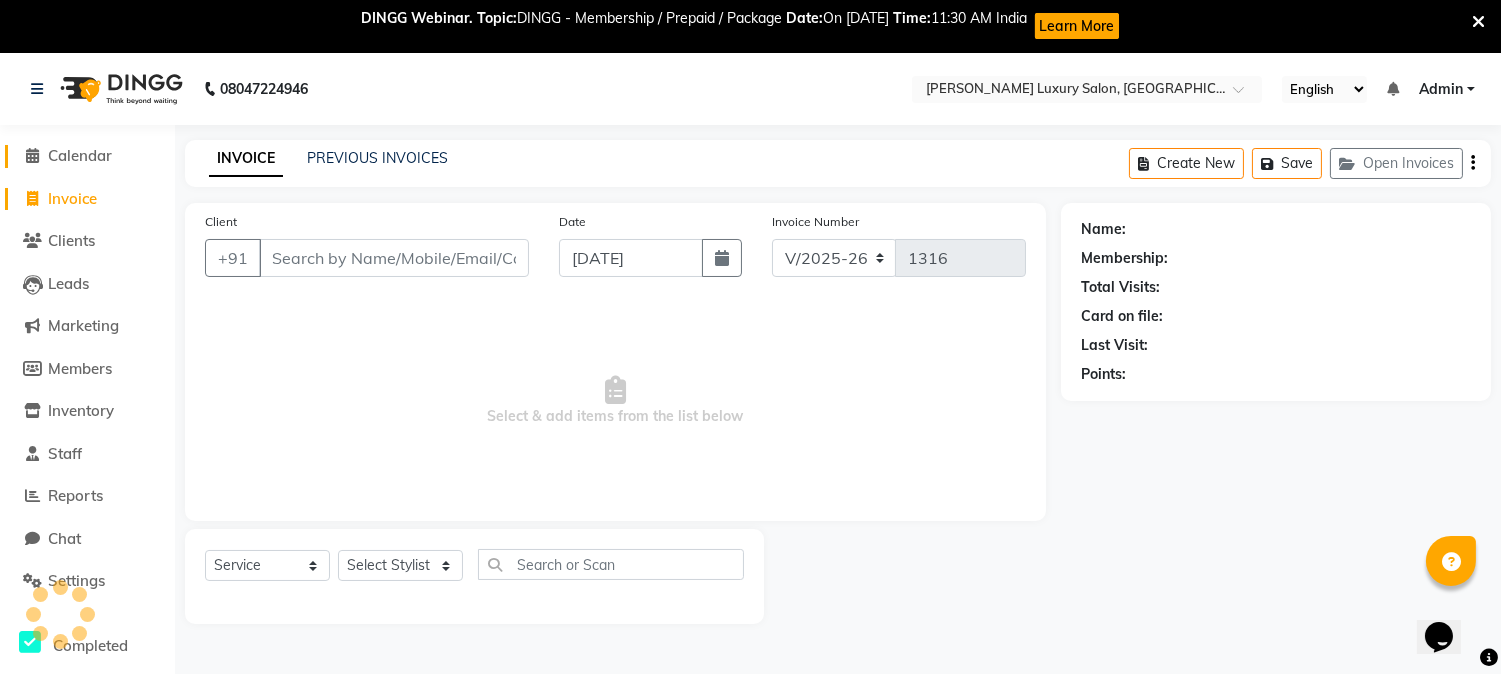 click on "Calendar" 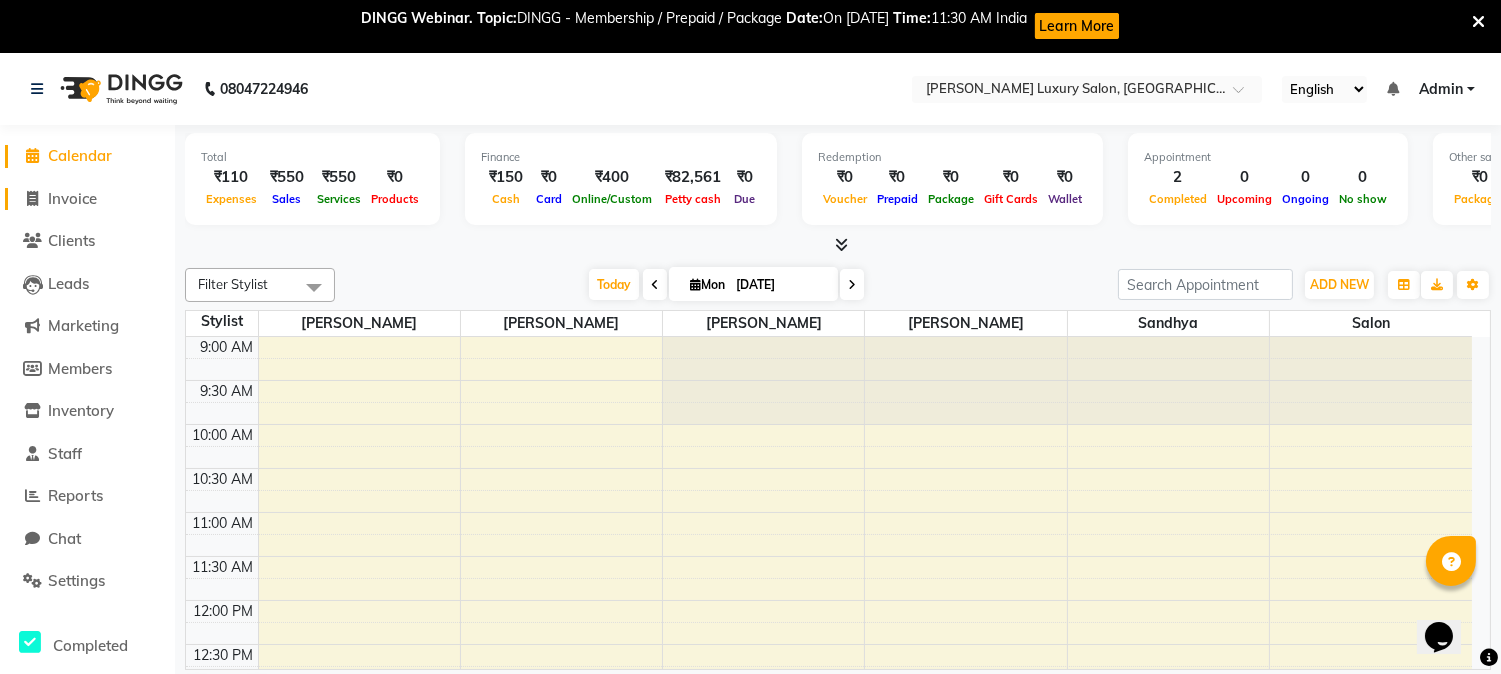 scroll, scrollTop: 355, scrollLeft: 0, axis: vertical 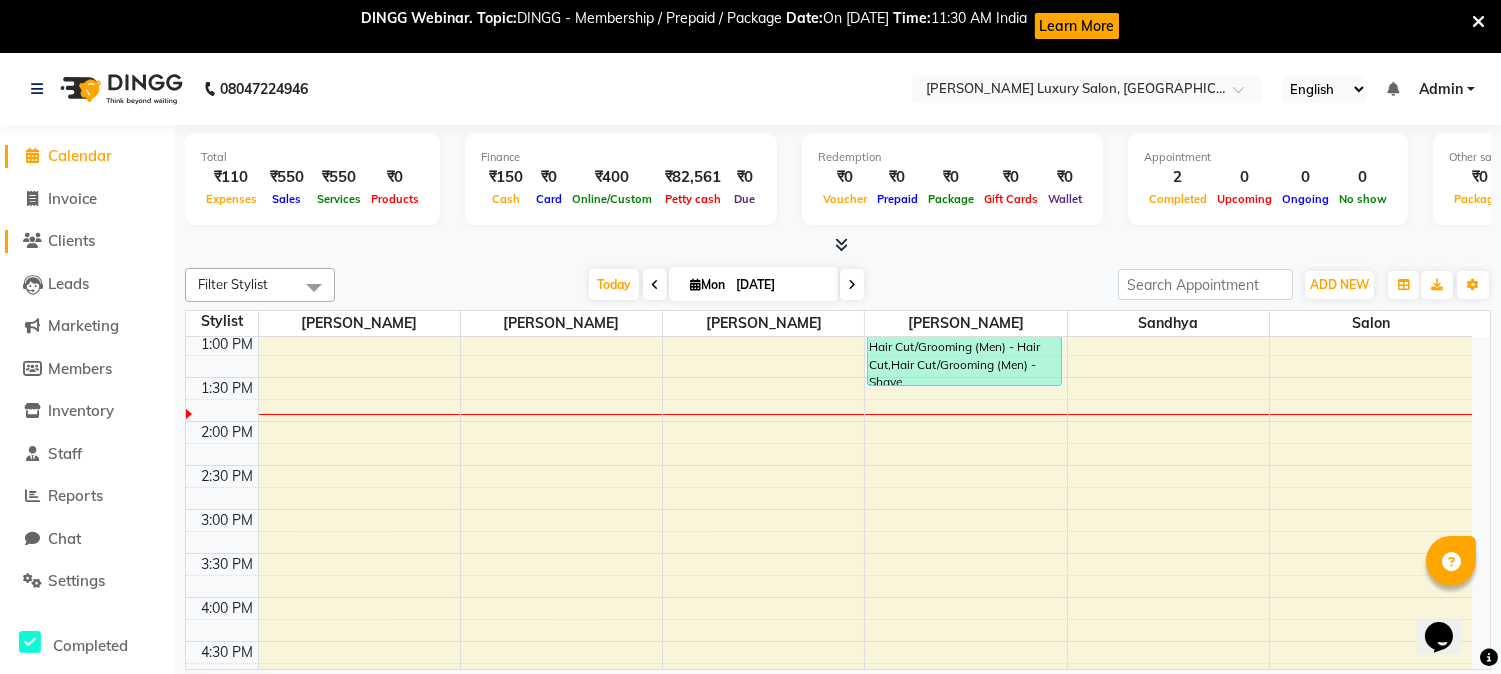 click on "Clients" 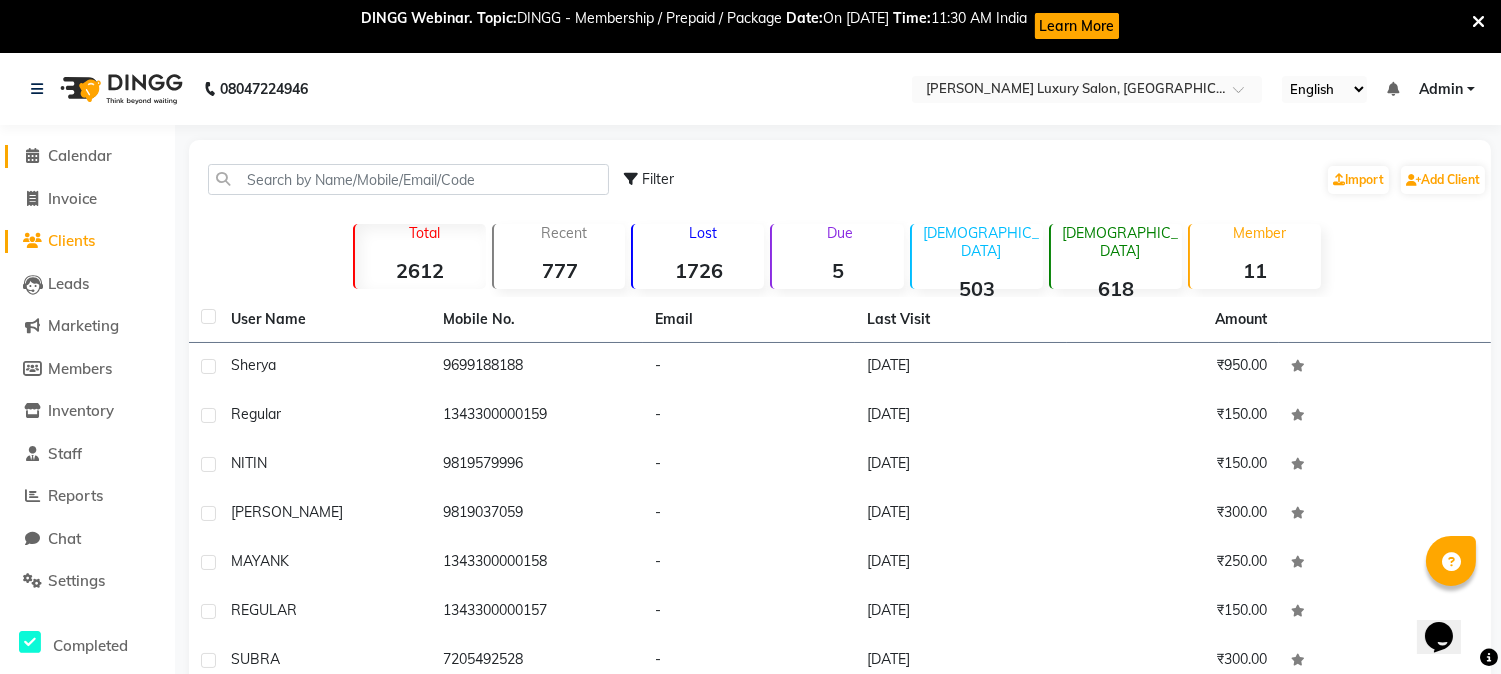 click on "Calendar" 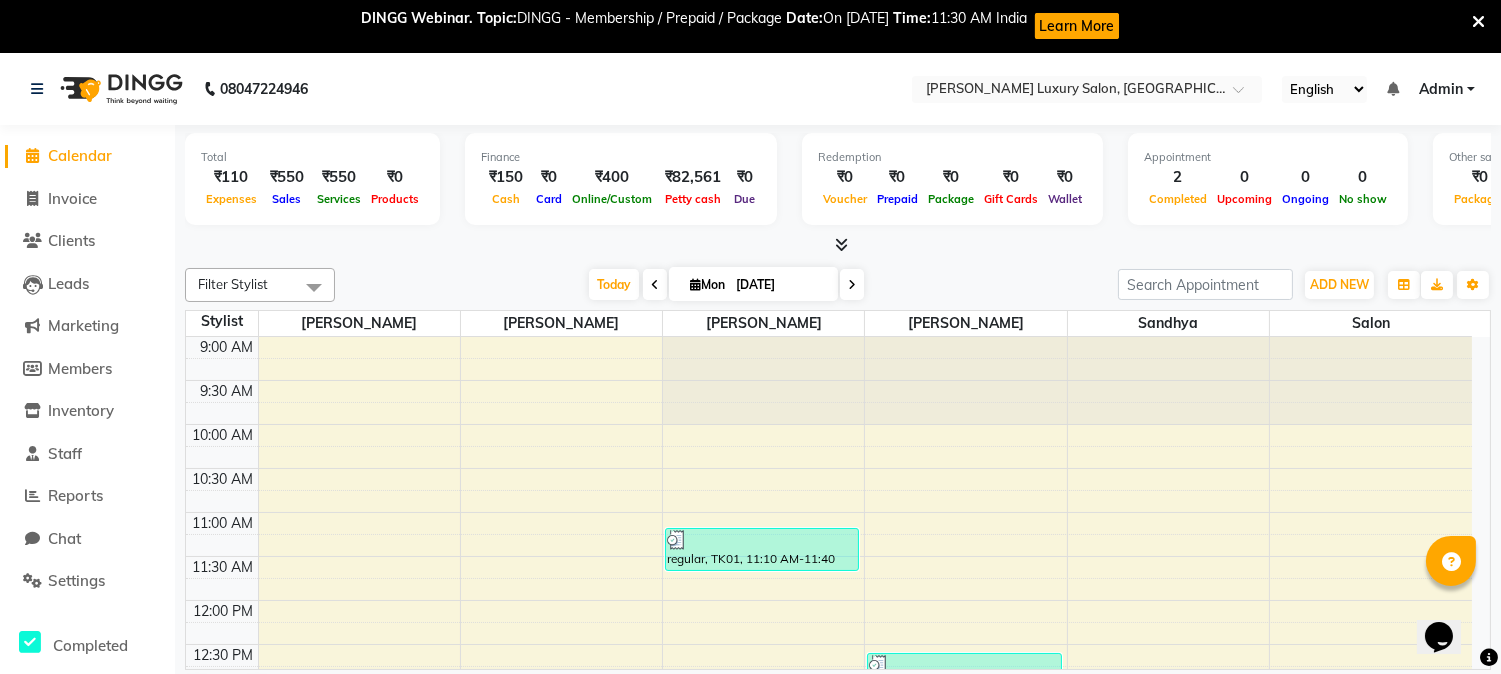 click at bounding box center [838, 245] 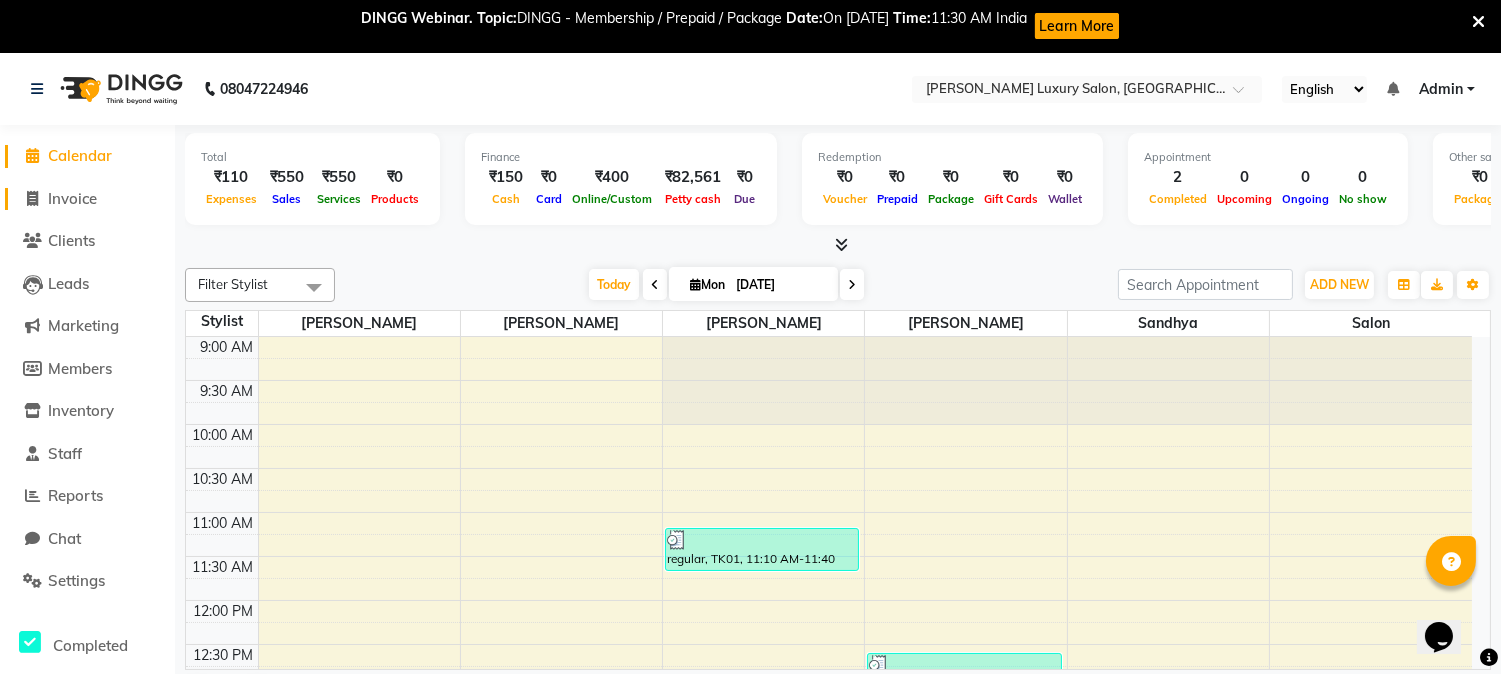 click on "Invoice" 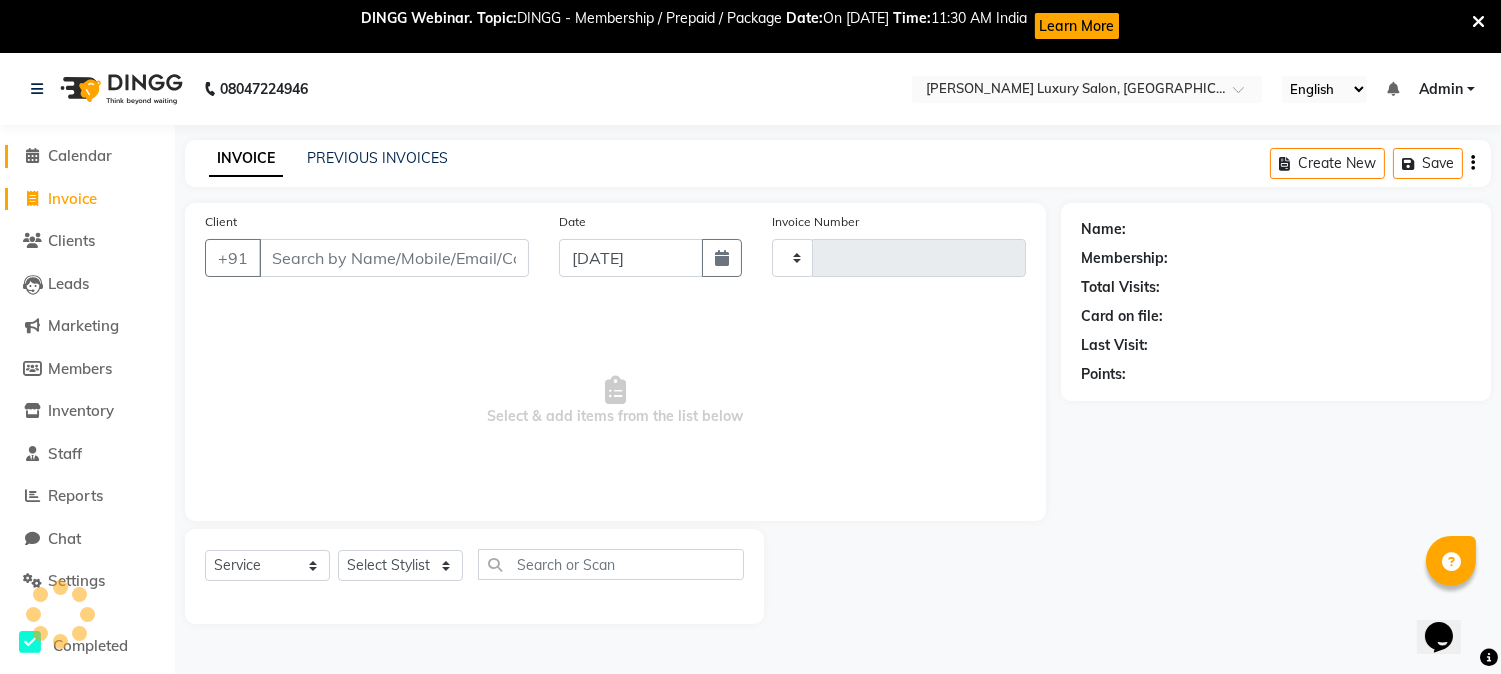 type on "1316" 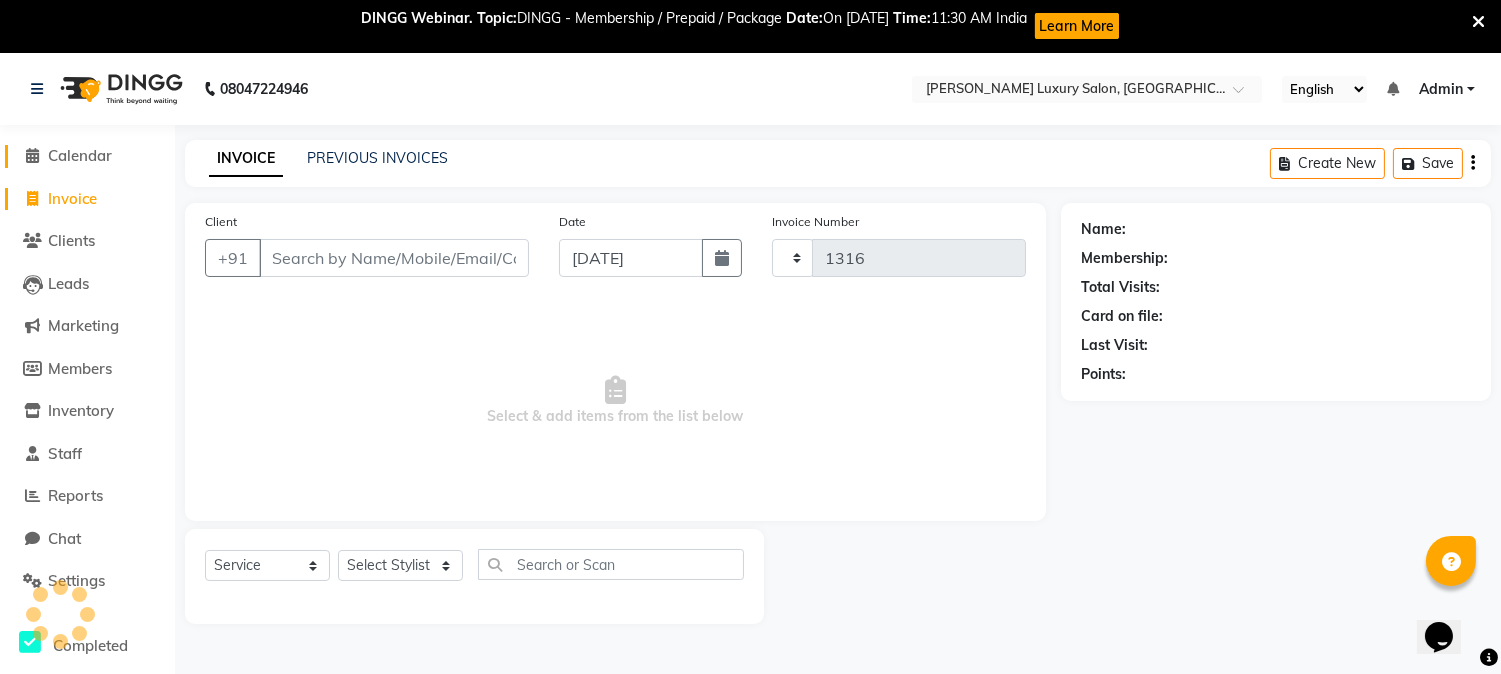 select on "7752" 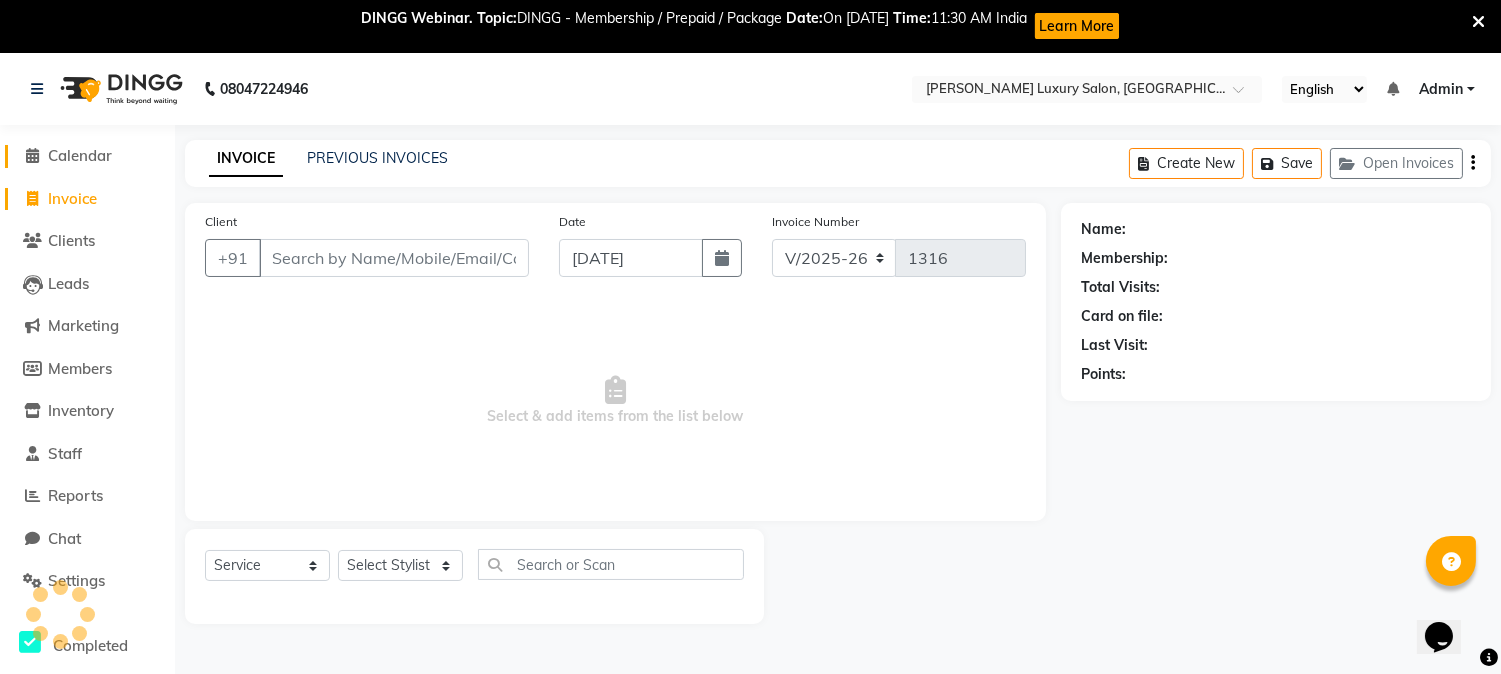 click on "Calendar" 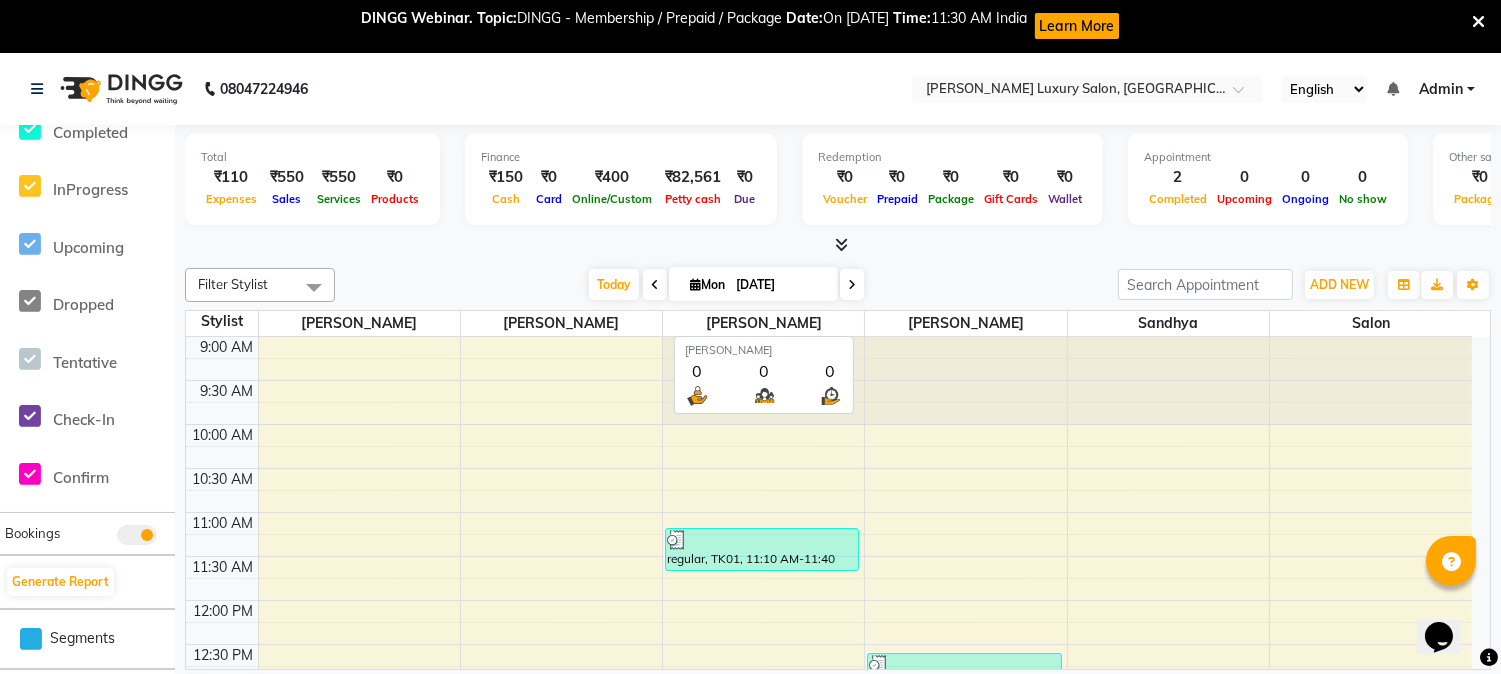 scroll, scrollTop: 547, scrollLeft: 0, axis: vertical 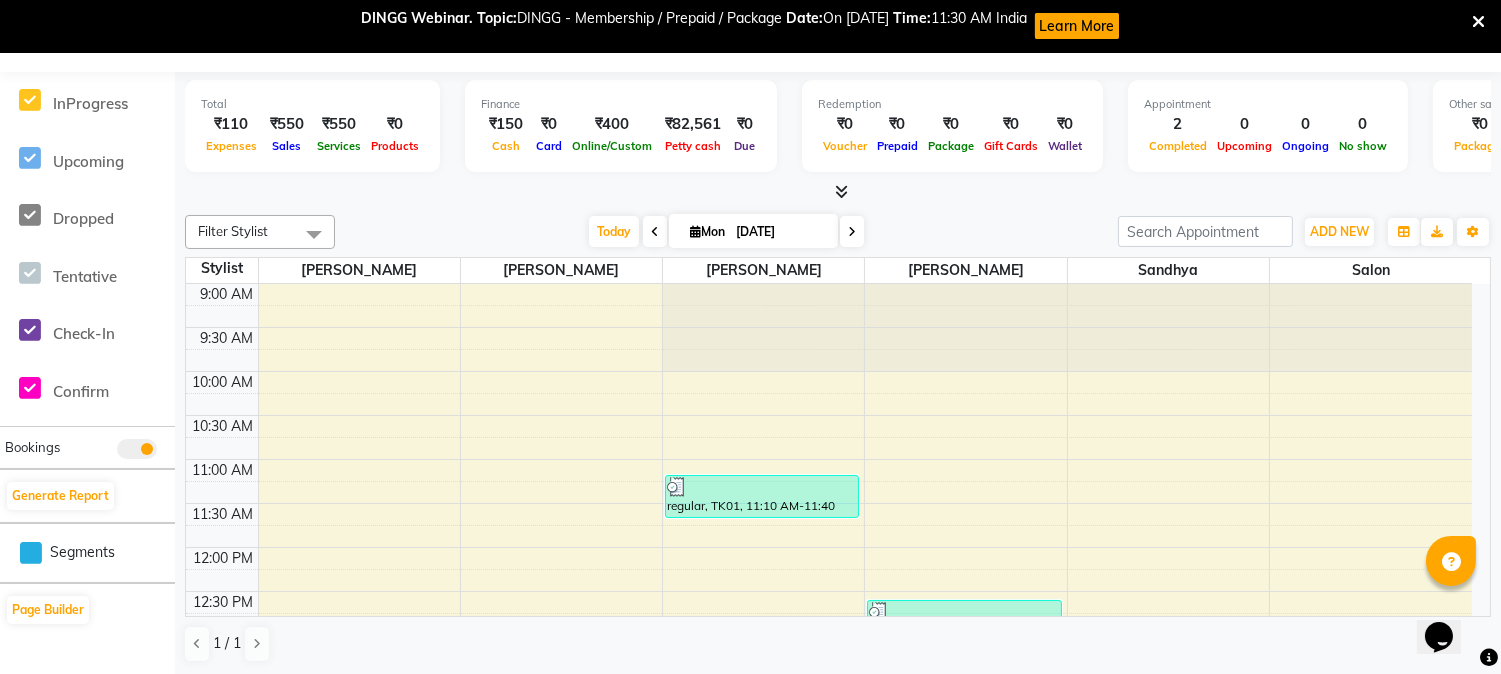 click at bounding box center [838, 192] 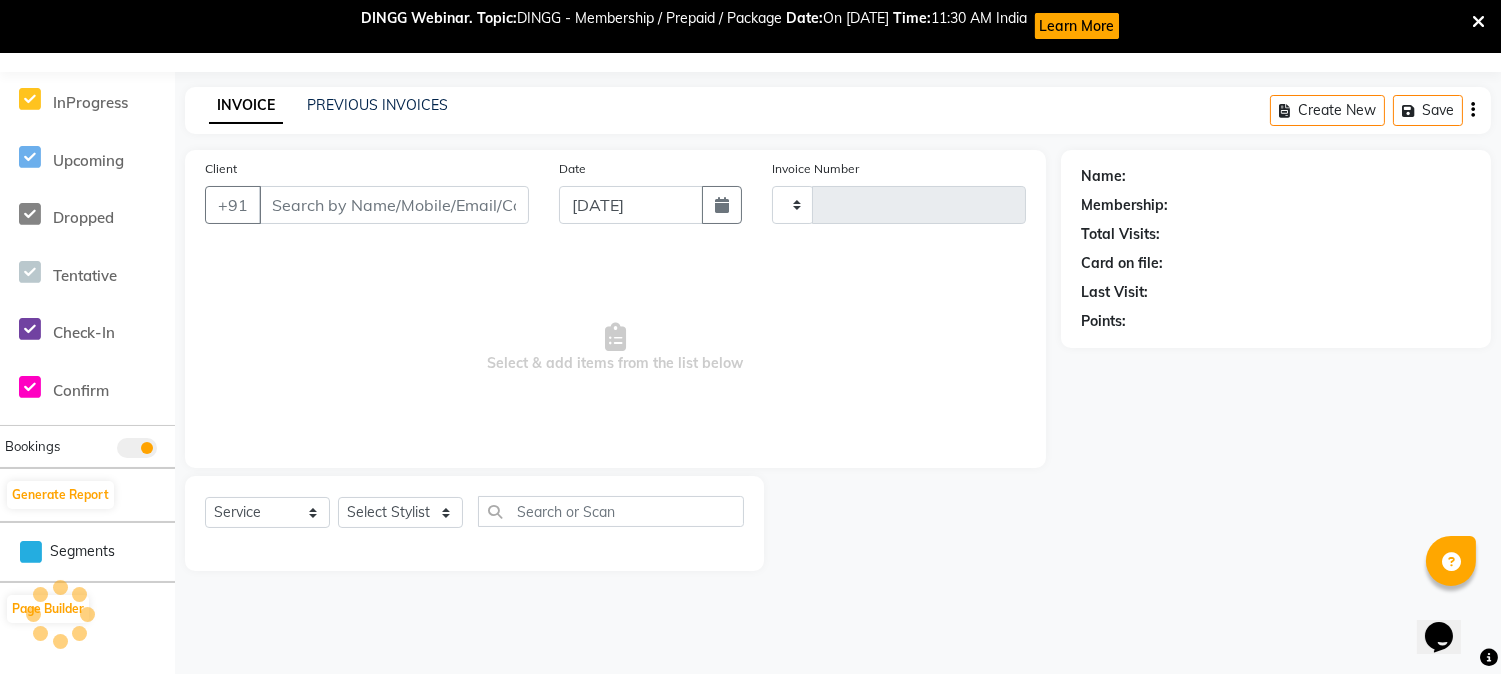 scroll, scrollTop: 0, scrollLeft: 0, axis: both 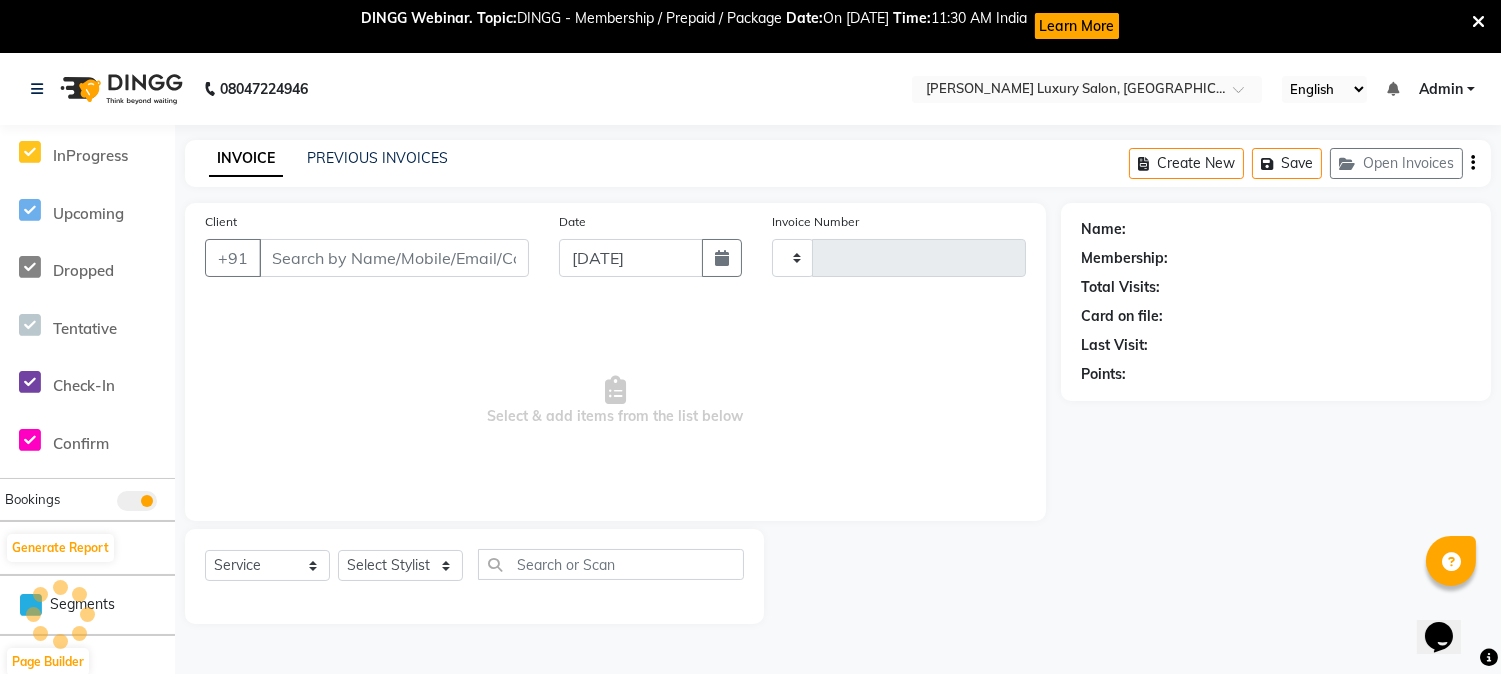 type on "1316" 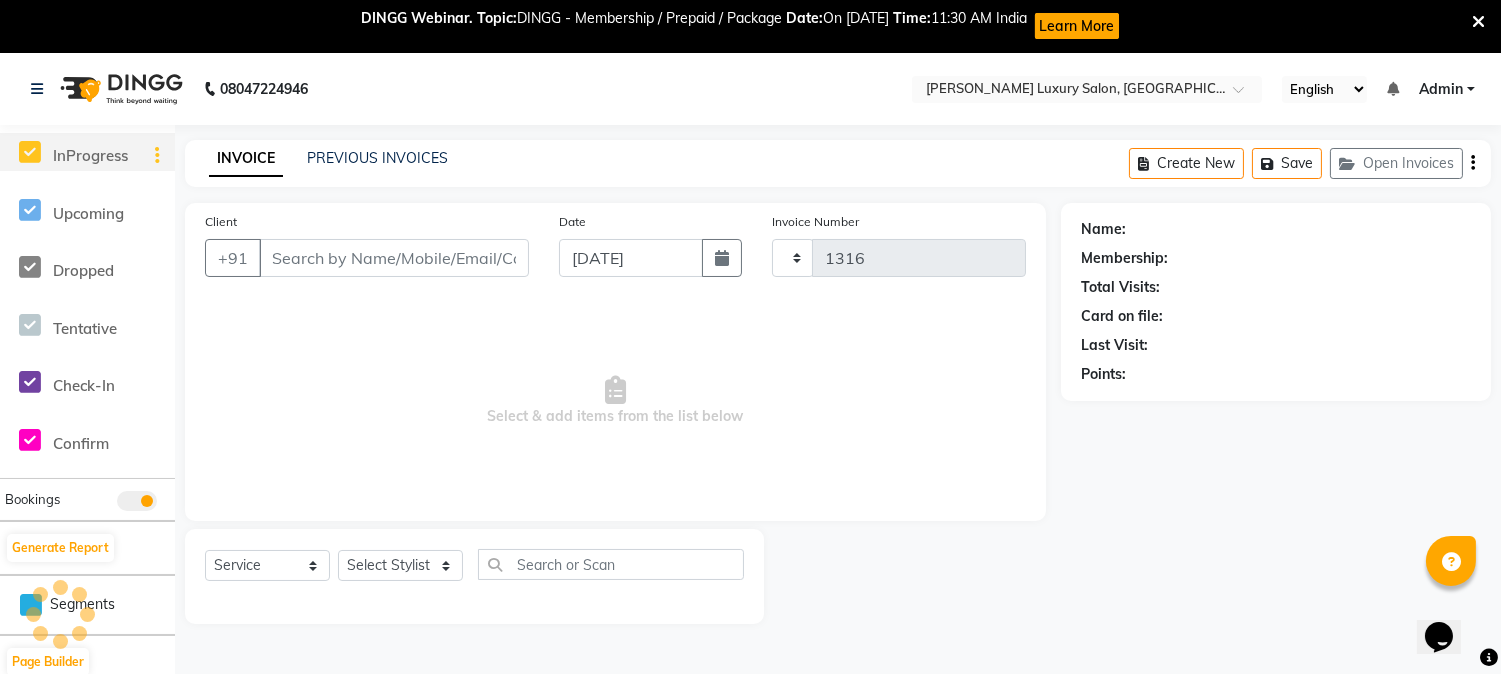 select on "7752" 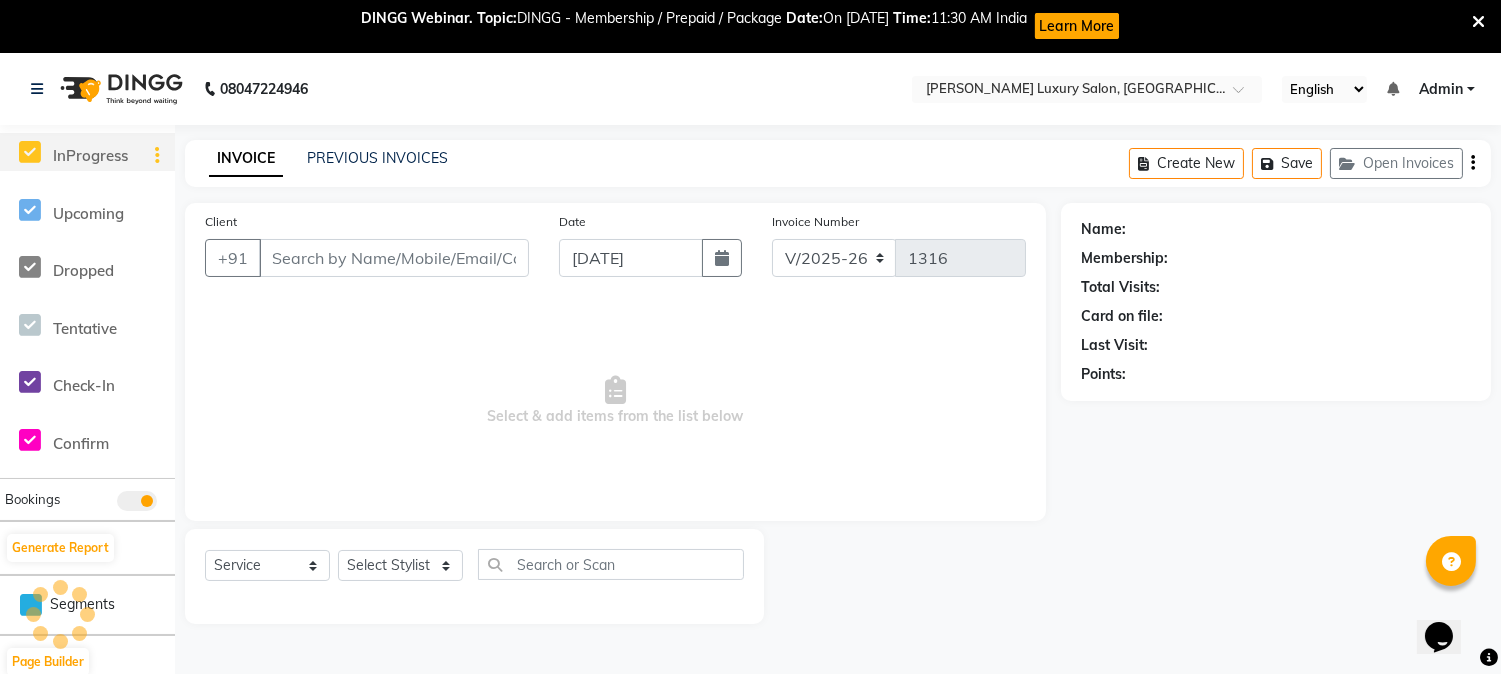 click on "InProgress" 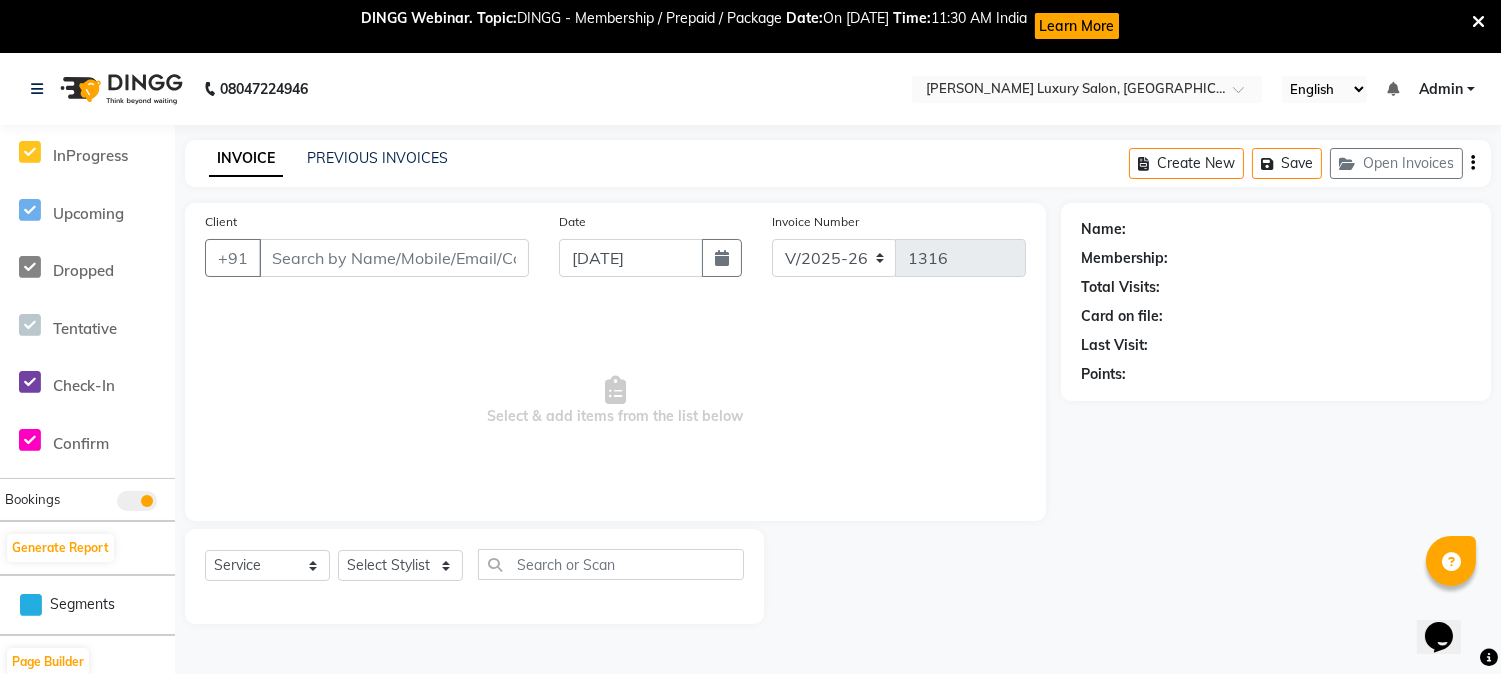 click on "08047224946" 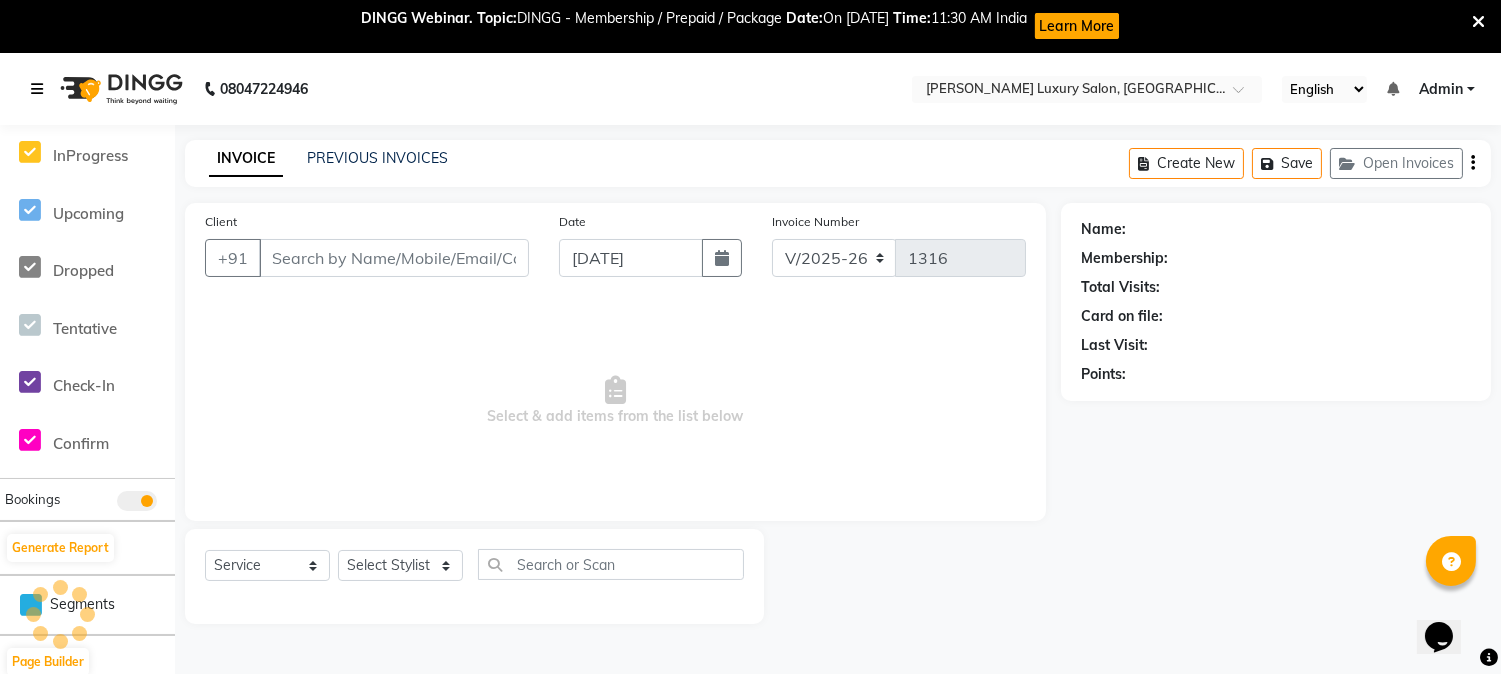 click at bounding box center (41, 89) 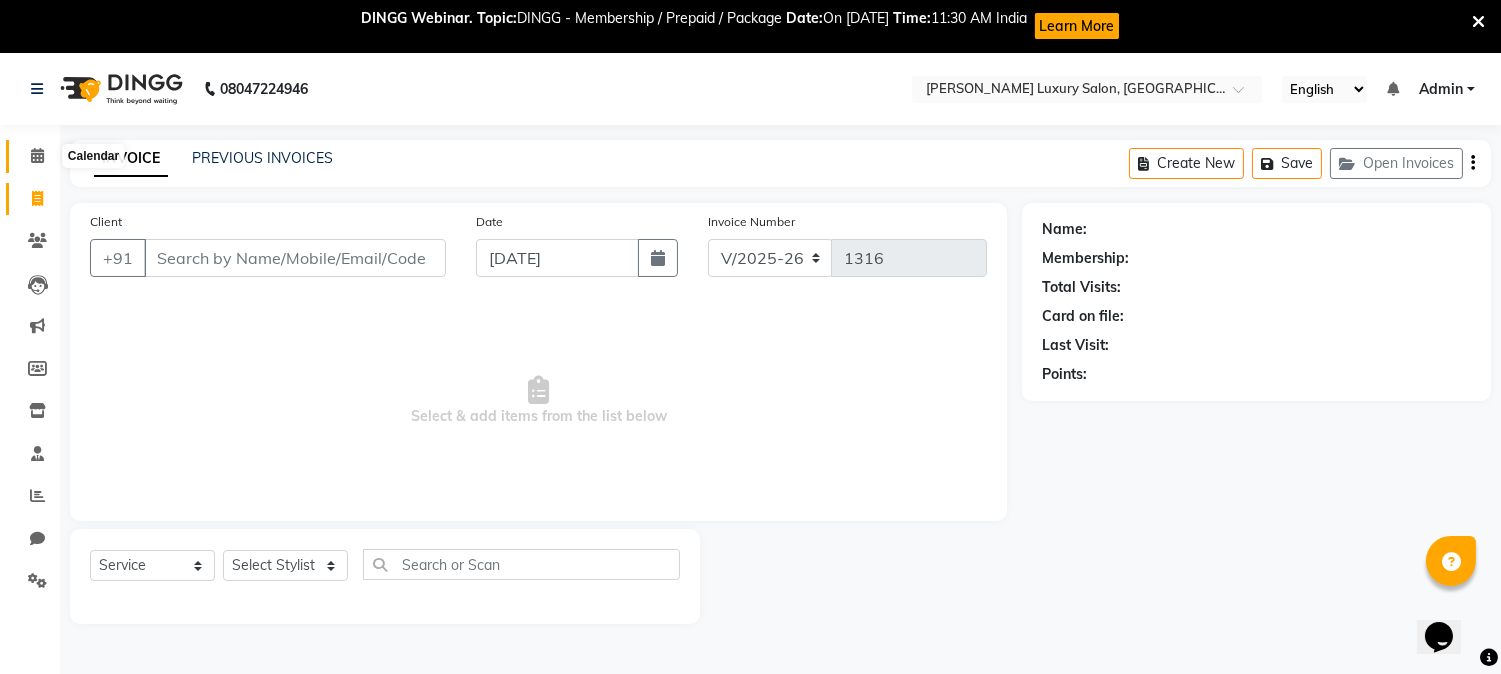 click 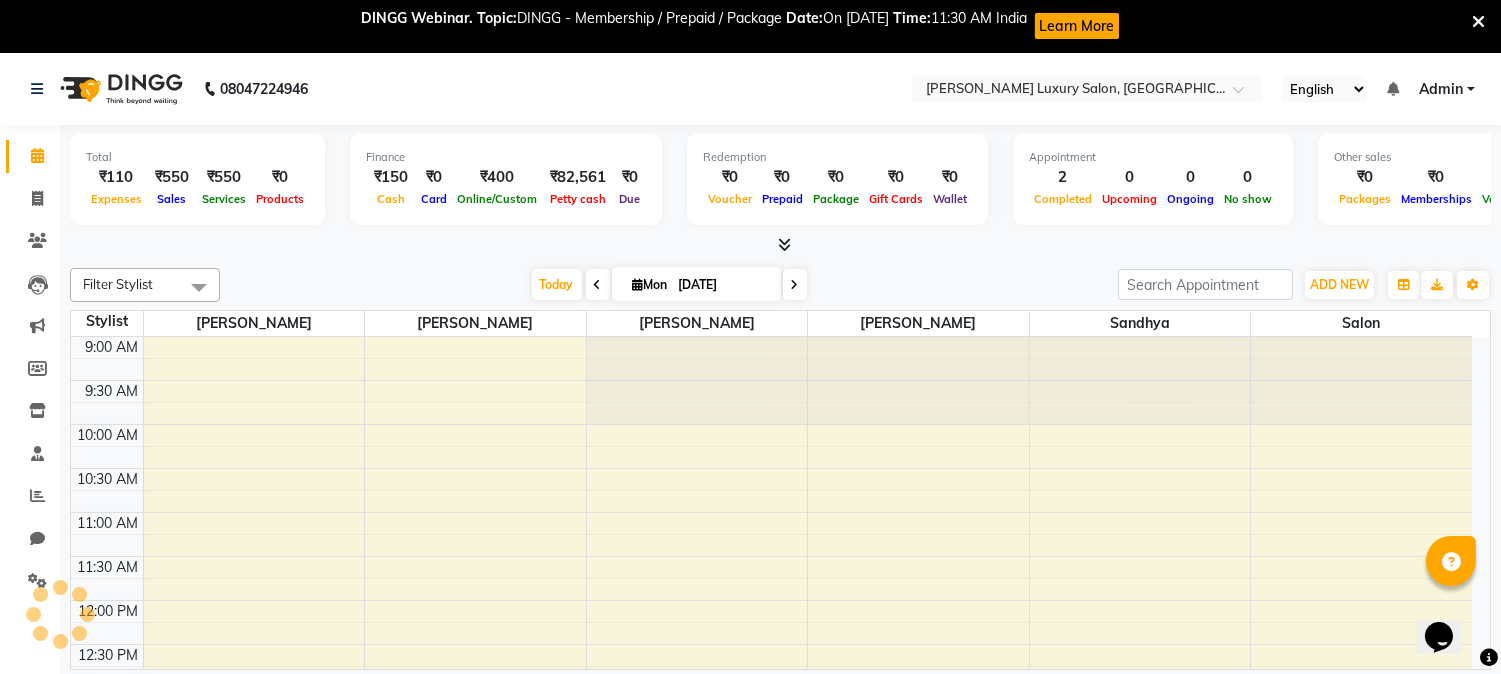 scroll, scrollTop: 0, scrollLeft: 0, axis: both 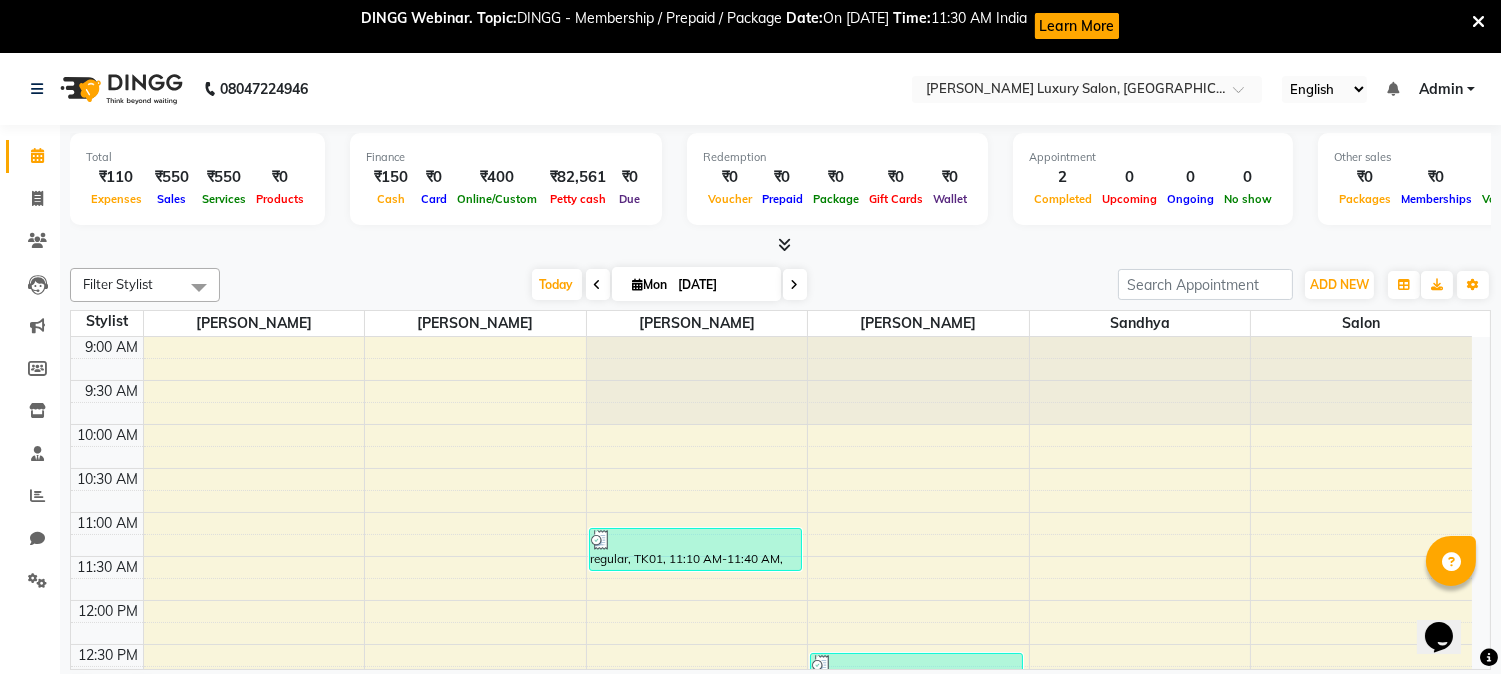 click on "08047224946 Select Location × Huppa Huyya Luxury Salon, Andheri West English ENGLISH Español العربية मराठी हिंदी ગુજરાતી தமிழ் 中文 Notifications nothing to show Admin Manage Profile Change Password Sign out  Version:3.15.4" 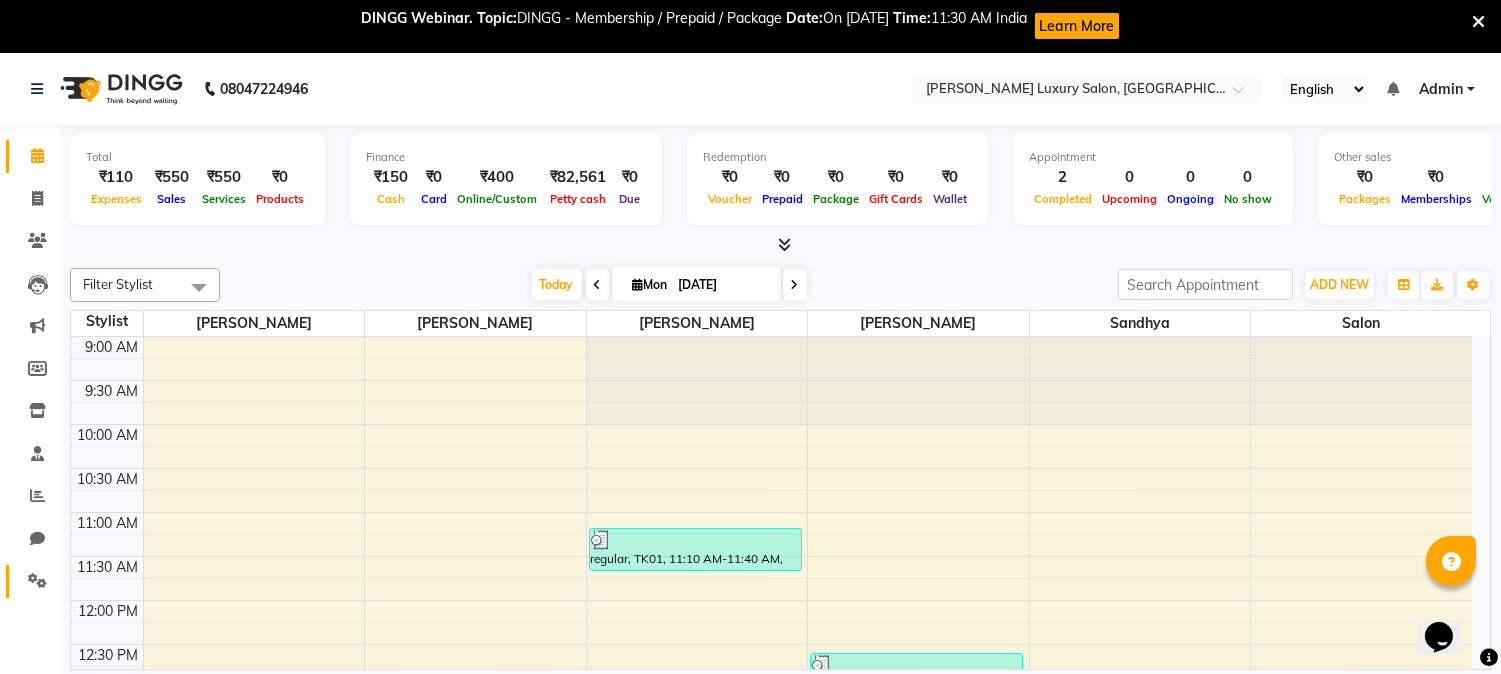 click 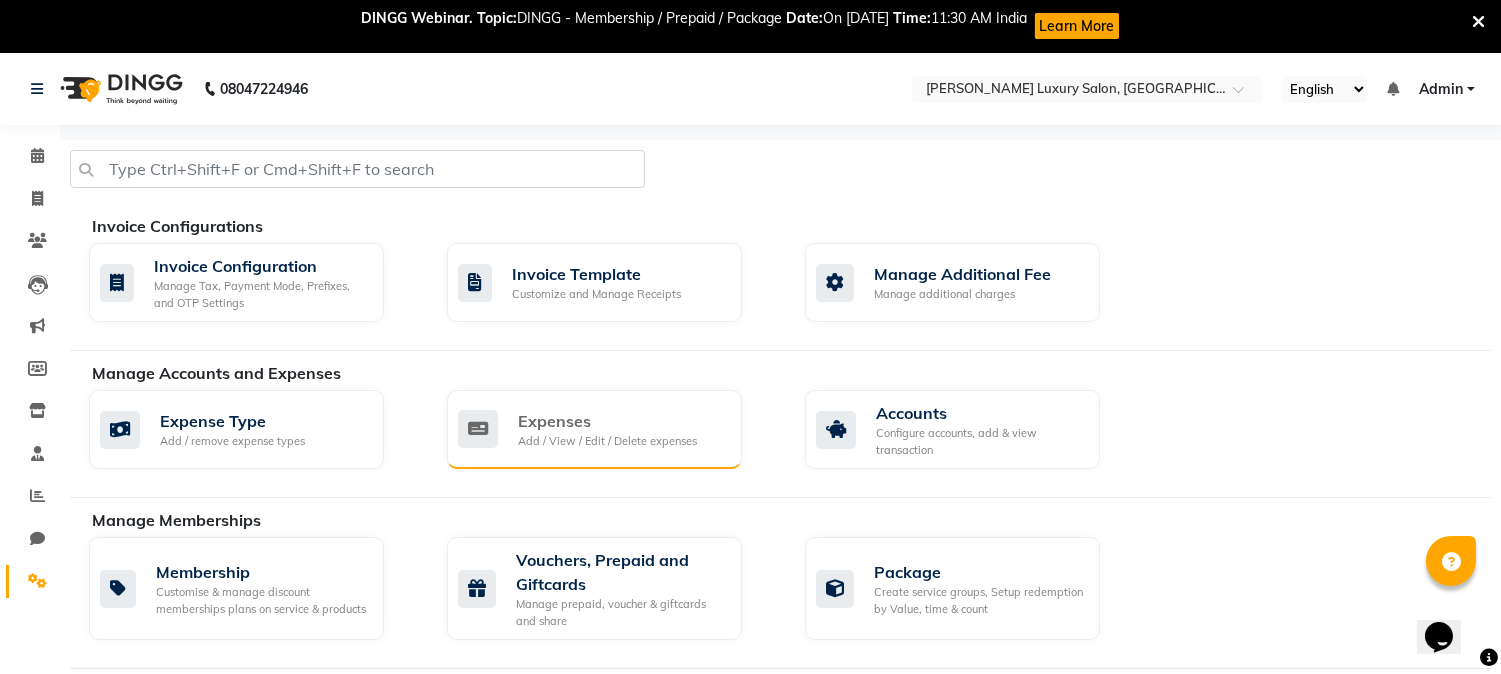 click on "Expenses" 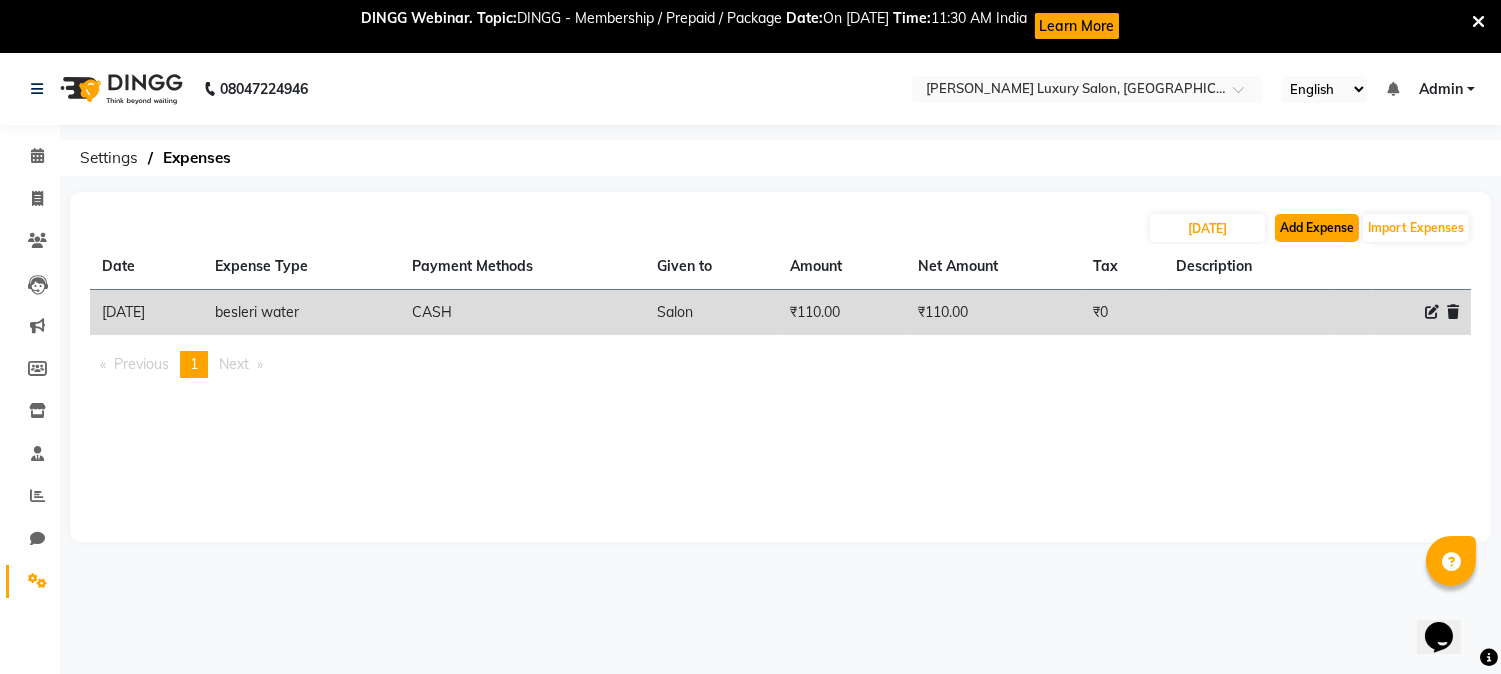 click on "Add Expense" 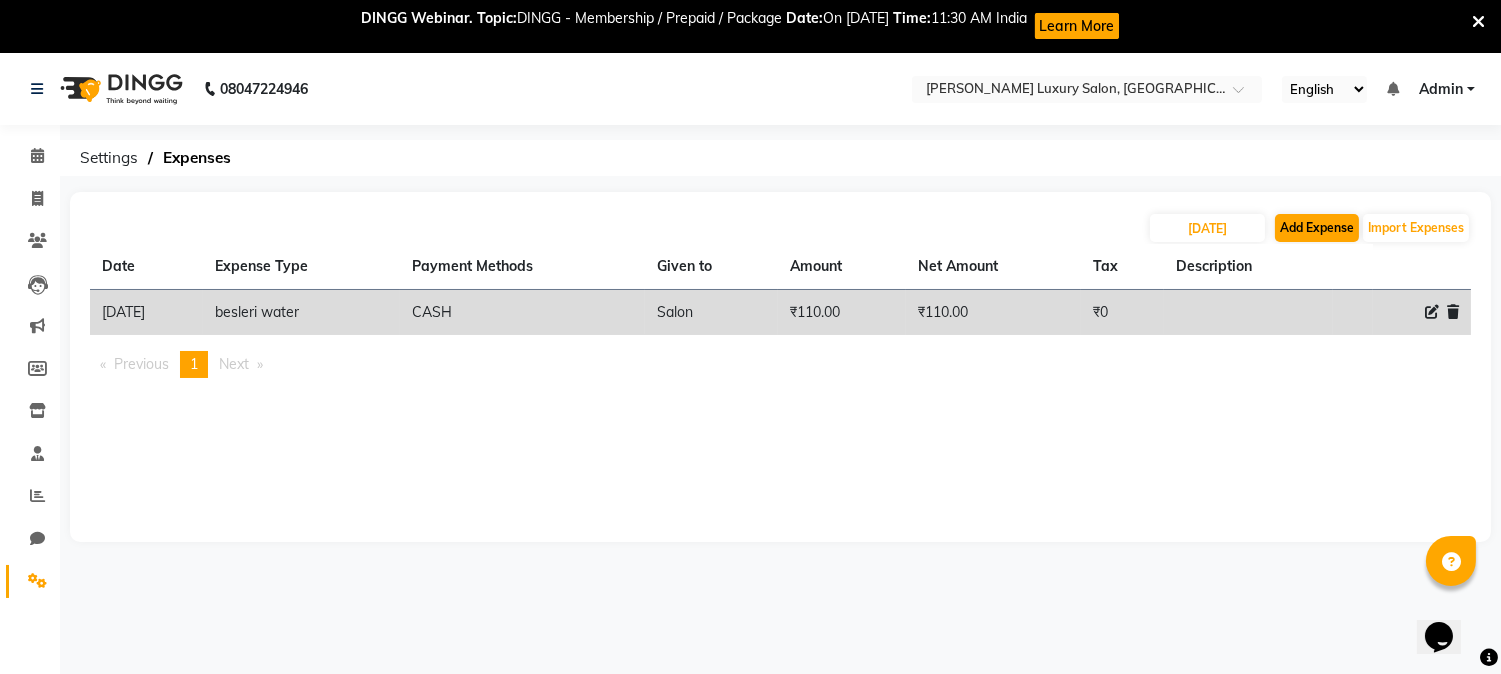 select on "1" 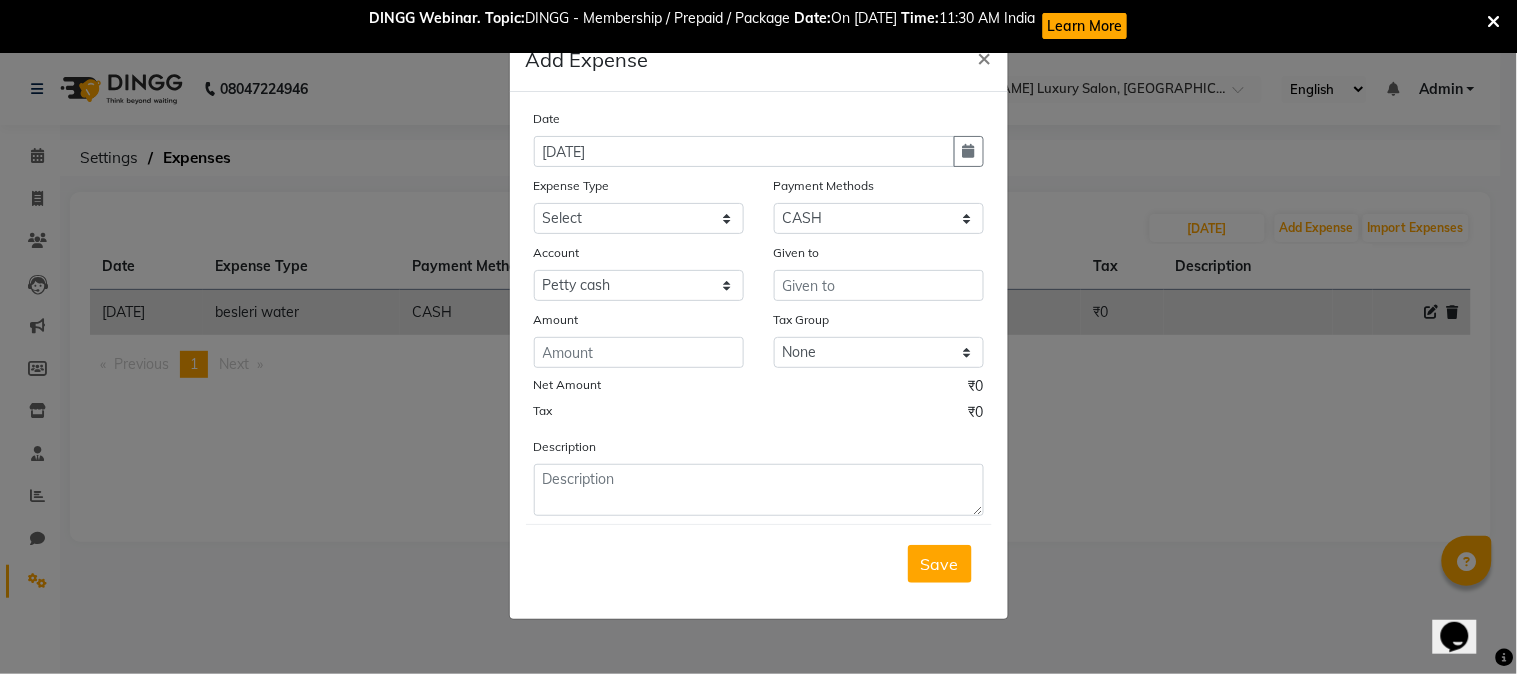click on "Expense Type" 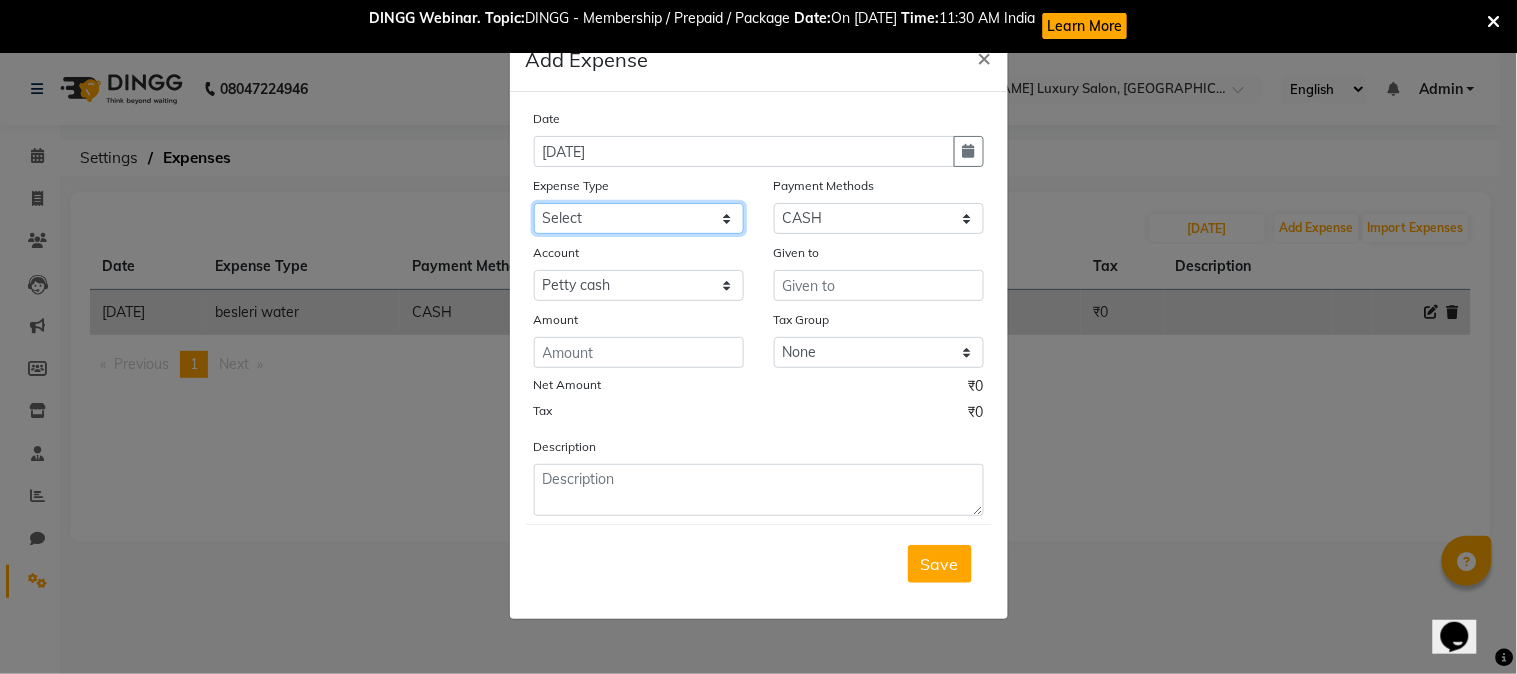 click on "Select Advance money Advance Salary AOUTO BILL besleri water Client Snacks Clinical charges Equipment Maintenance Marketing Membership sale Membership sale Other Pantry Product Rent Salary Staff Snacks Tax tip- Utilities" 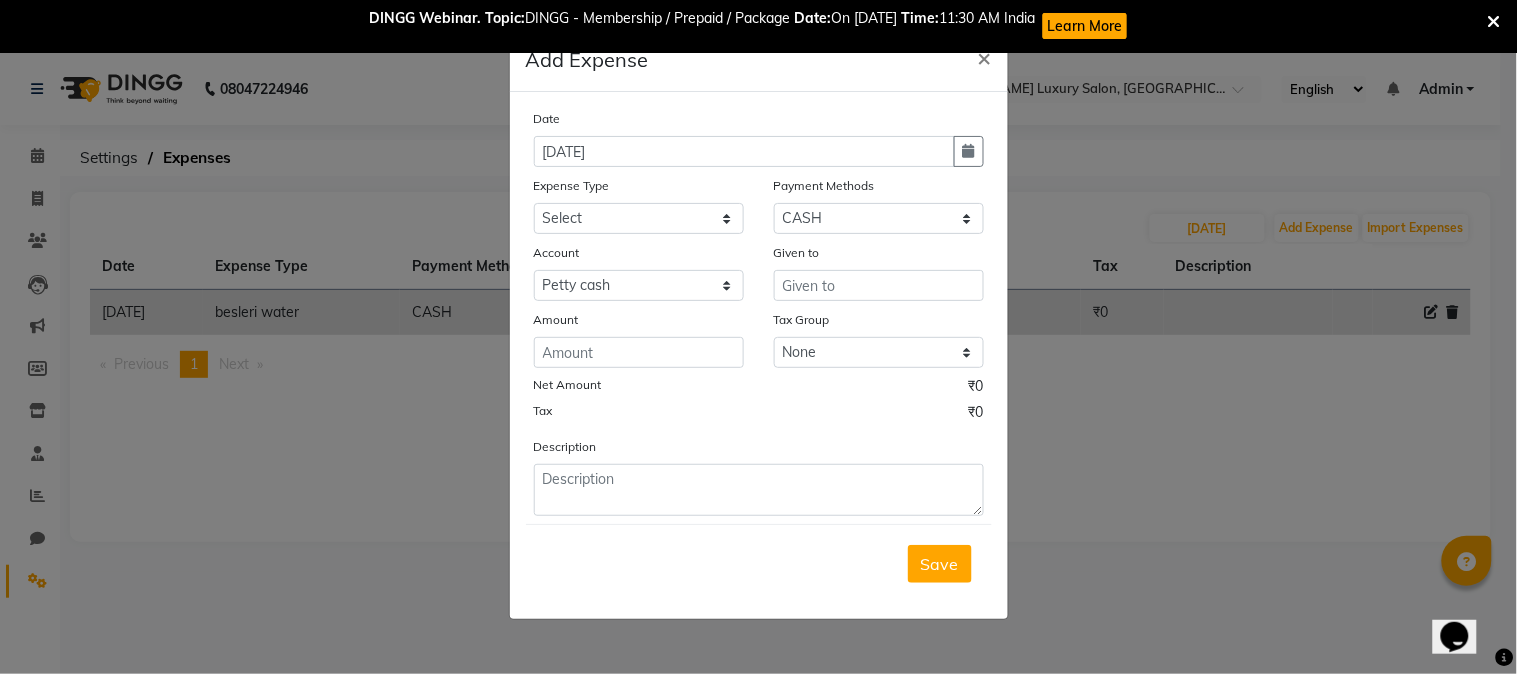 drag, startPoint x: 1082, startPoint y: 384, endPoint x: 1025, endPoint y: 255, distance: 141.0319 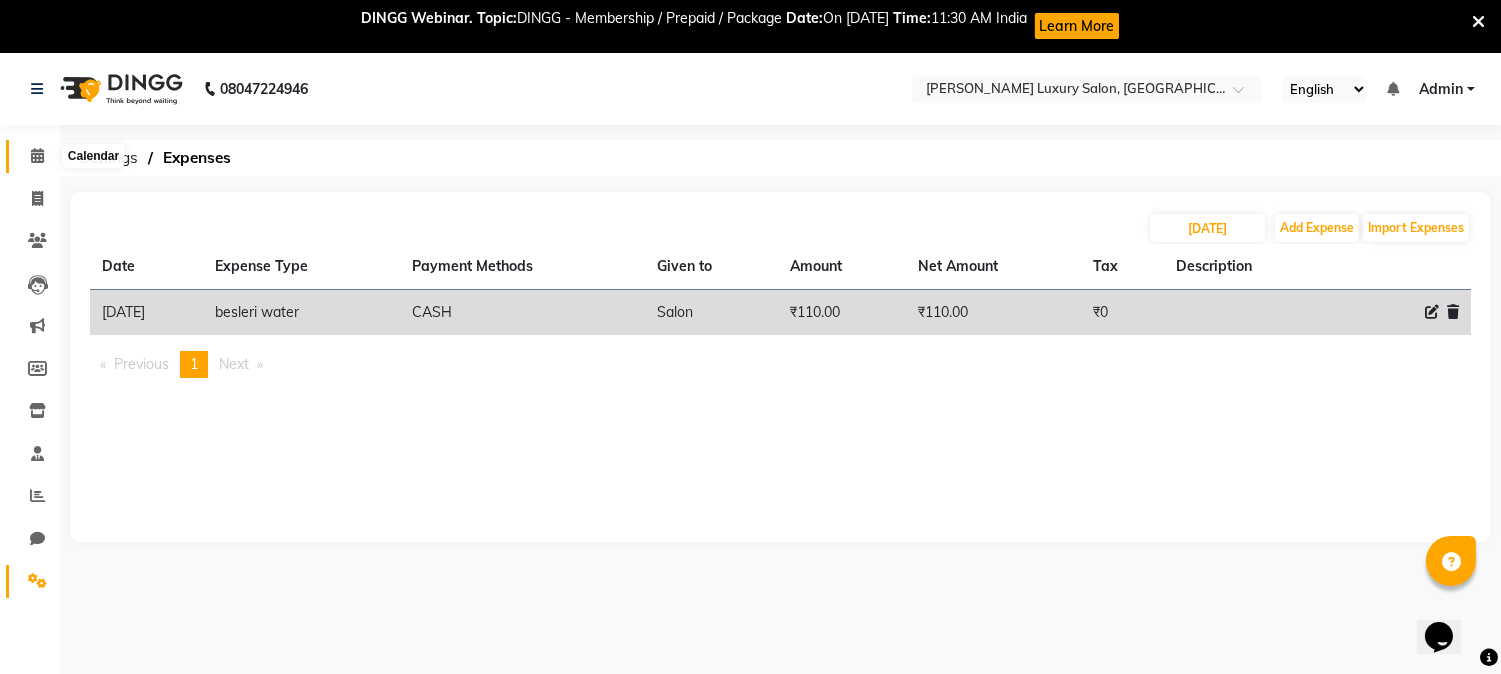 click 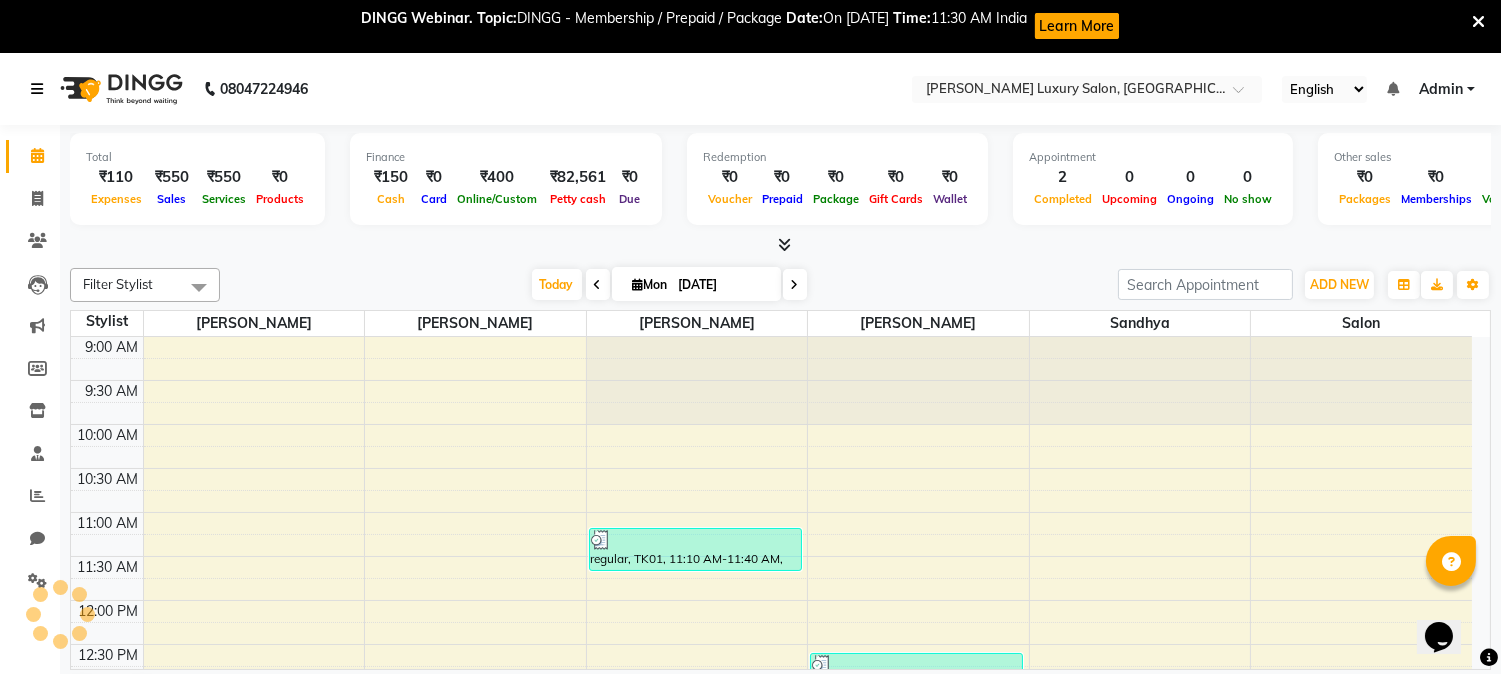 scroll, scrollTop: 0, scrollLeft: 0, axis: both 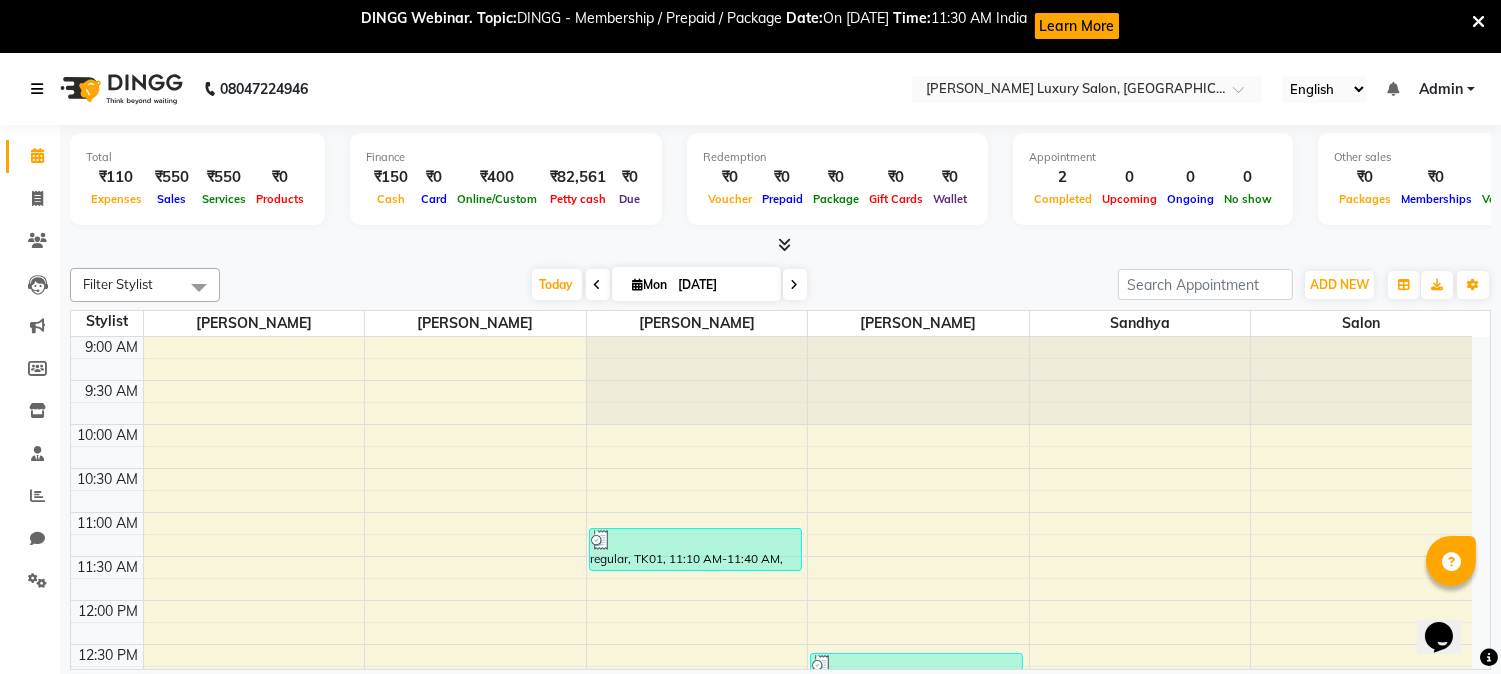 click at bounding box center [41, 89] 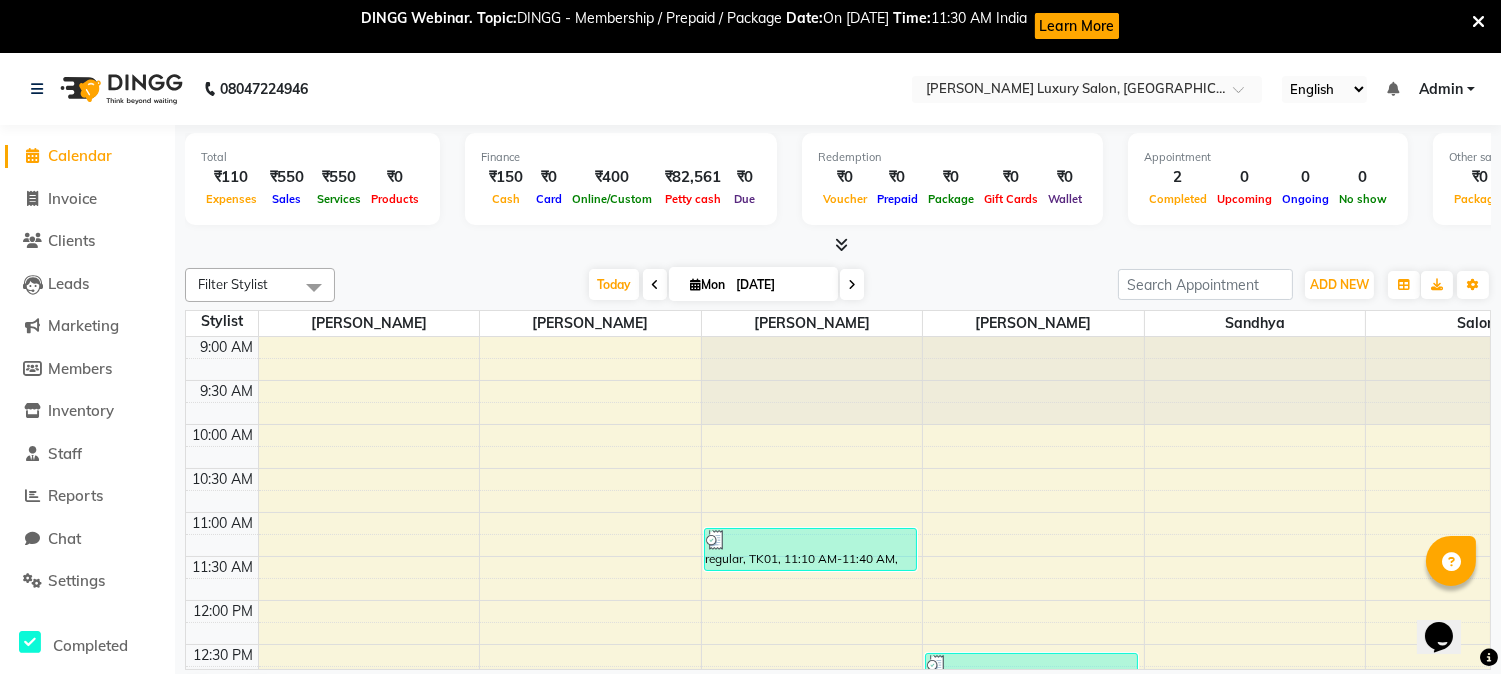 click on "Filter Stylist Select All [PERSON_NAME] [PERSON_NAME] [PERSON_NAME] Salon [PERSON_NAME] [DATE]  [DATE] Toggle Dropdown Add Appointment Add Invoice Add Expense Add Attendance Add Client Add Transaction Toggle Dropdown Add Appointment Add Invoice Add Expense Add Attendance Add Client ADD NEW Toggle Dropdown Add Appointment Add Invoice Add Expense Add Attendance Add Client Add Transaction Filter Stylist Select All [PERSON_NAME] [PERSON_NAME] [PERSON_NAME] Salon [PERSON_NAME] Group By  Staff View   Room View  View as Vertical  Vertical - Week View  Horizontal  Horizontal - Week View  List  Toggle Dropdown Calendar Settings Manage Tags   Arrange Stylists   Reset Stylists  Full Screen Appointment Form Zoom 100% Staff/Room Display Count 6 Stylist [PERSON_NAME] [PERSON_NAME] [PERSON_NAME] [PERSON_NAME] Sandhya Salon 9:00 AM 9:30 AM 10:00 AM 10:30 AM 11:00 AM 11:30 AM 12:00 PM 12:30 PM 1:00 PM 1:30 PM 2:00 PM 2:30 PM 3:00 PM 3:30 PM 4:00 PM 4:30 PM 5:00 PM 5:30 PM 6:00 PM 6:30 PM 7:00 PM 7:30 PM" 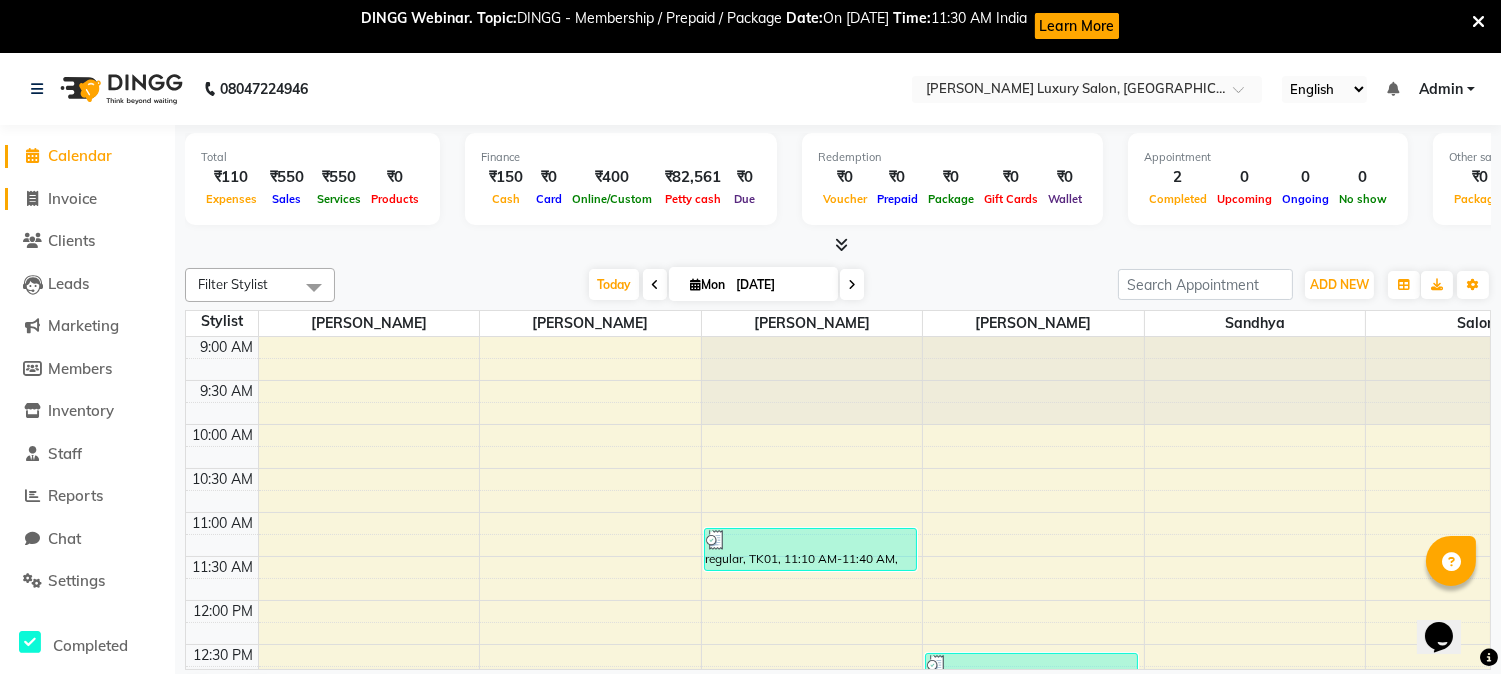 click on "Invoice" 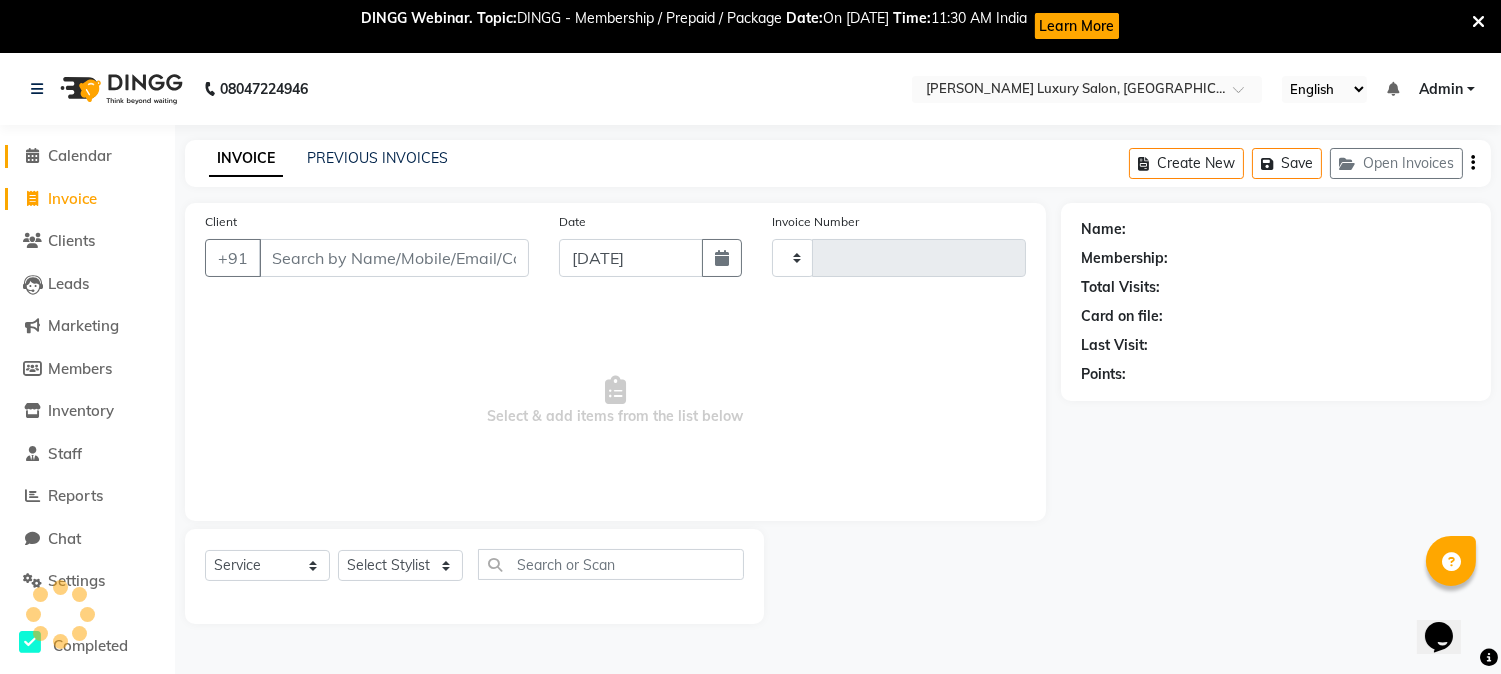 type on "1316" 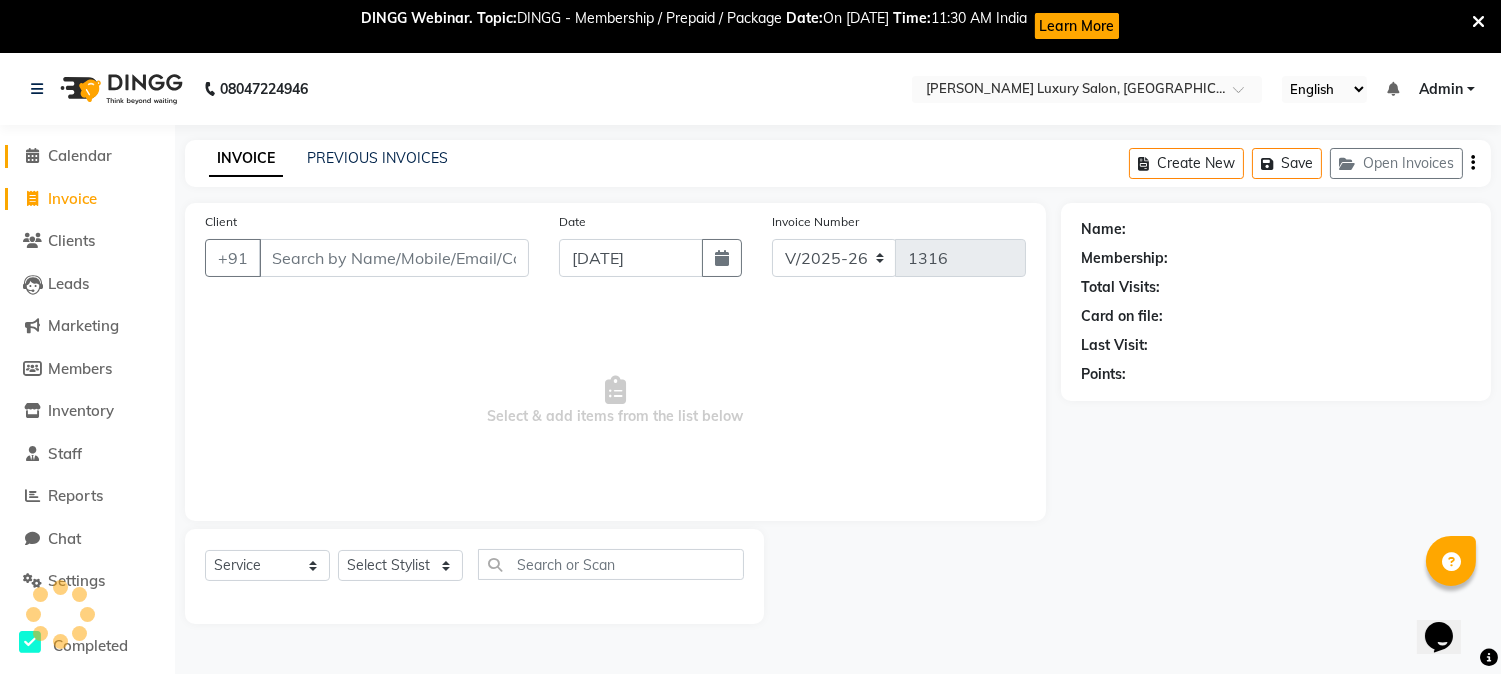 click on "Calendar" 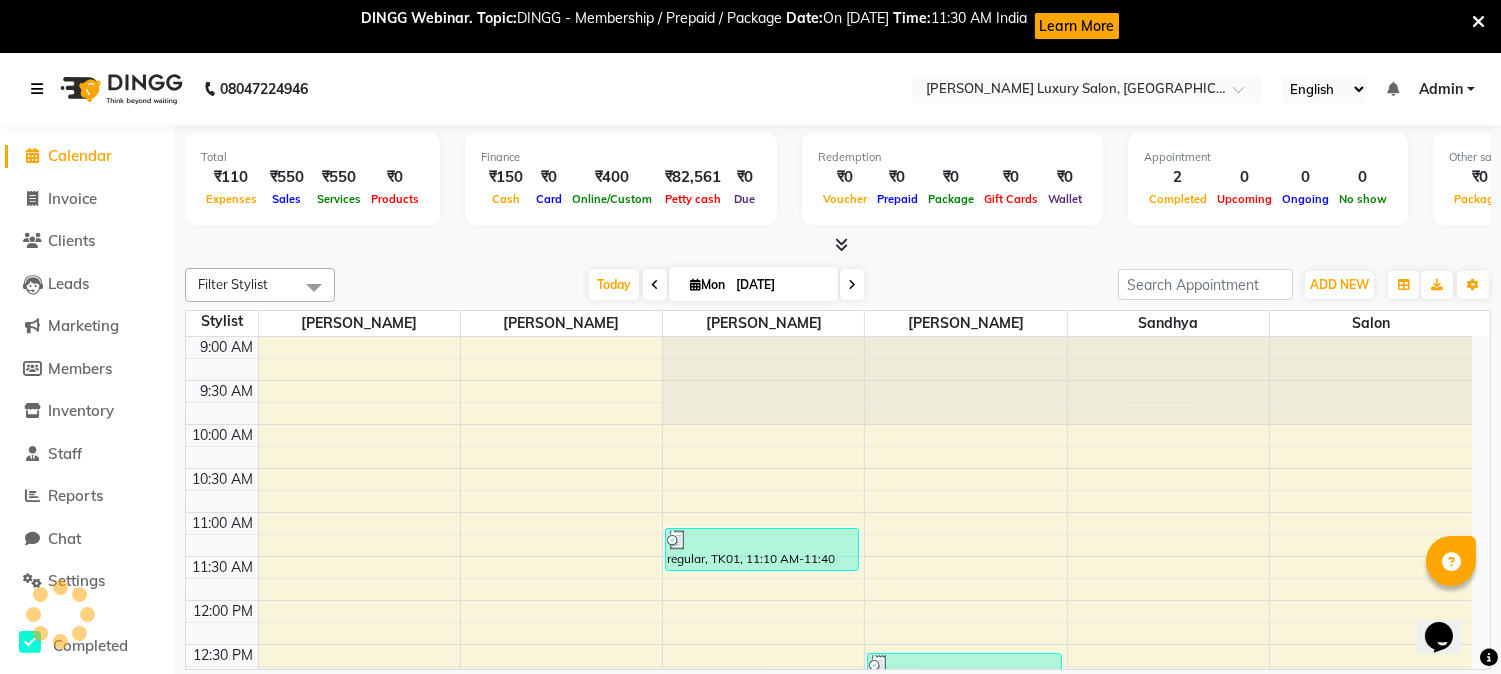 scroll, scrollTop: 0, scrollLeft: 0, axis: both 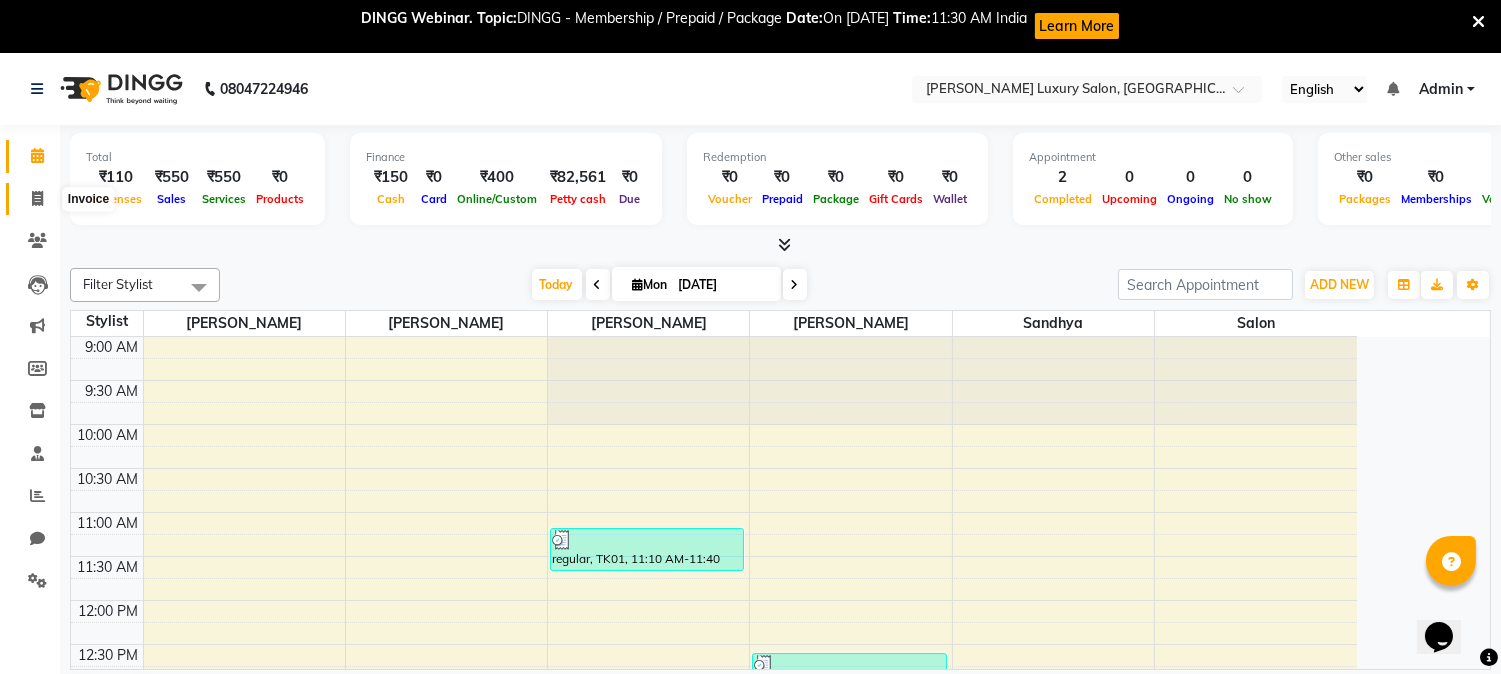 click 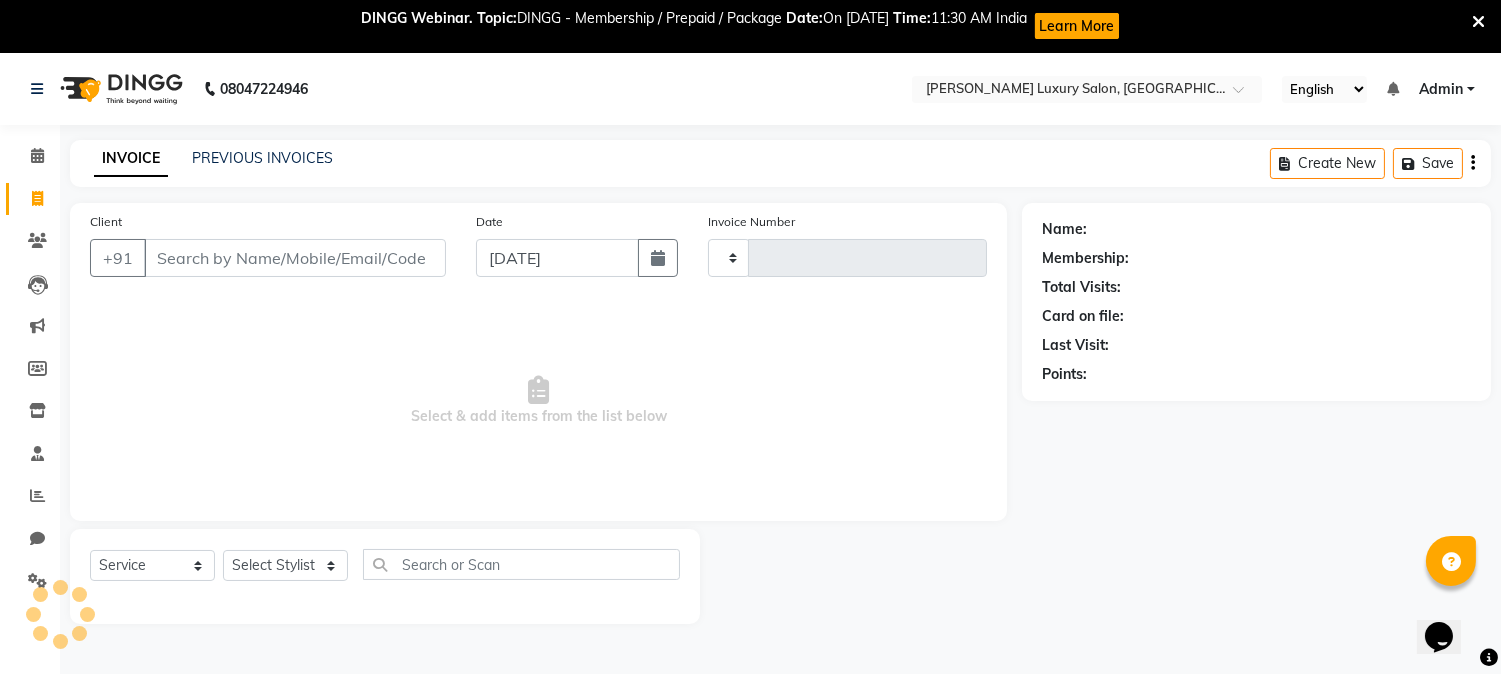 type on "1316" 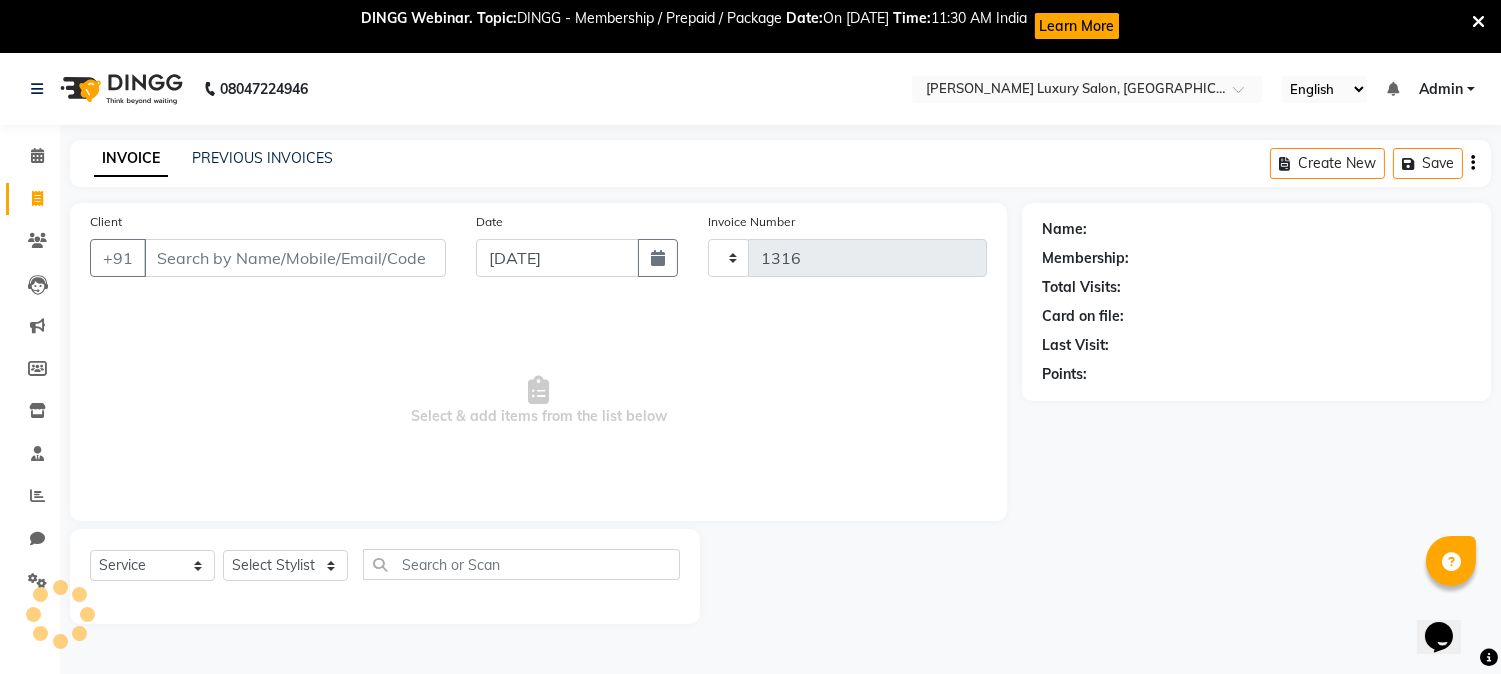 select on "7752" 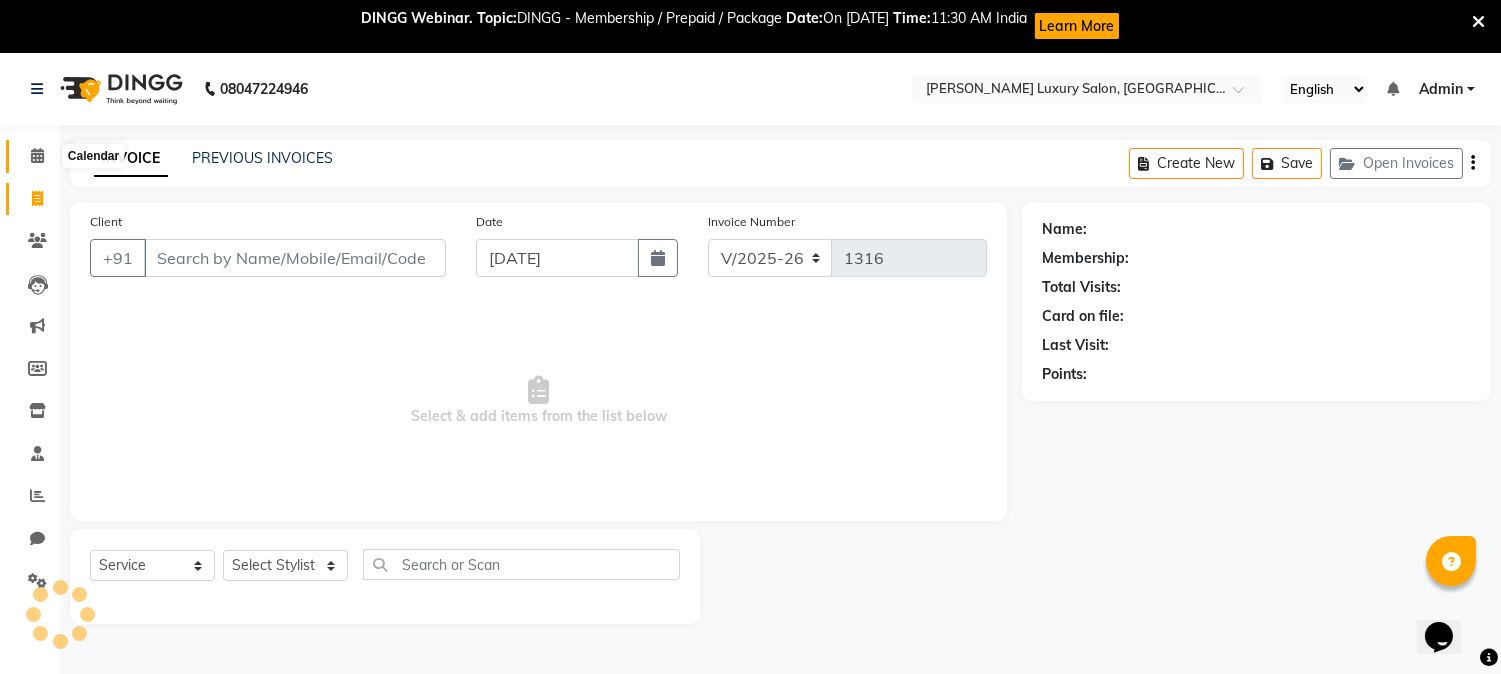 click 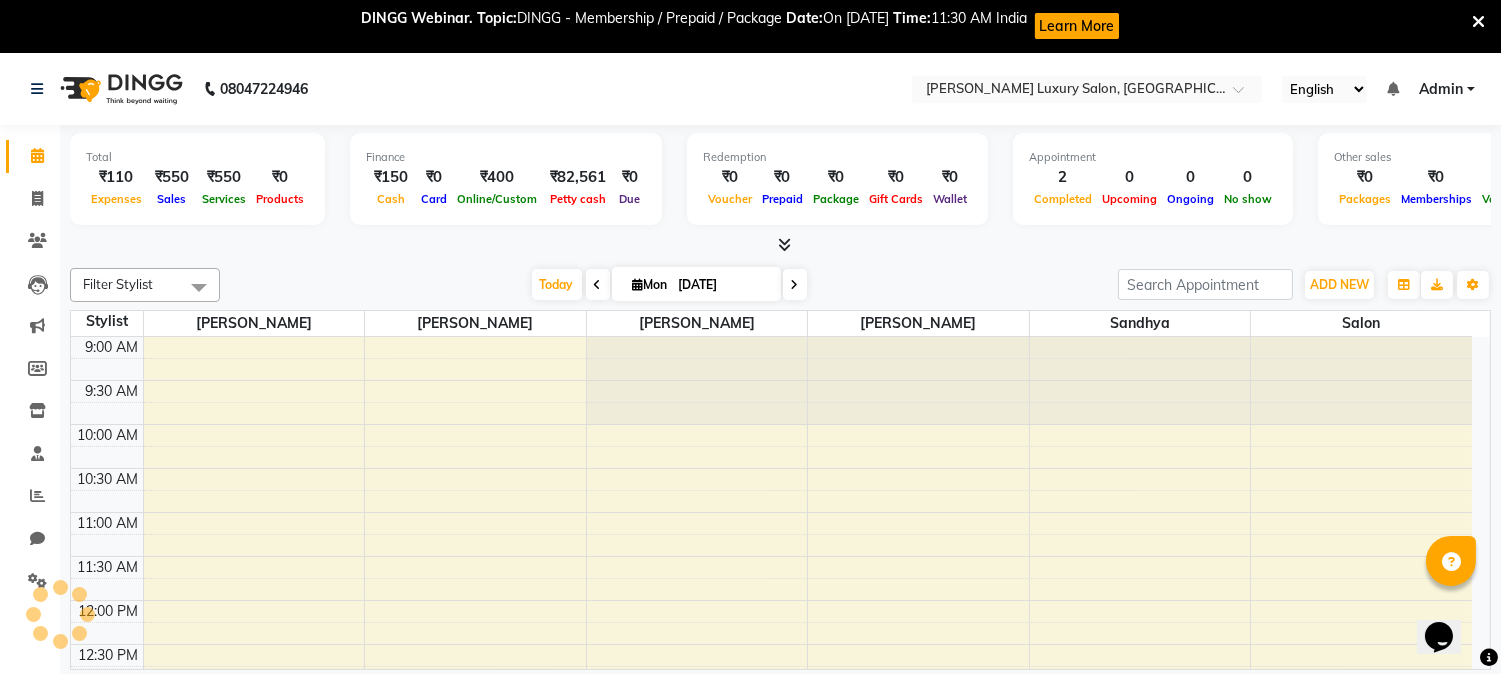 scroll, scrollTop: 0, scrollLeft: 0, axis: both 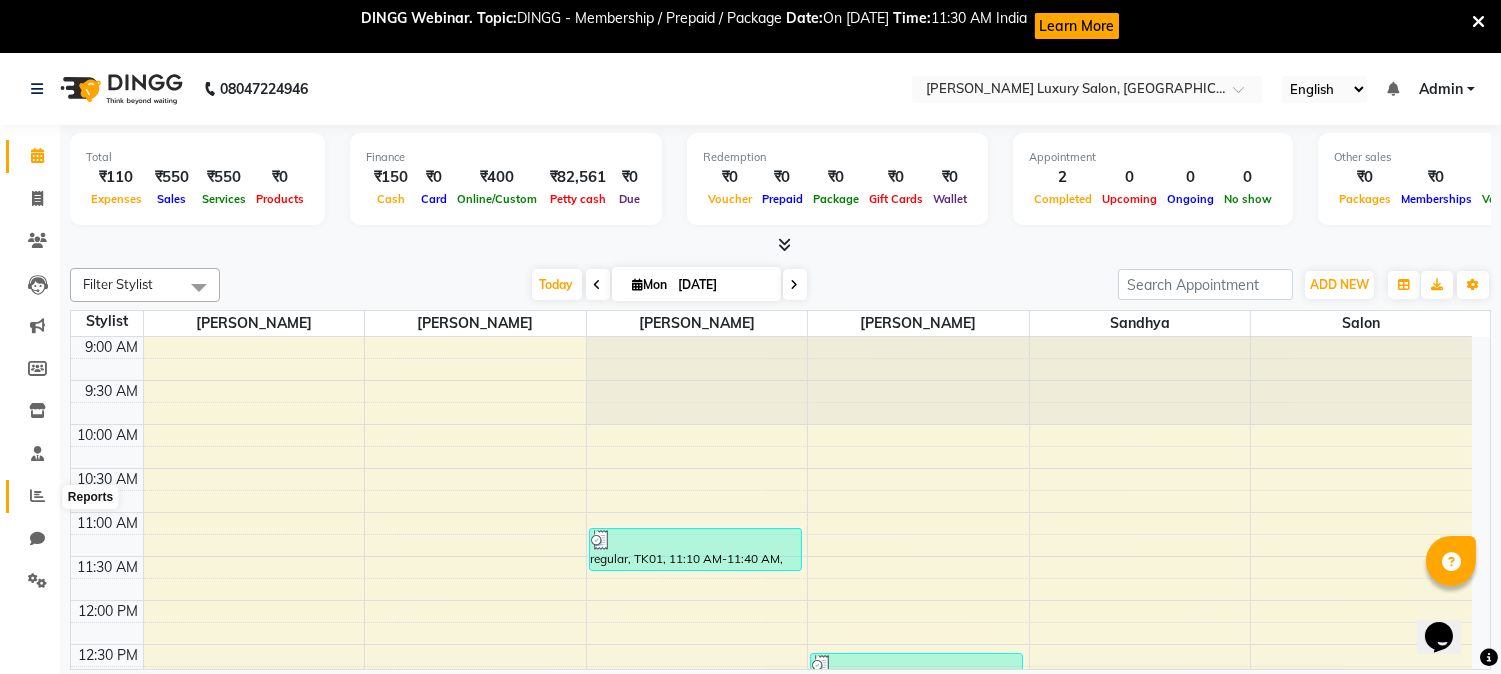 click 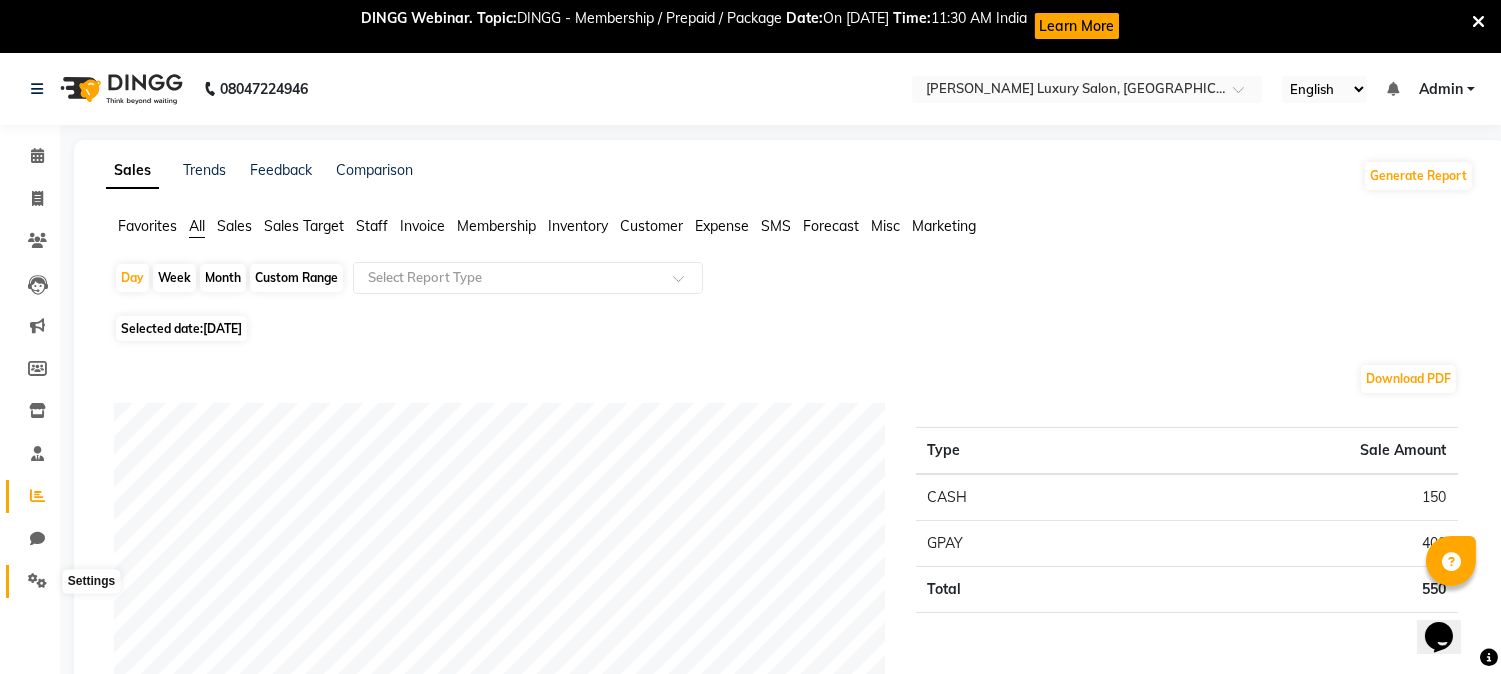 click 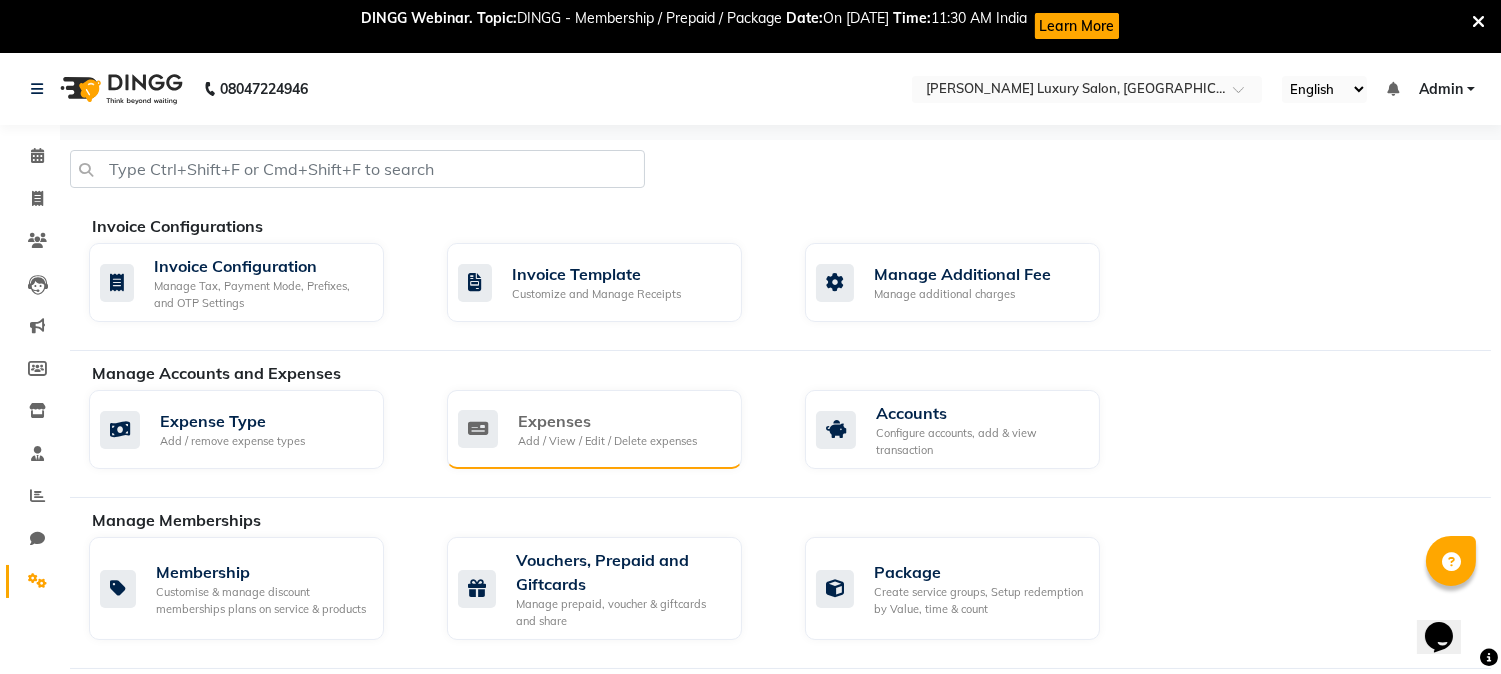 click on "Expenses Add / View / Edit / Delete expenses" 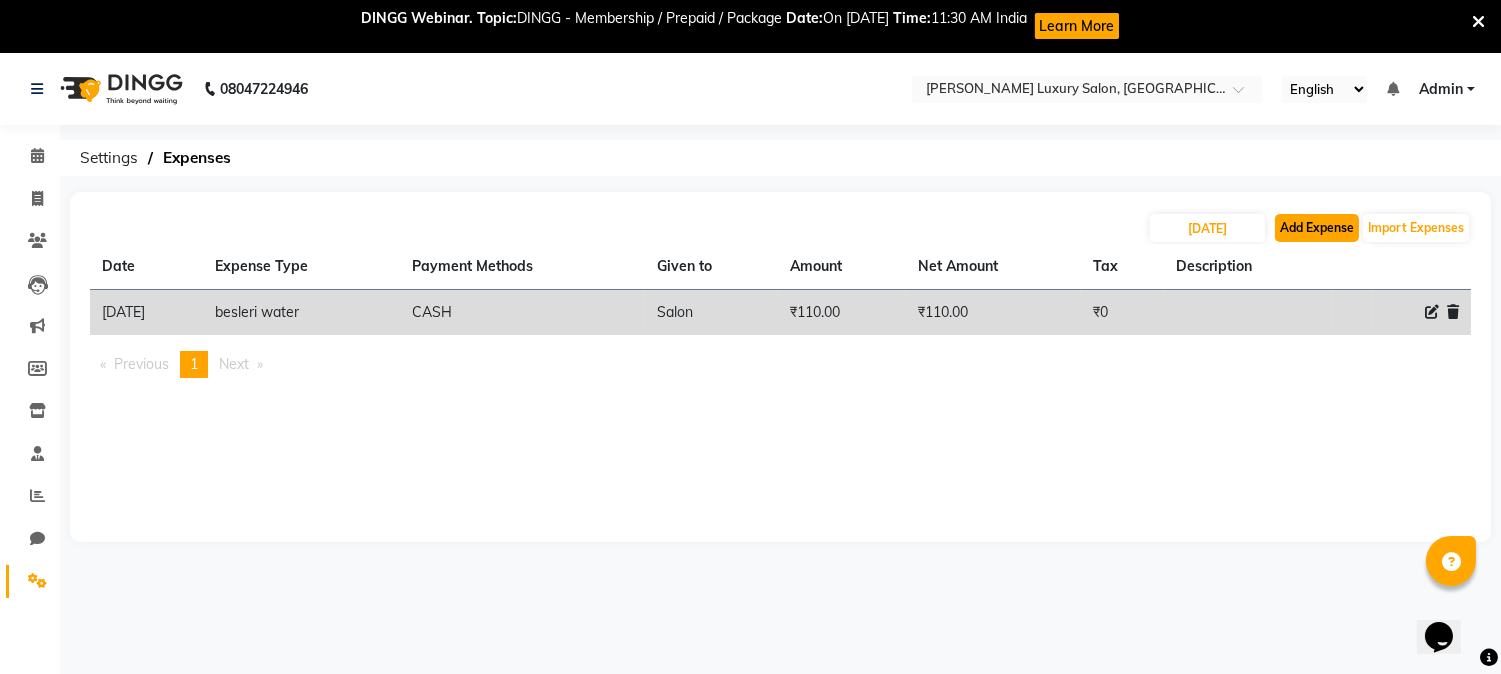 click on "Add Expense" 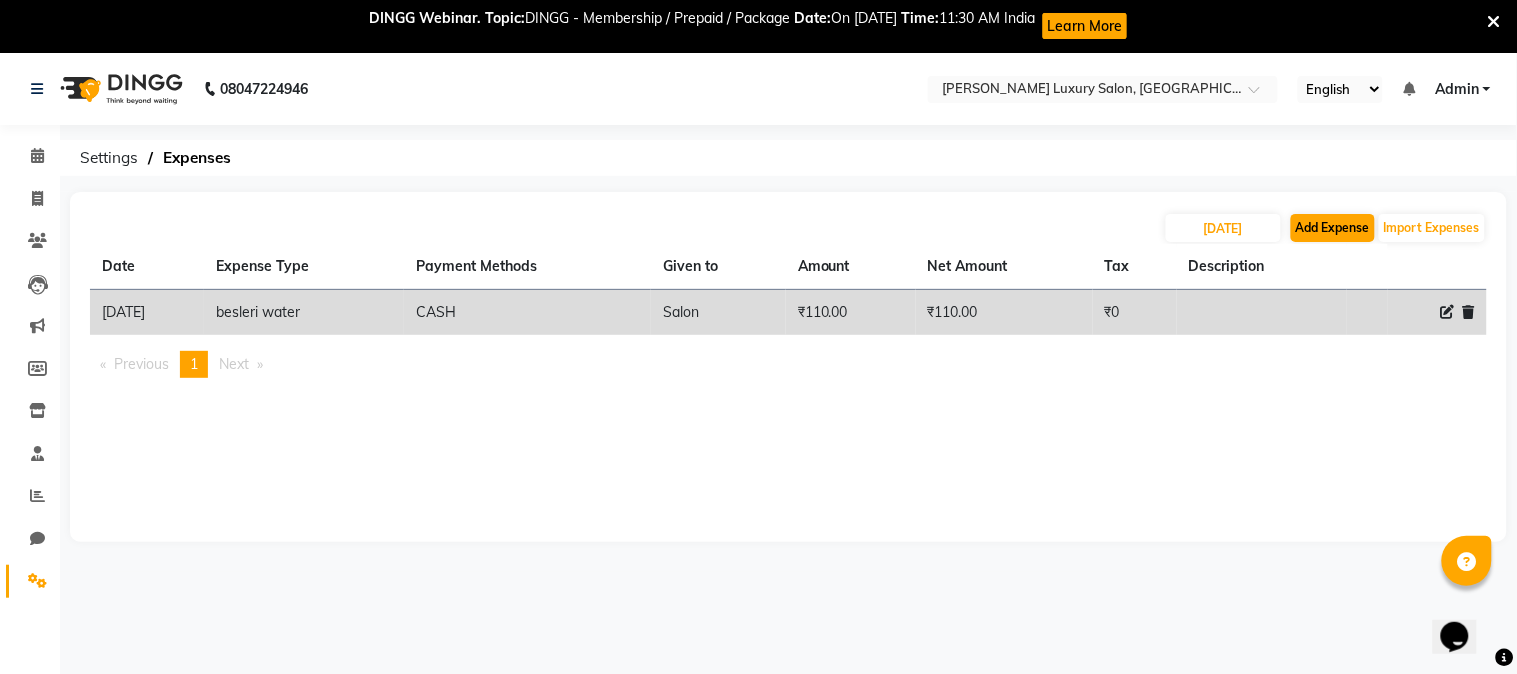 select on "1" 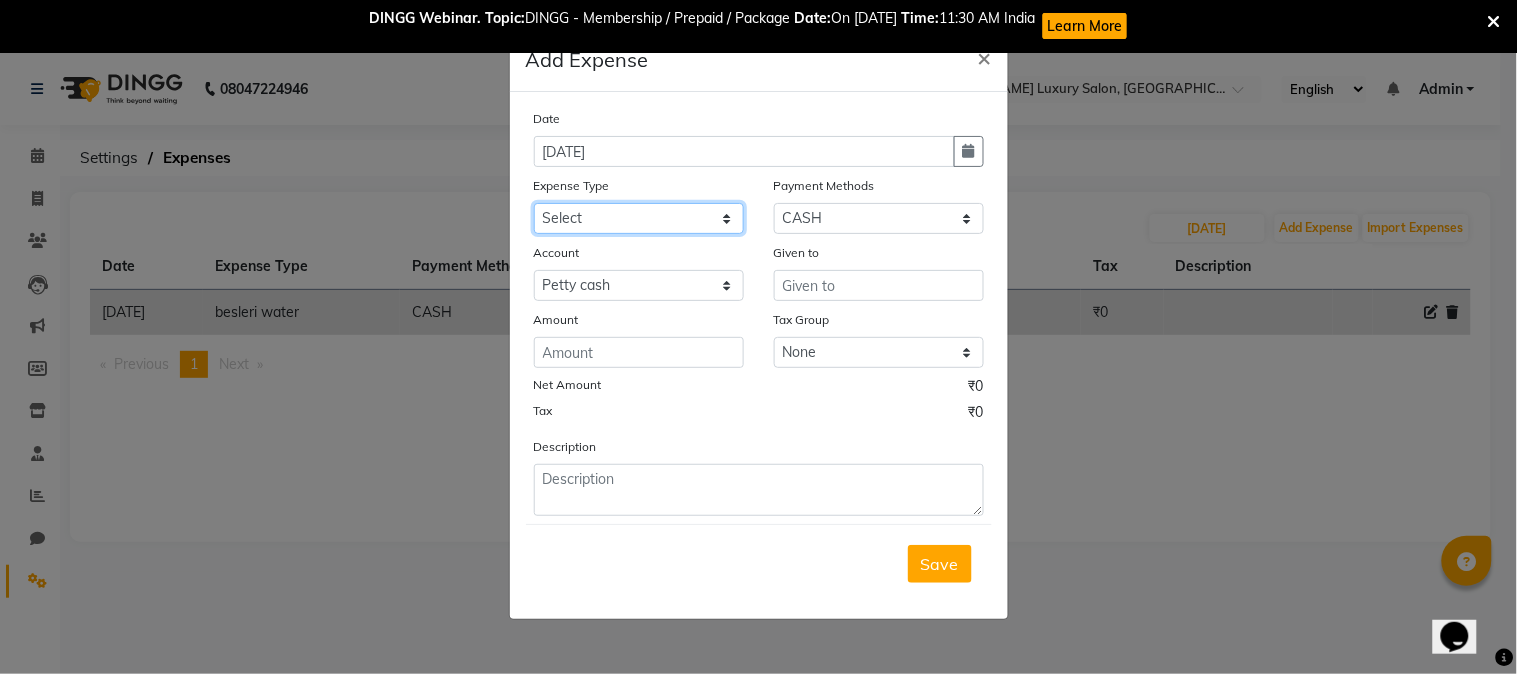 click on "Select Advance money Advance Salary AOUTO BILL besleri water Client Snacks Clinical charges Equipment Maintenance Marketing Membership sale Membership sale Other Pantry Product Rent Salary Staff Snacks Tax tip- Utilities" 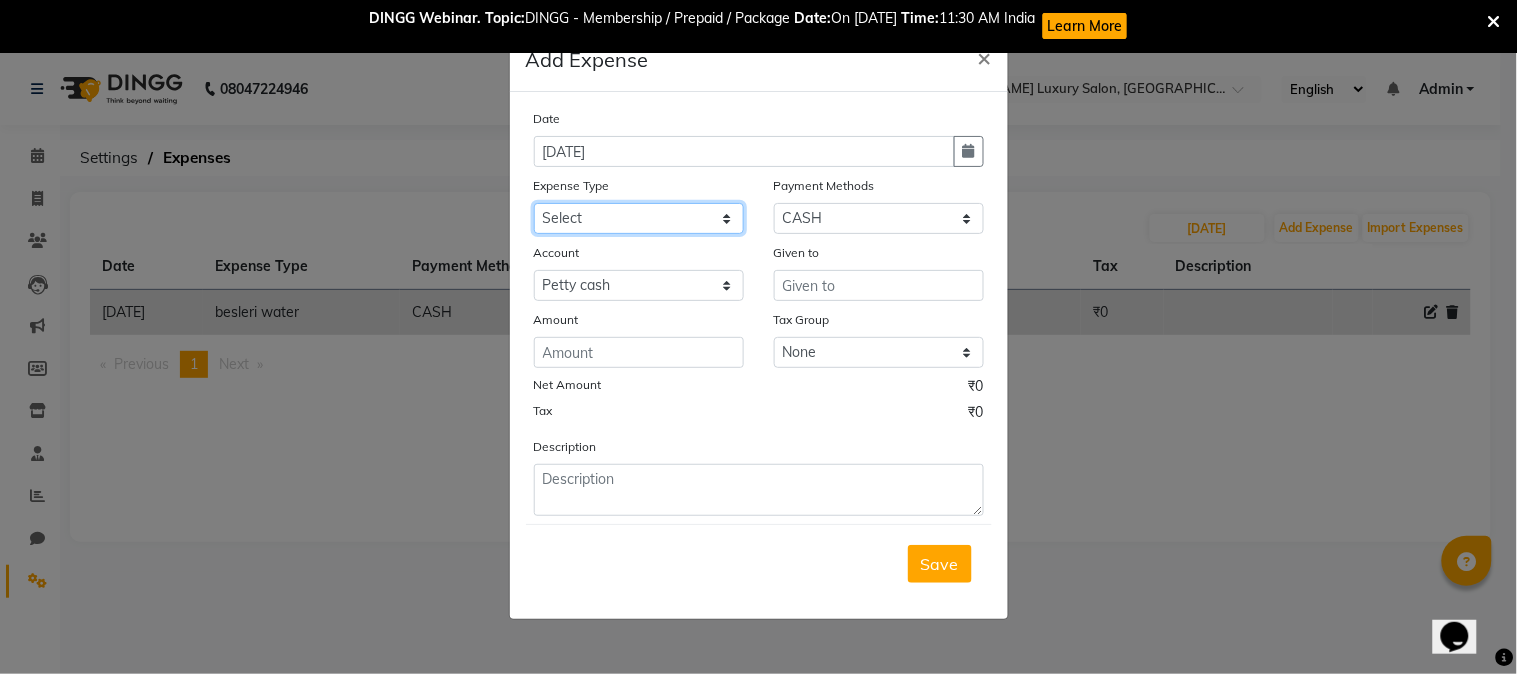 select on "20661" 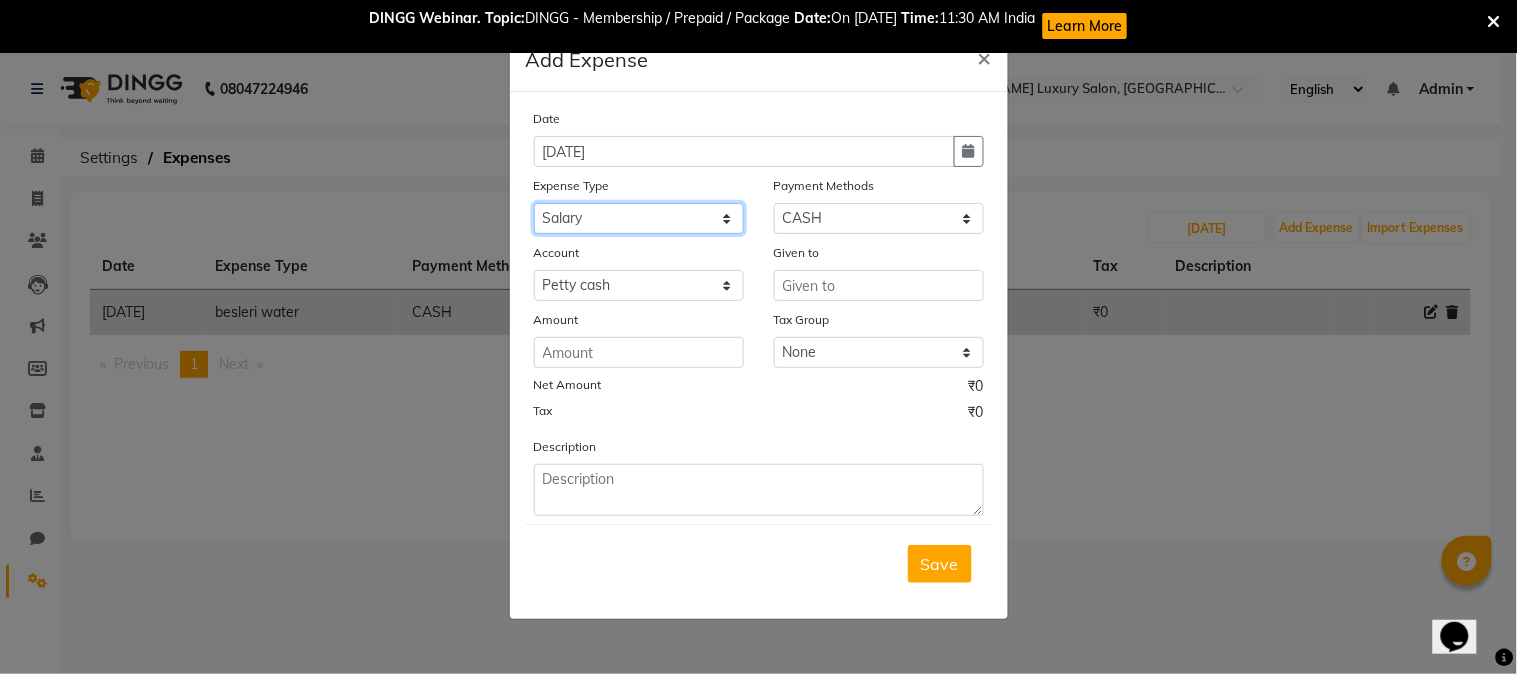 click on "Select Advance money Advance Salary AOUTO BILL besleri water Client Snacks Clinical charges Equipment Maintenance Marketing Membership sale Membership sale Other Pantry Product Rent Salary Staff Snacks Tax tip- Utilities" 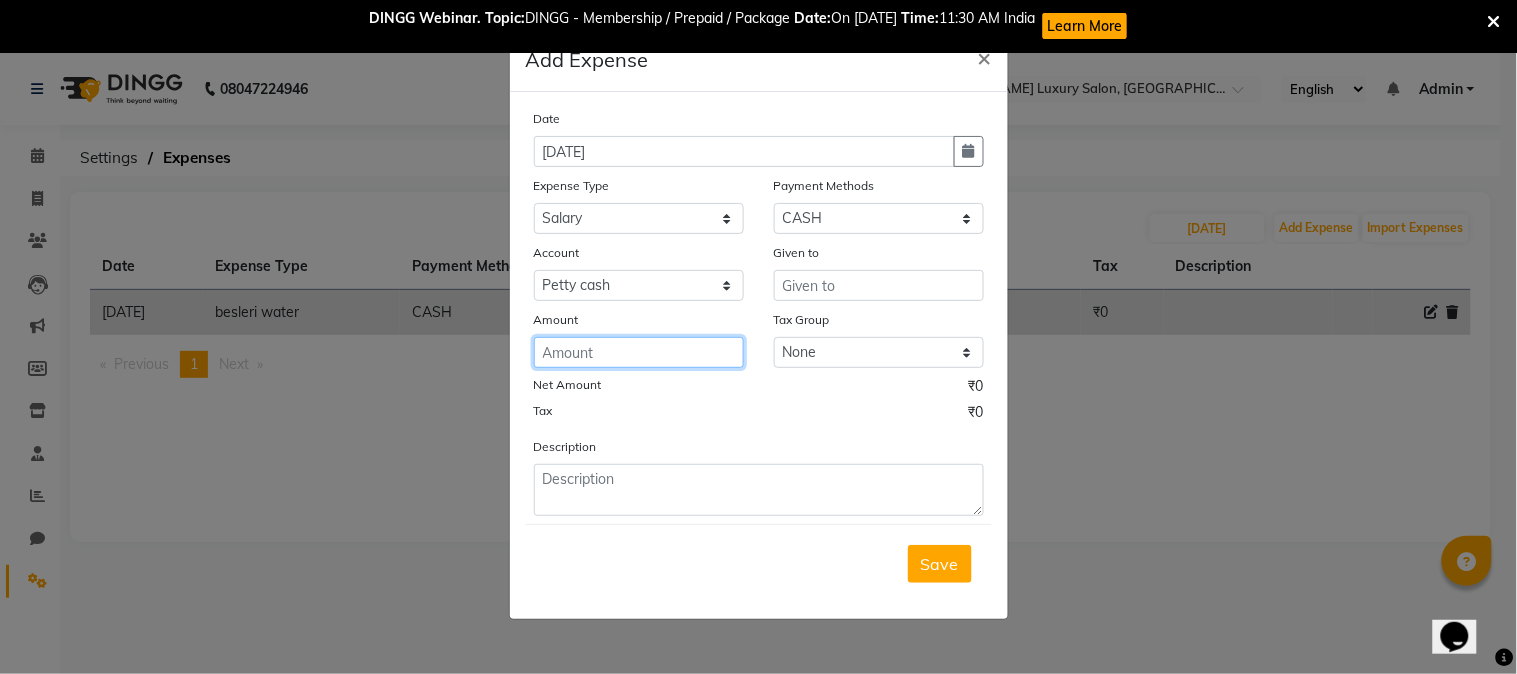 click 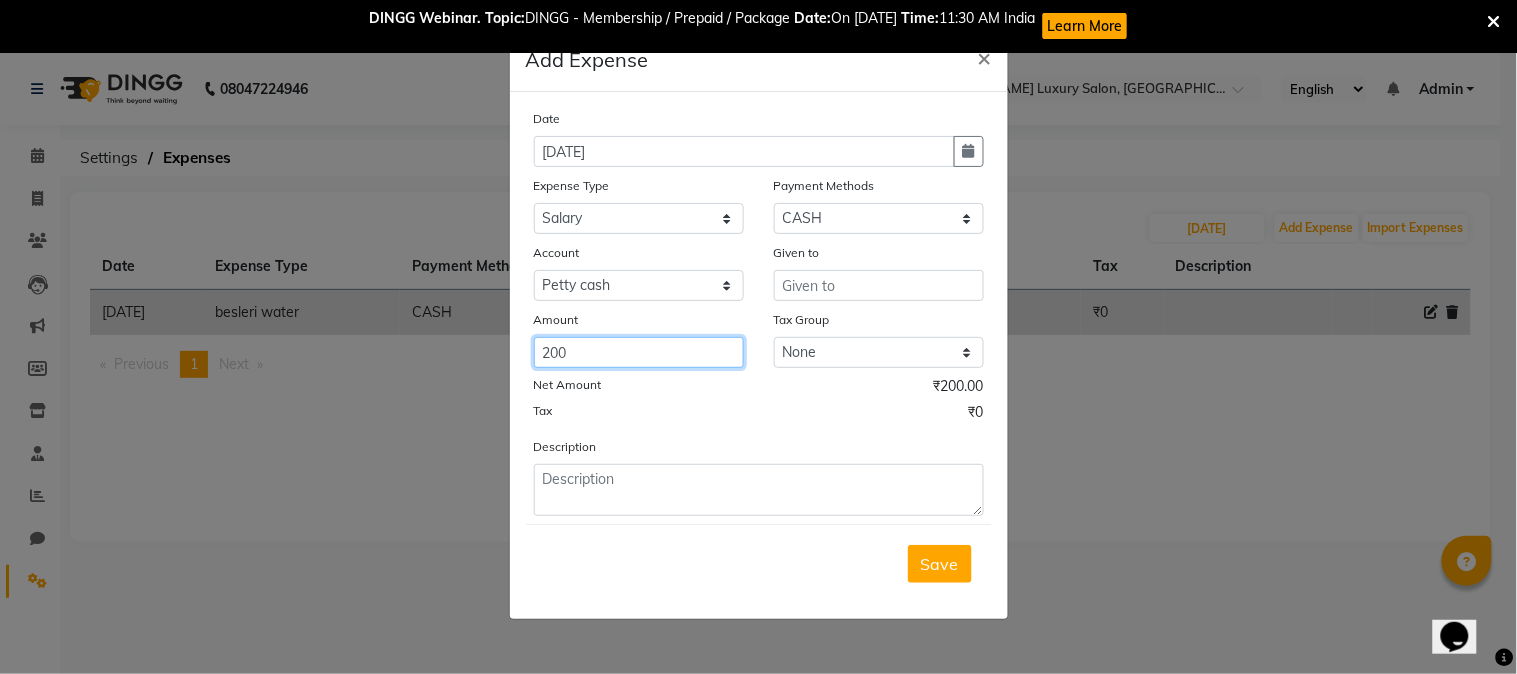 type on "200" 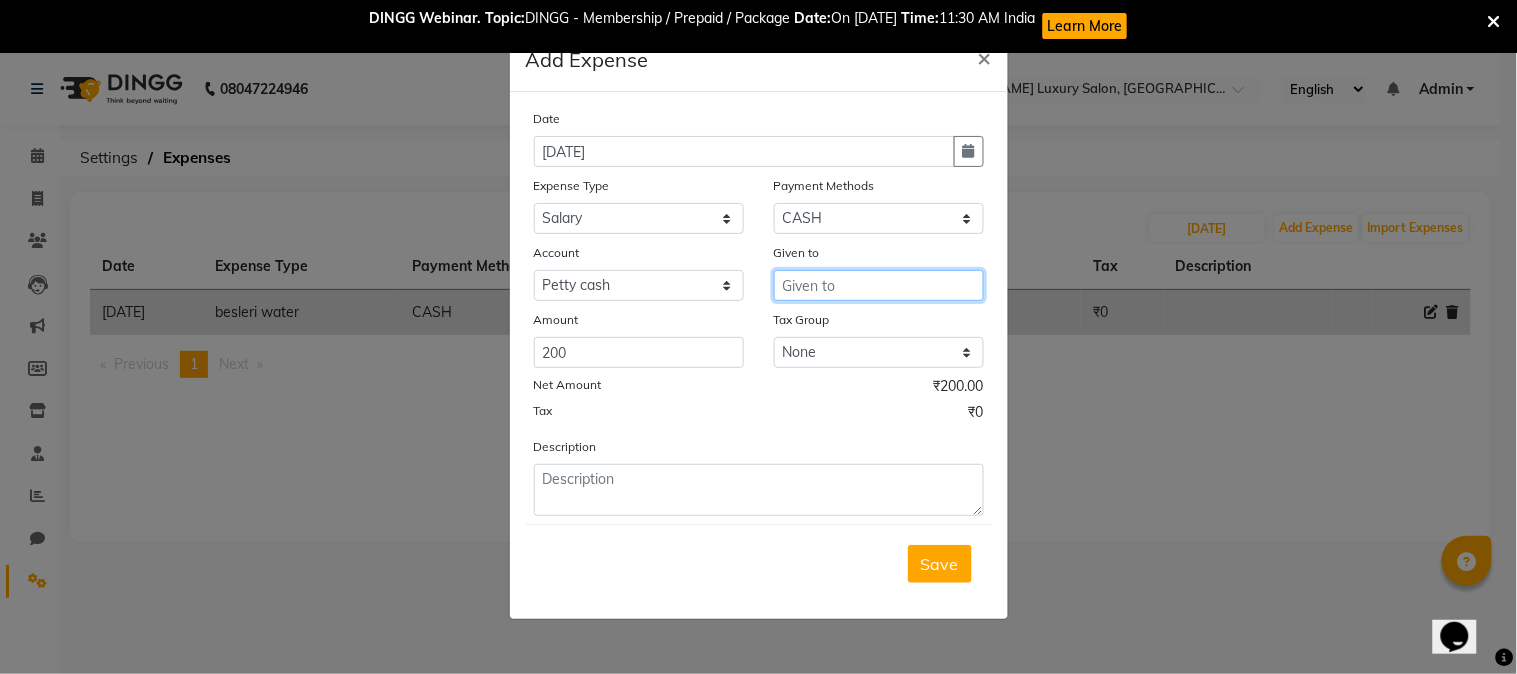 click at bounding box center (879, 285) 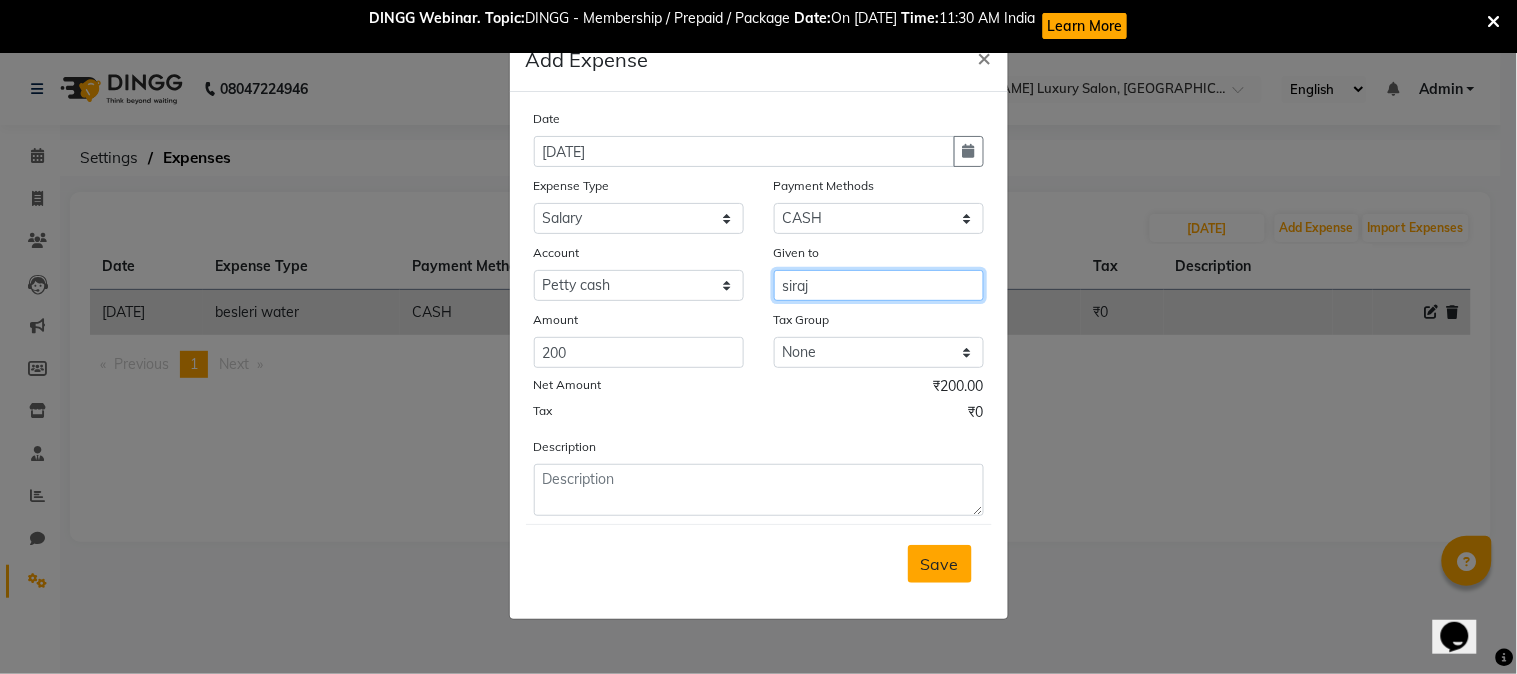 type on "siraj" 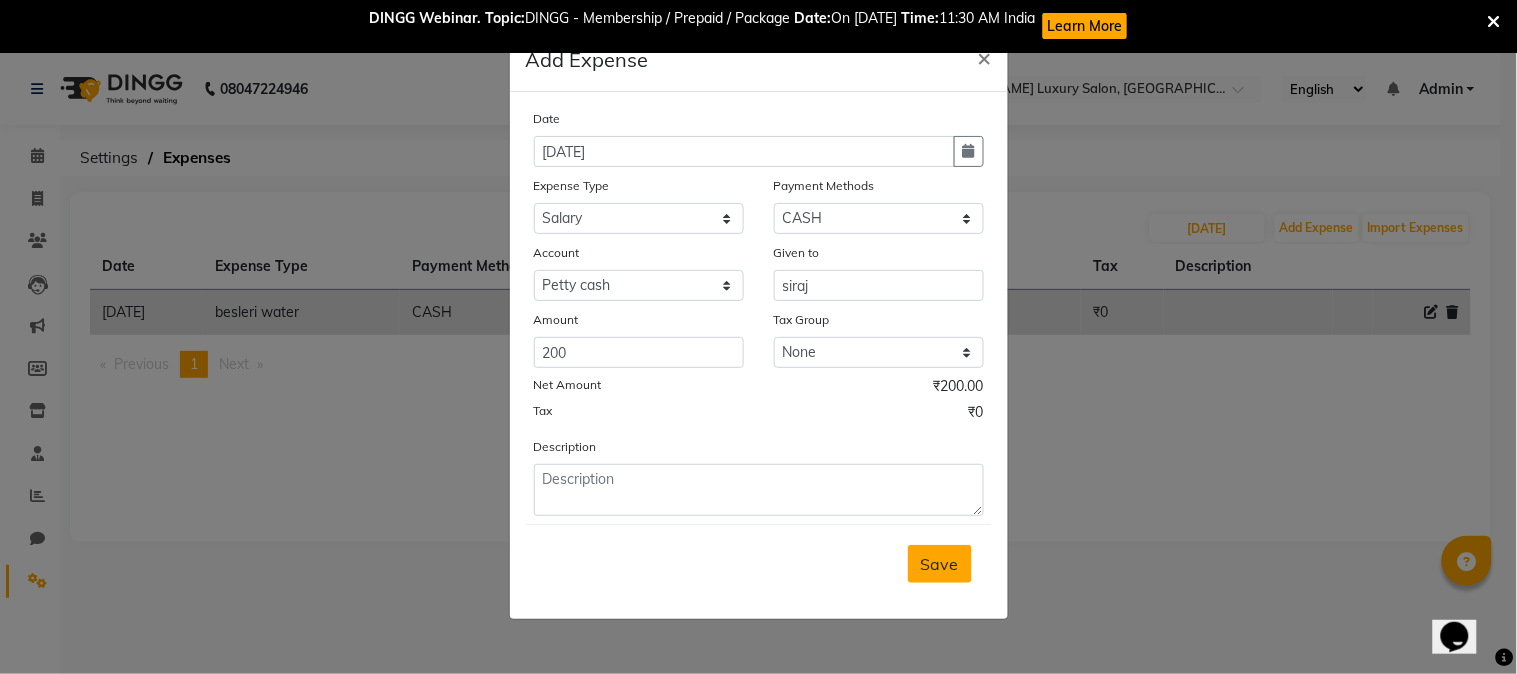 click on "Save" at bounding box center (940, 564) 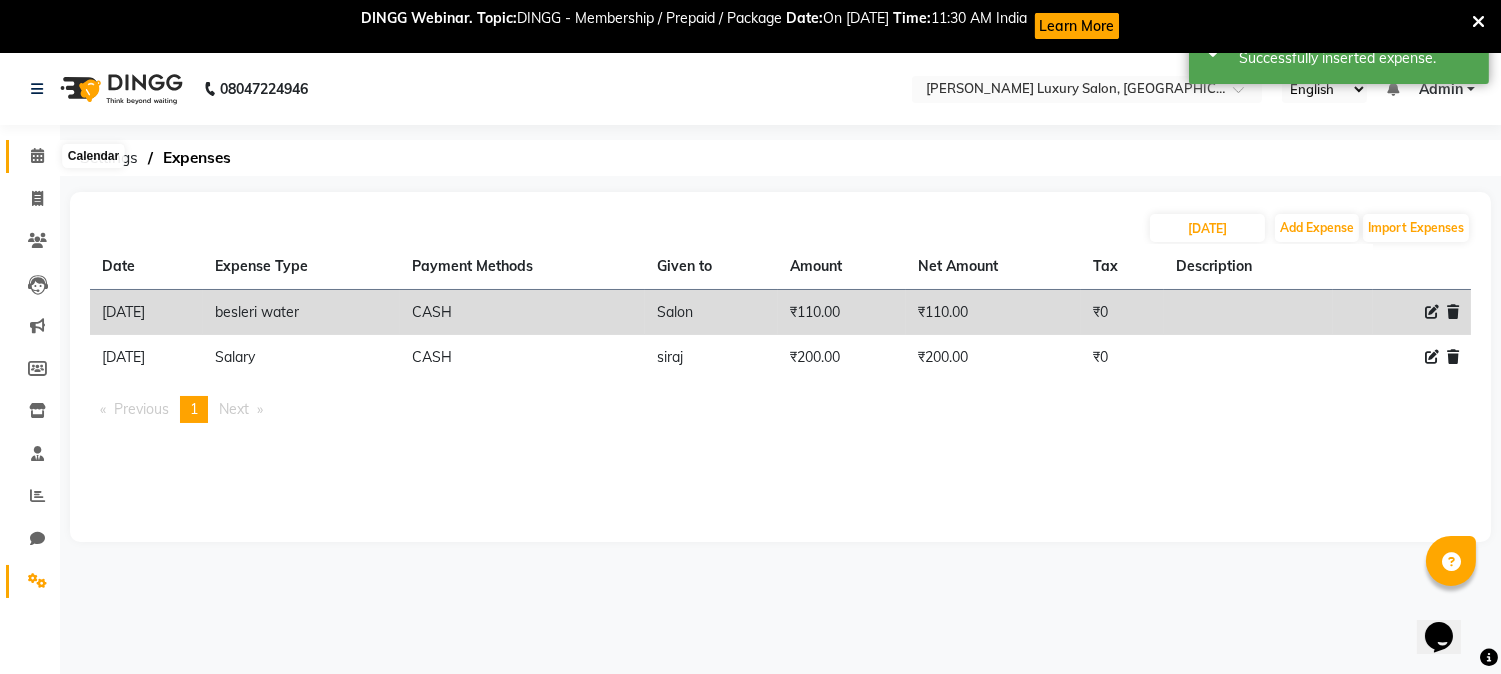 click 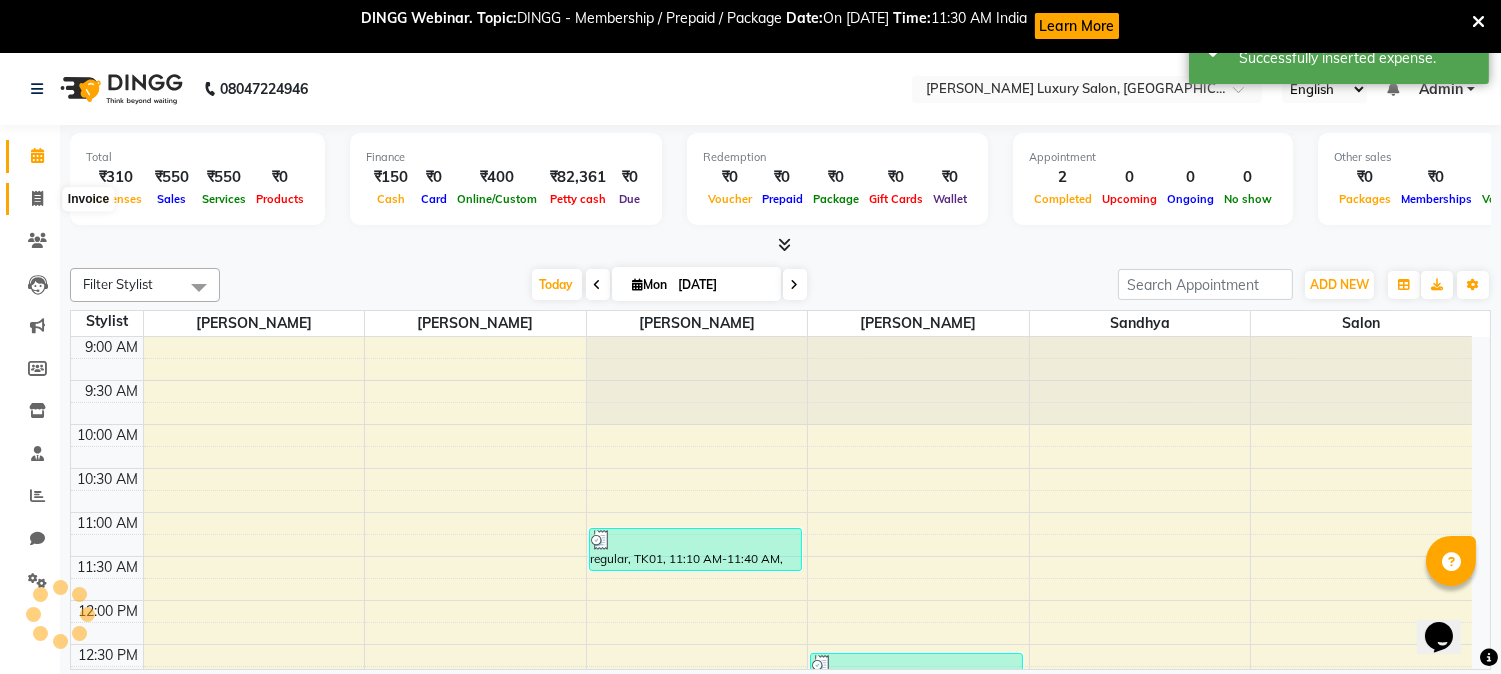 click 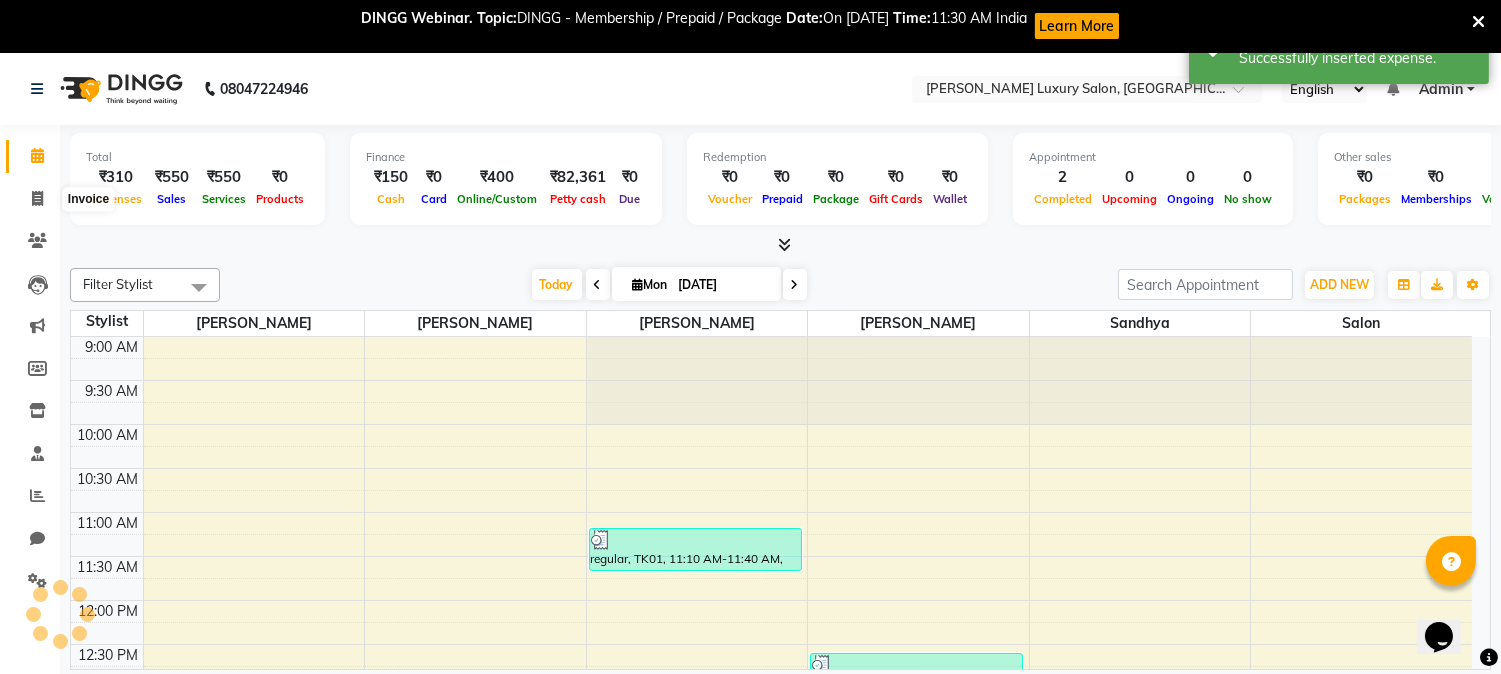 select on "7752" 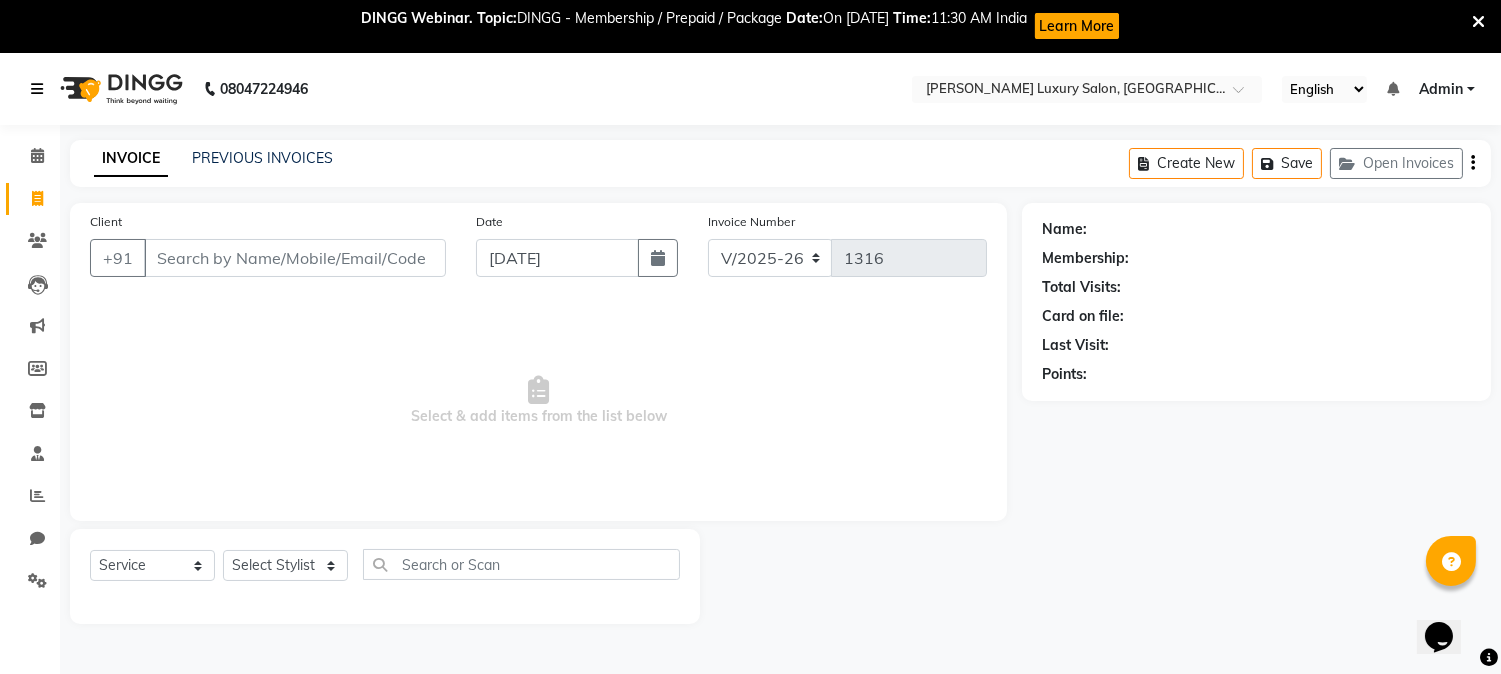 click at bounding box center [37, 89] 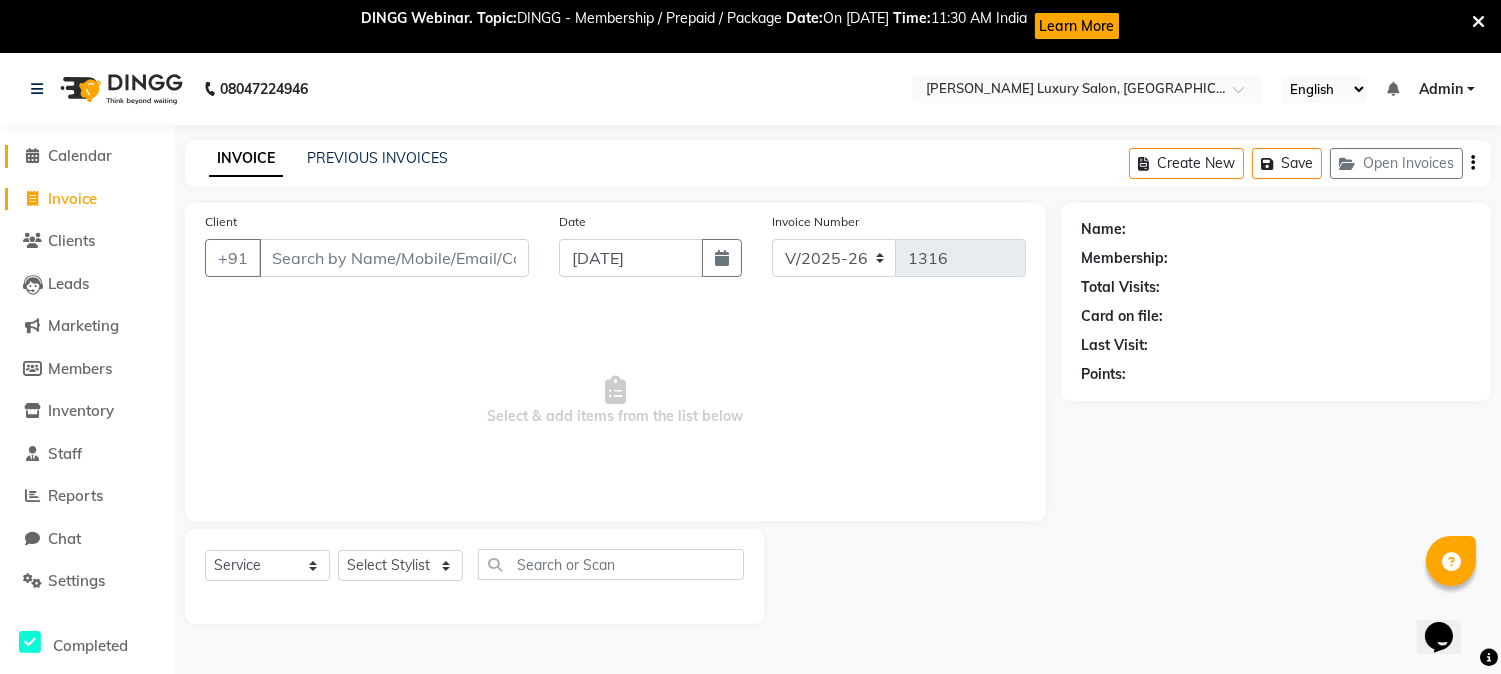 click on "Calendar" 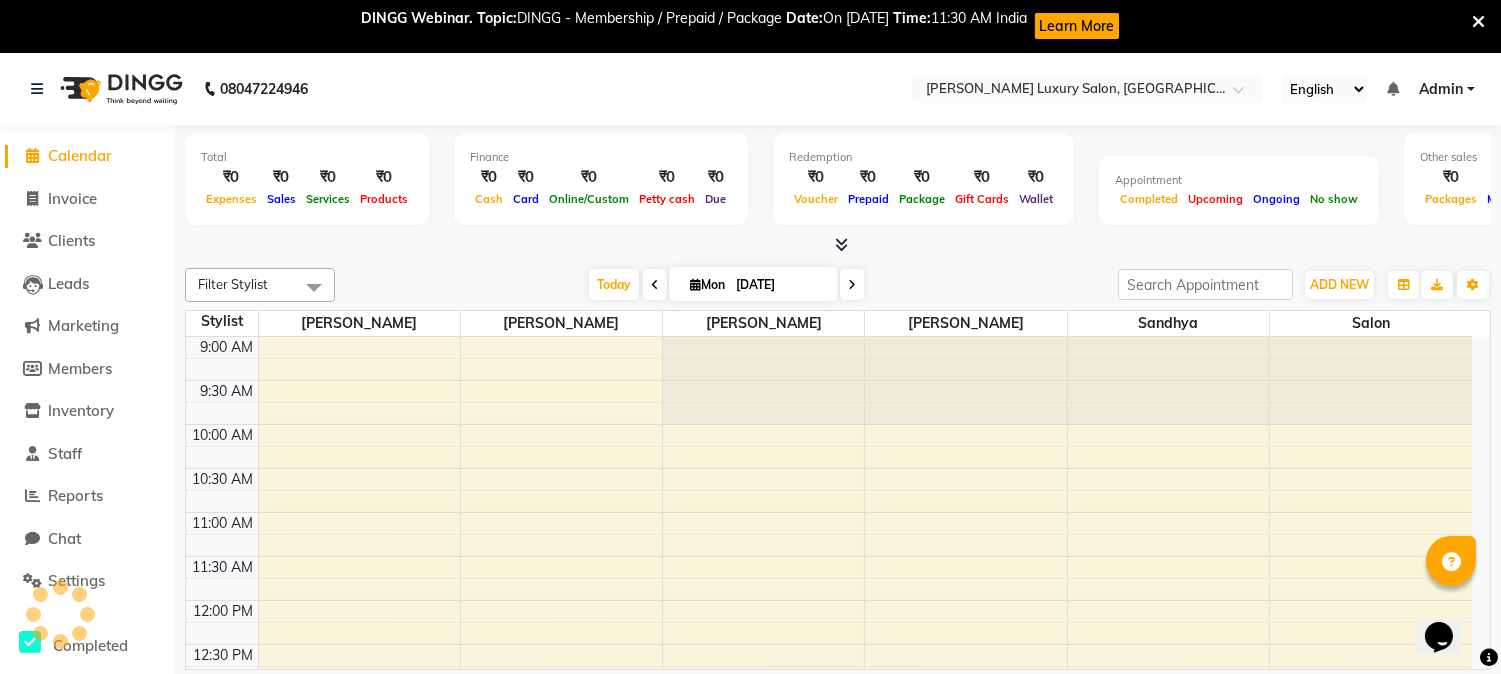 scroll, scrollTop: 0, scrollLeft: 0, axis: both 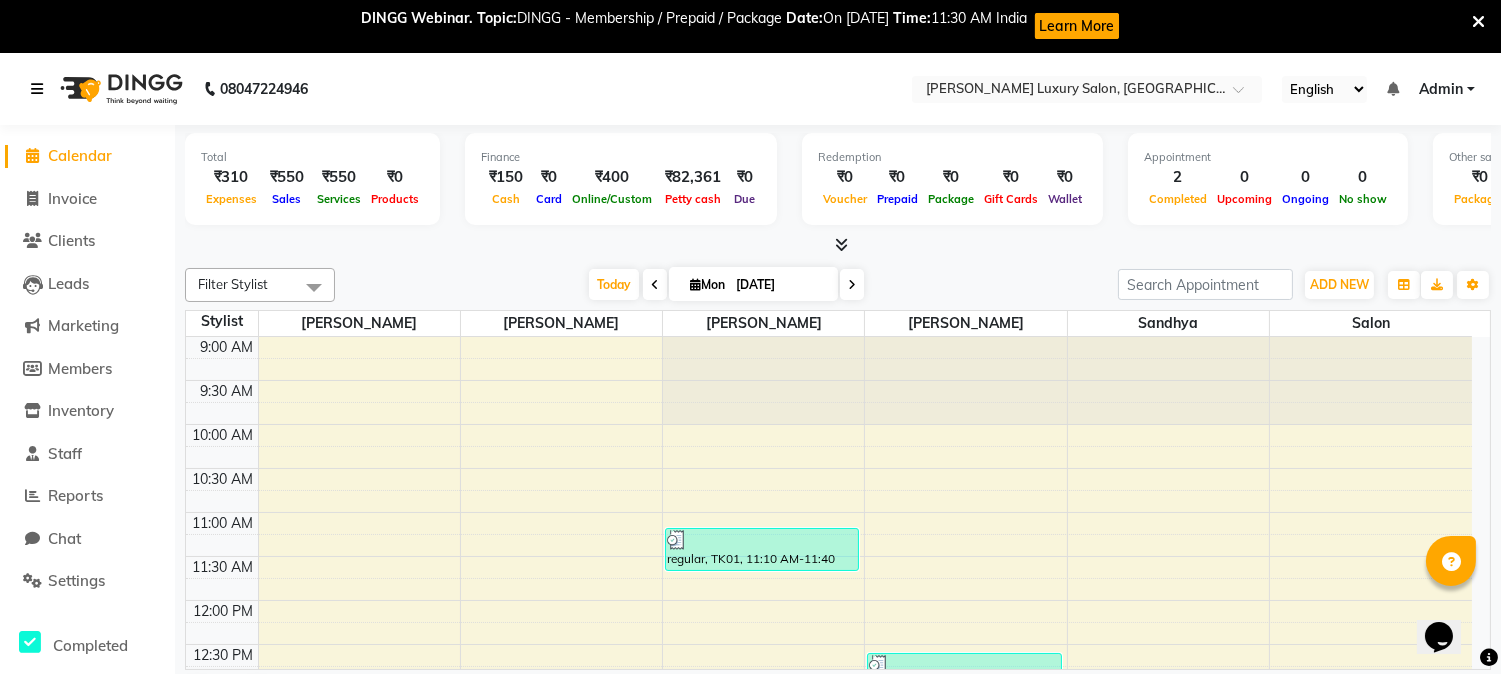 click at bounding box center [41, 89] 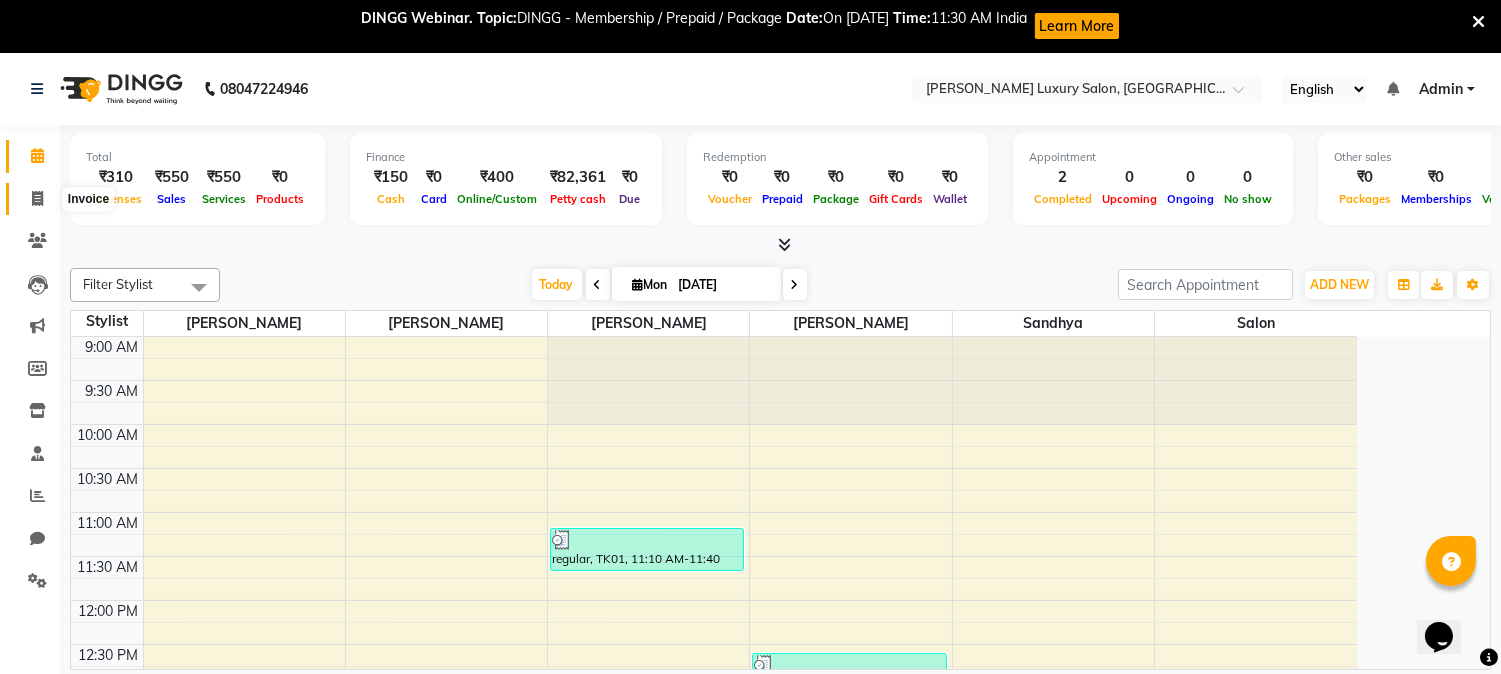 click 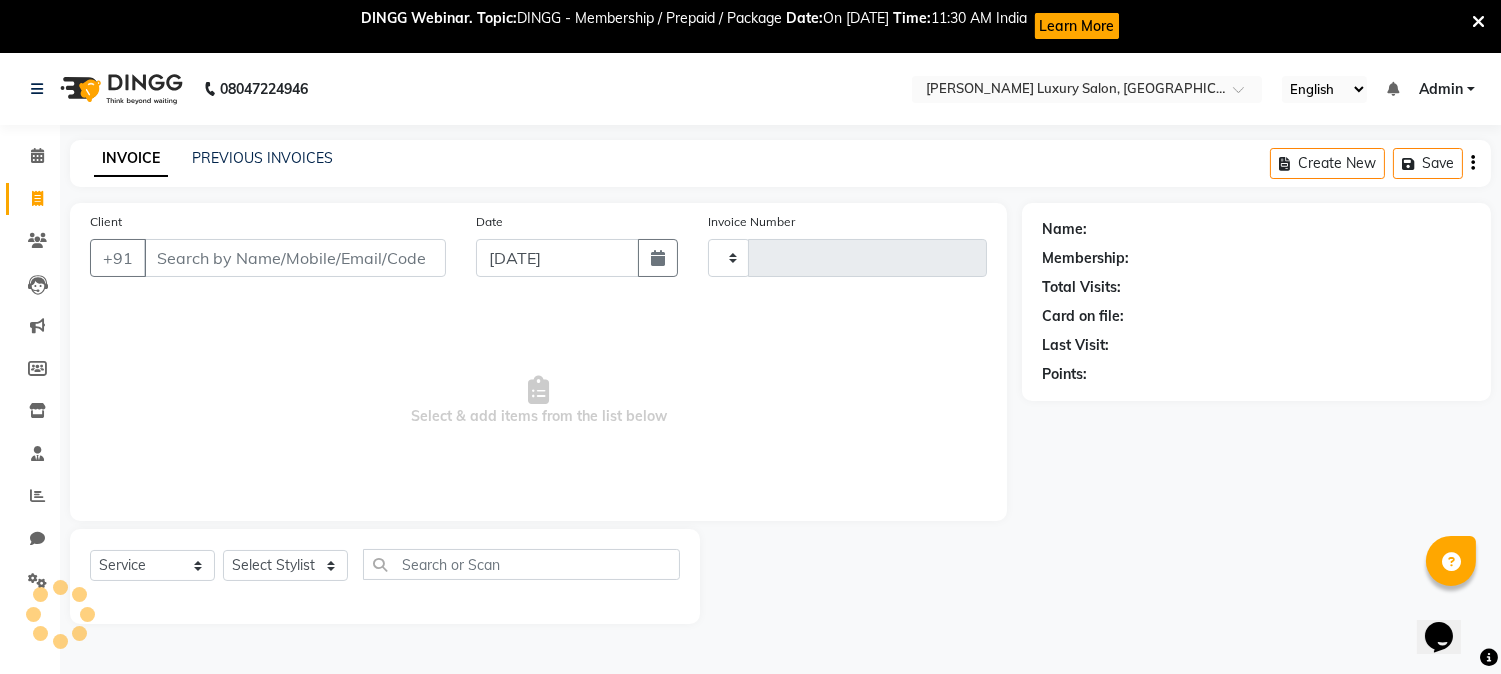 type on "1316" 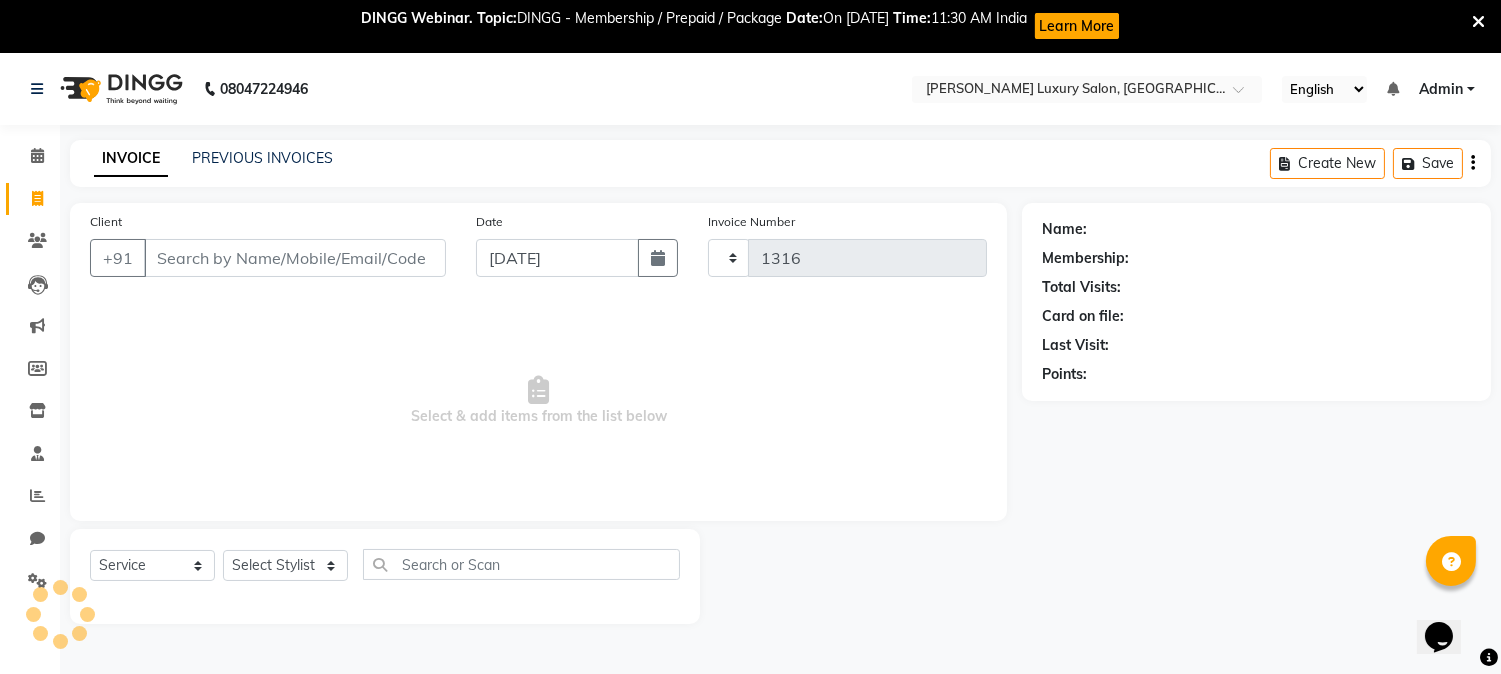 select on "7752" 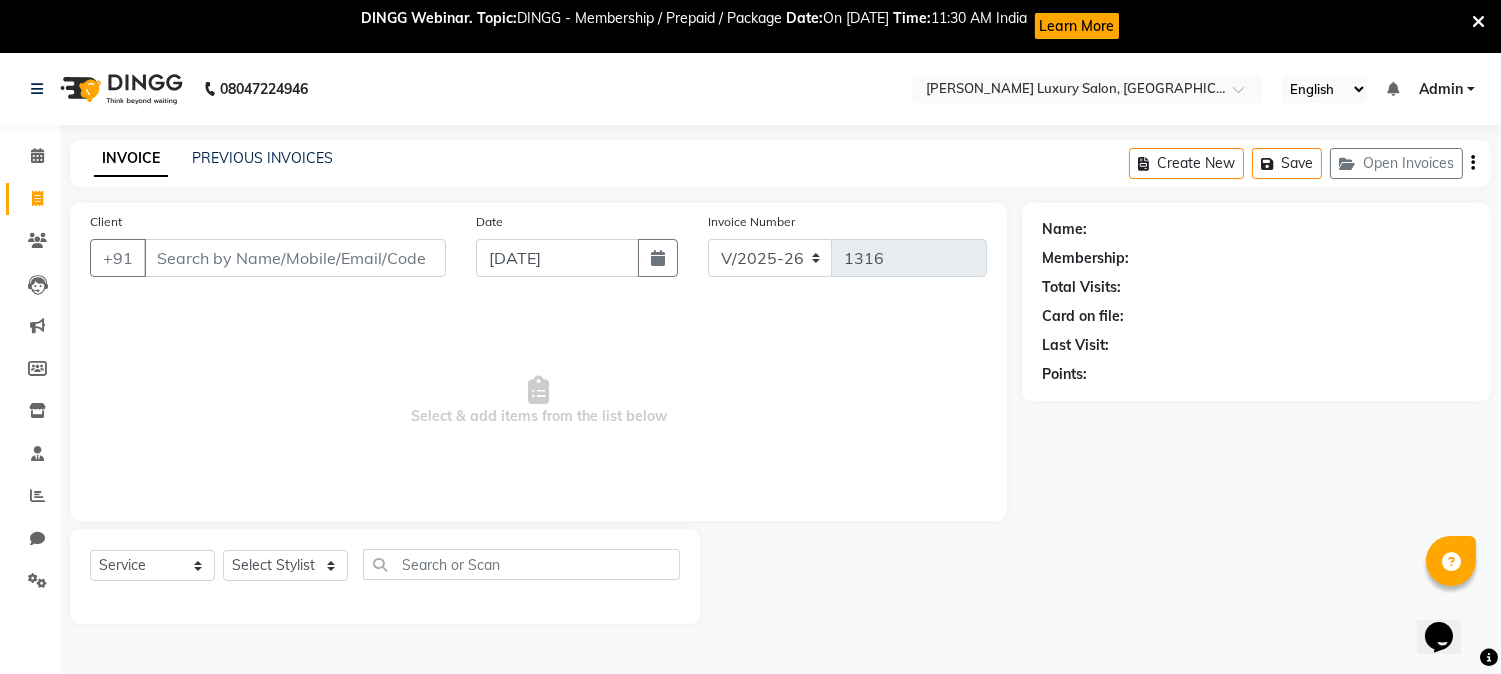 click at bounding box center (60, 614) 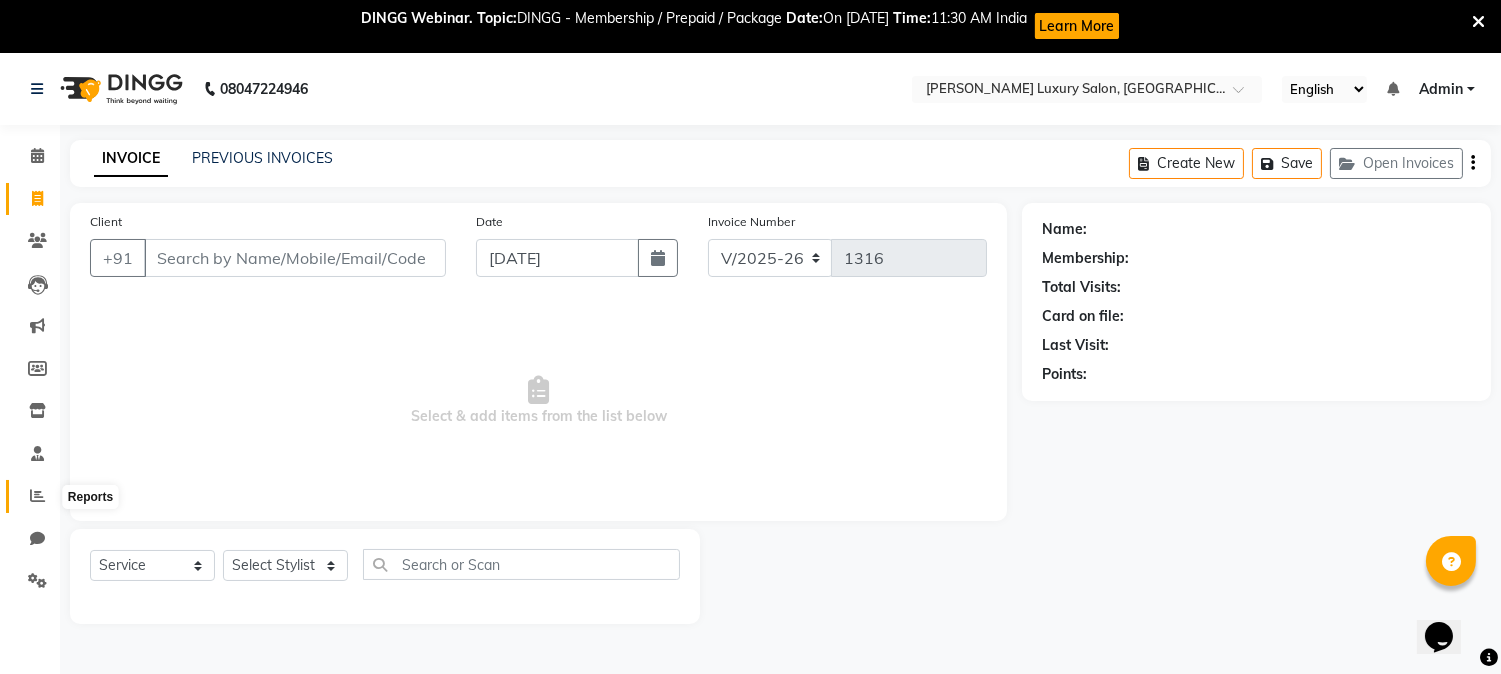 click 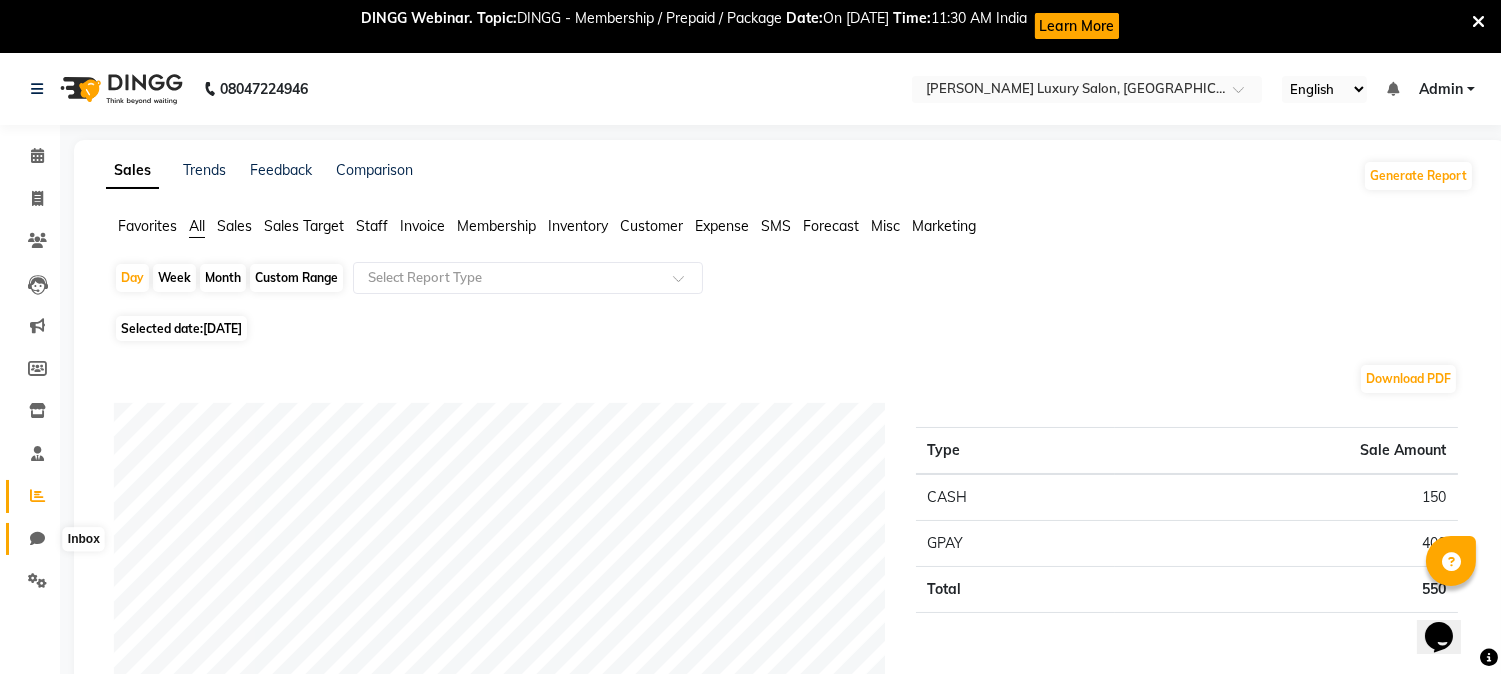 click 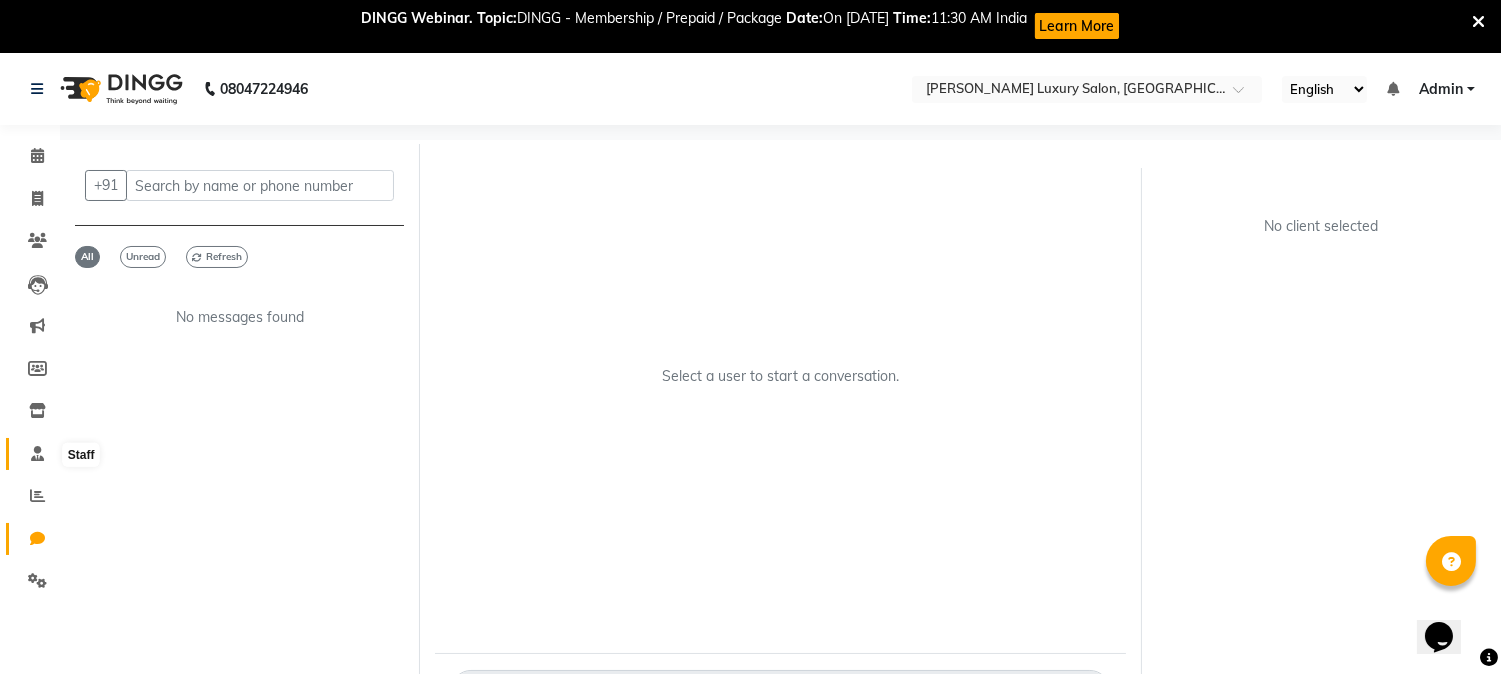 click 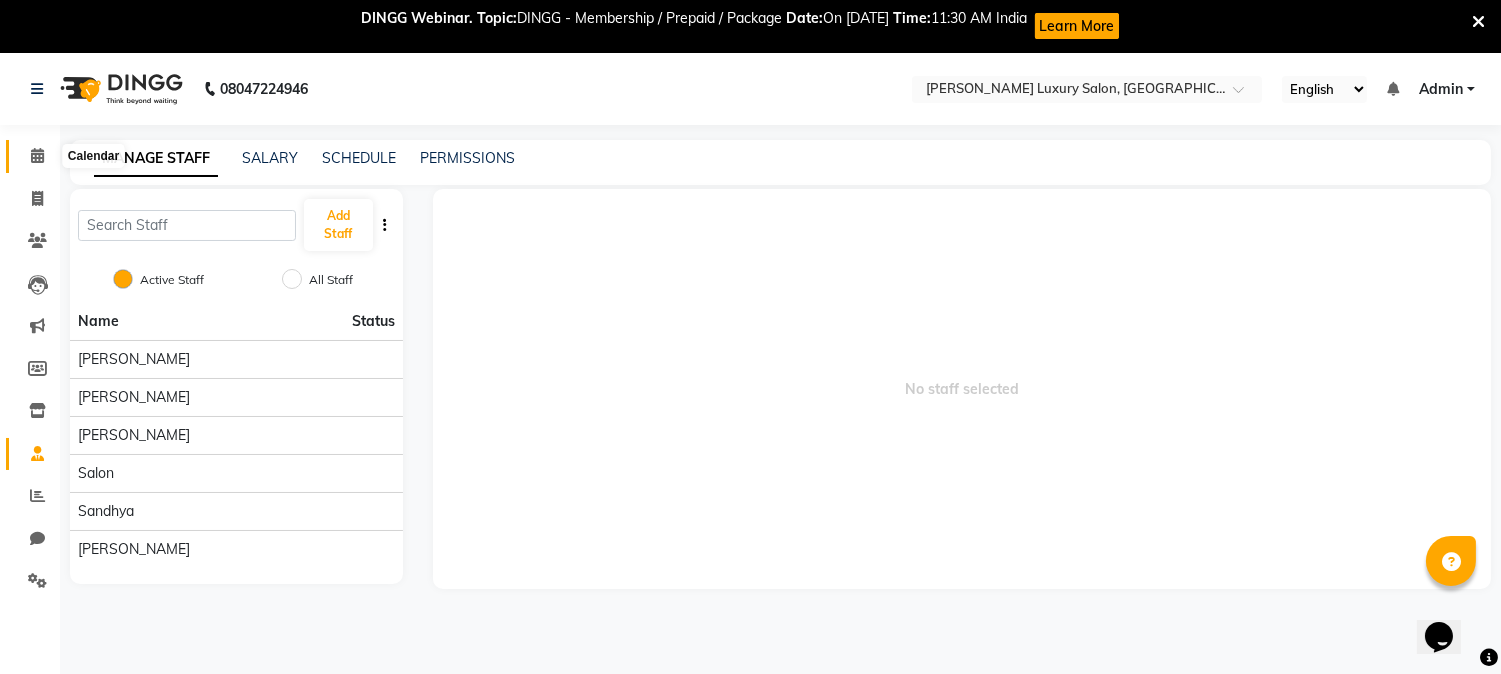 click 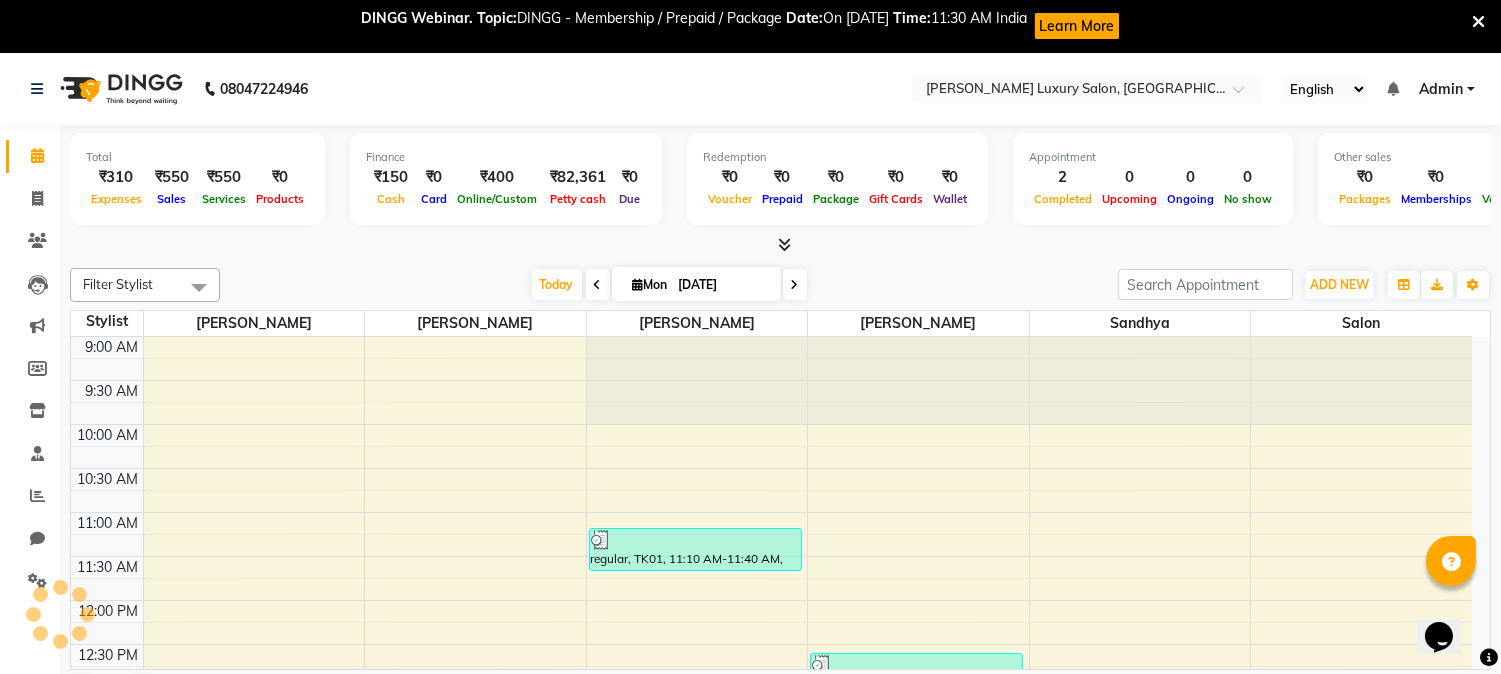 scroll, scrollTop: 0, scrollLeft: 0, axis: both 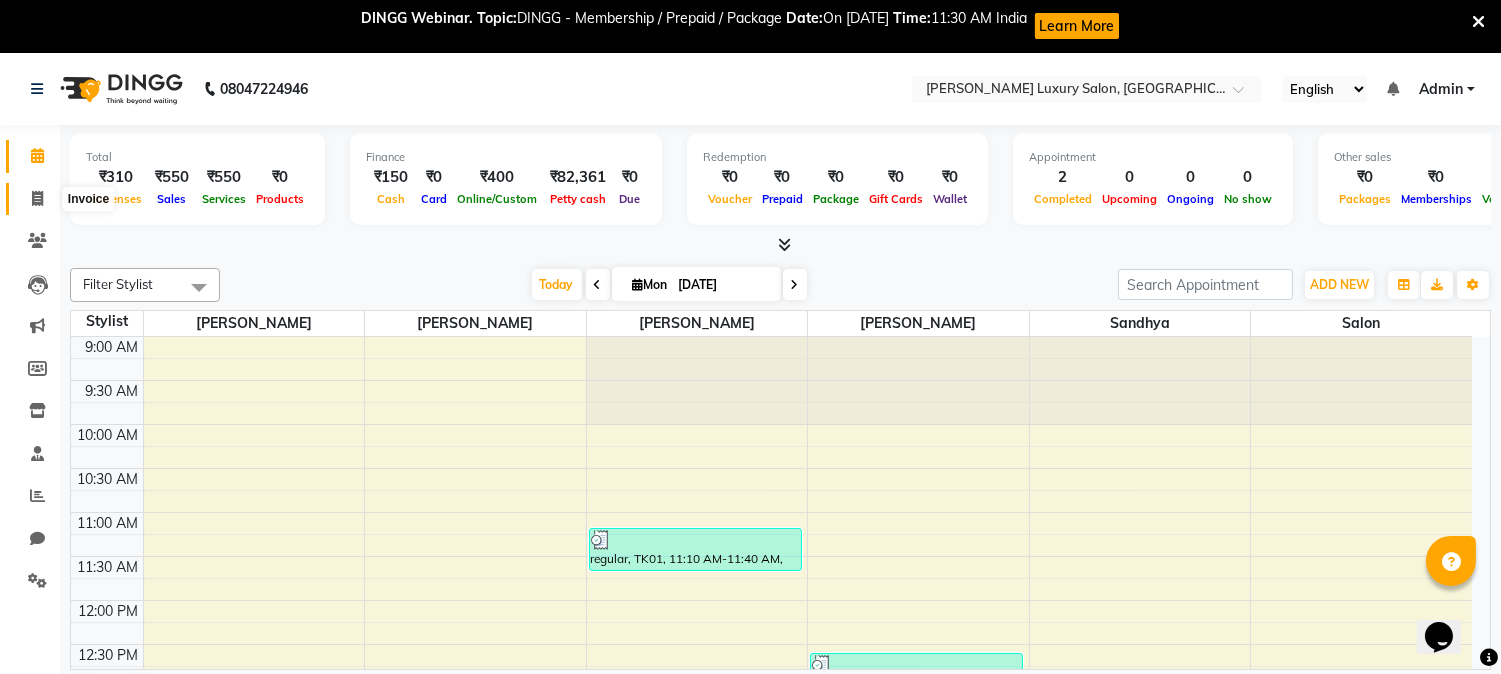 click 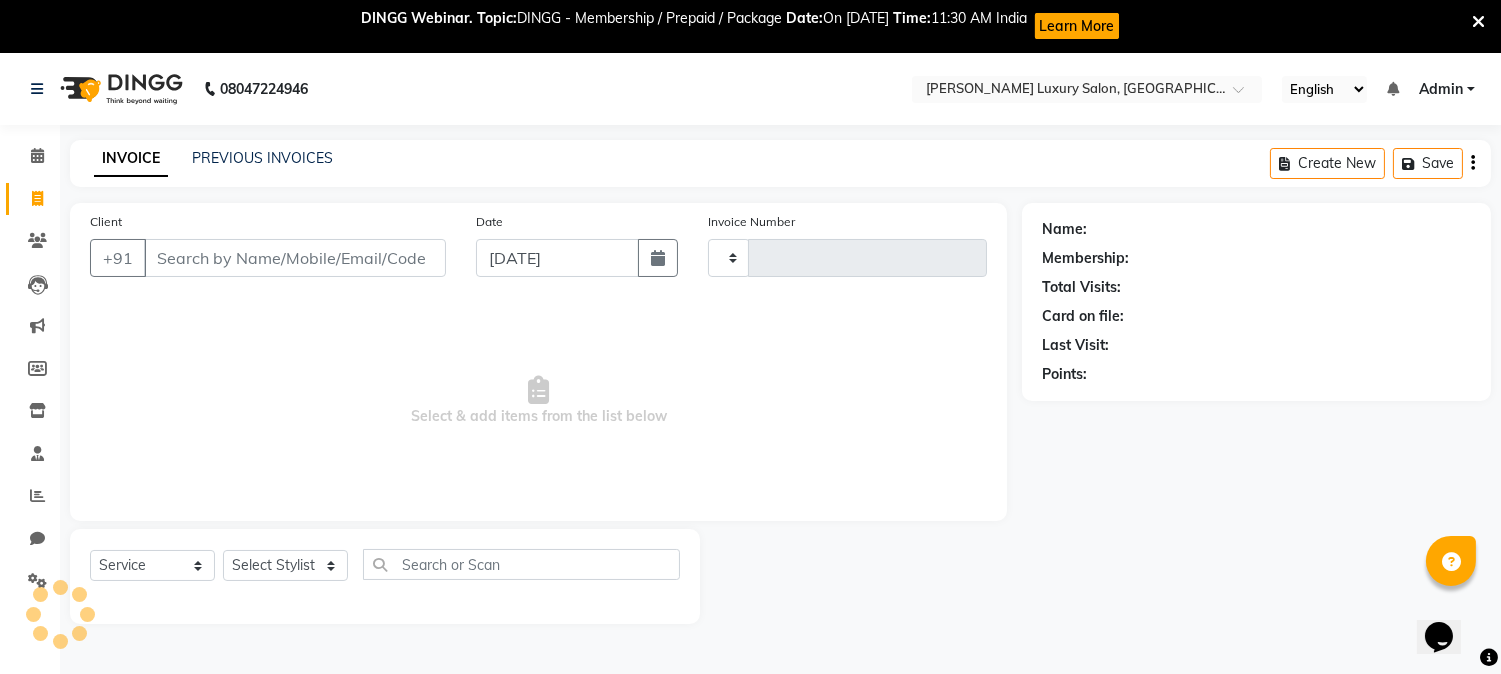 type on "1316" 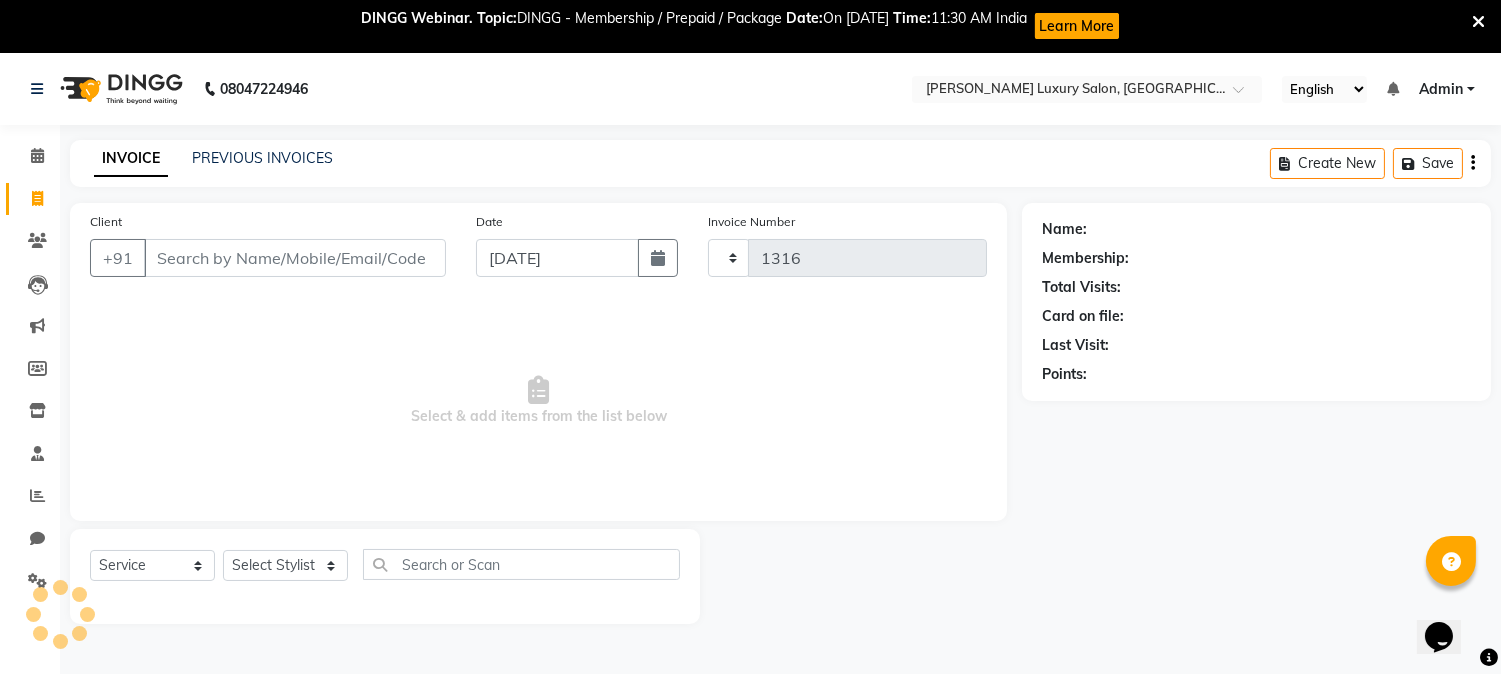 select on "7752" 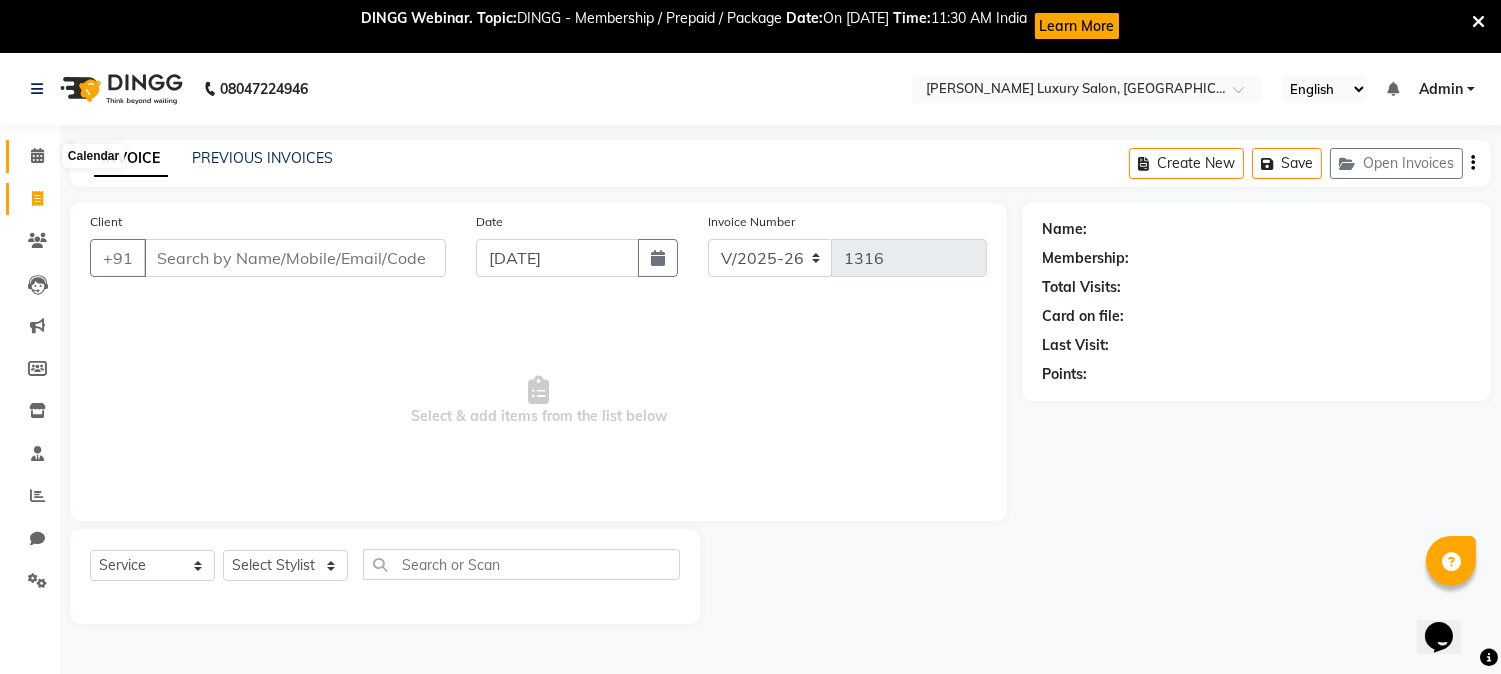click 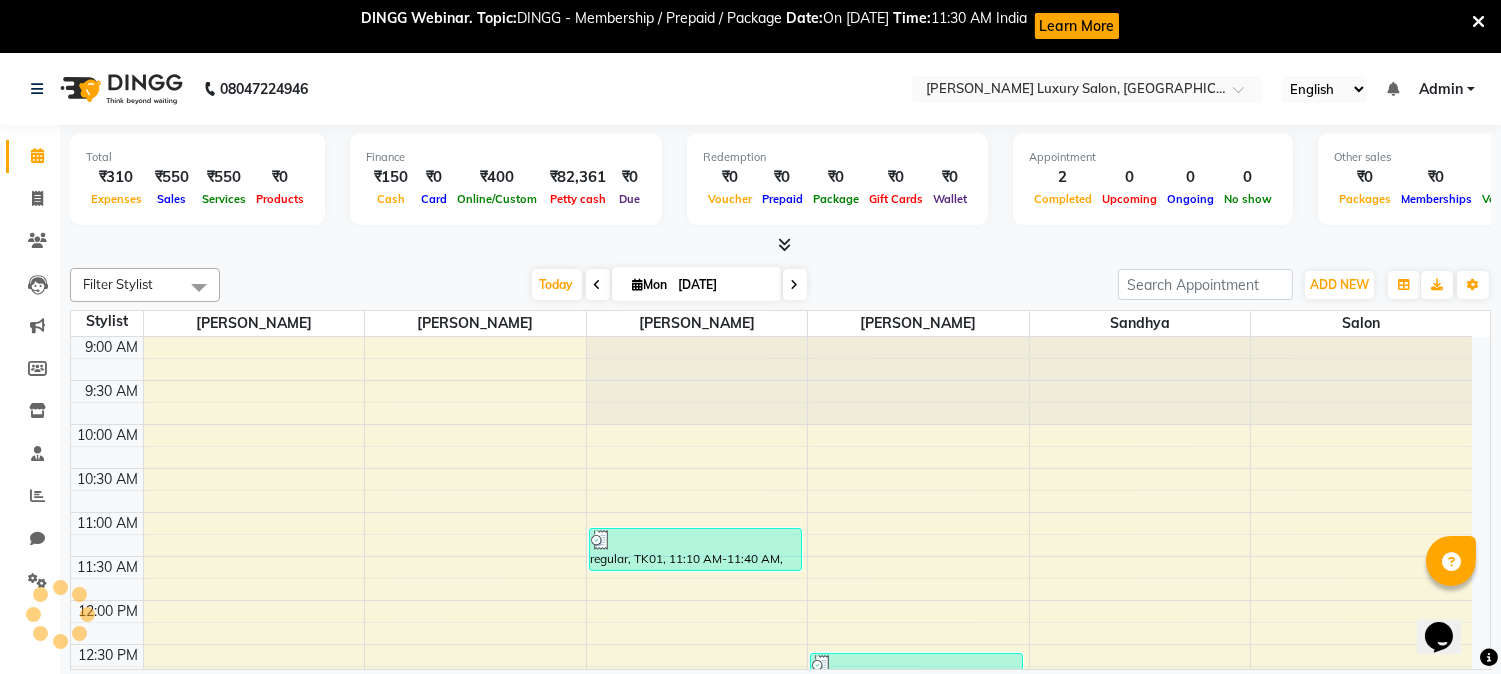 scroll, scrollTop: 0, scrollLeft: 0, axis: both 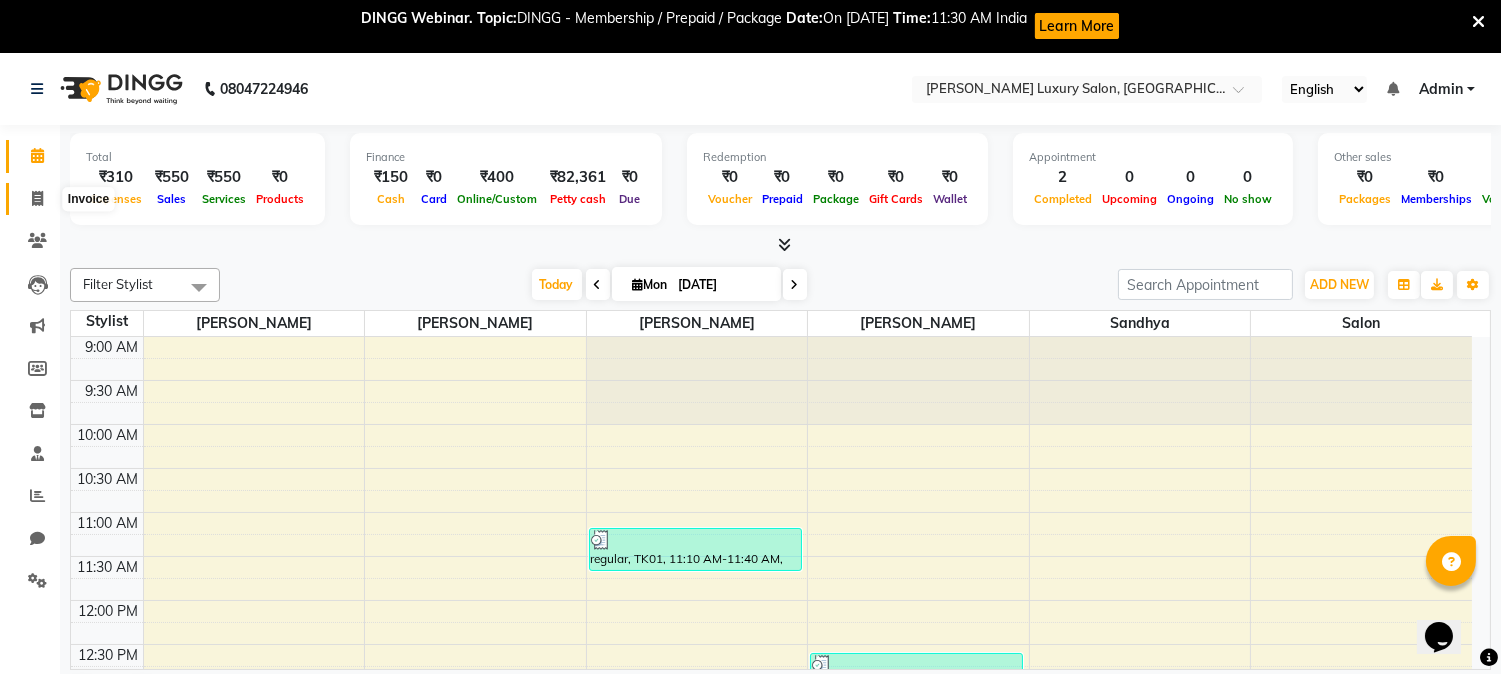 click 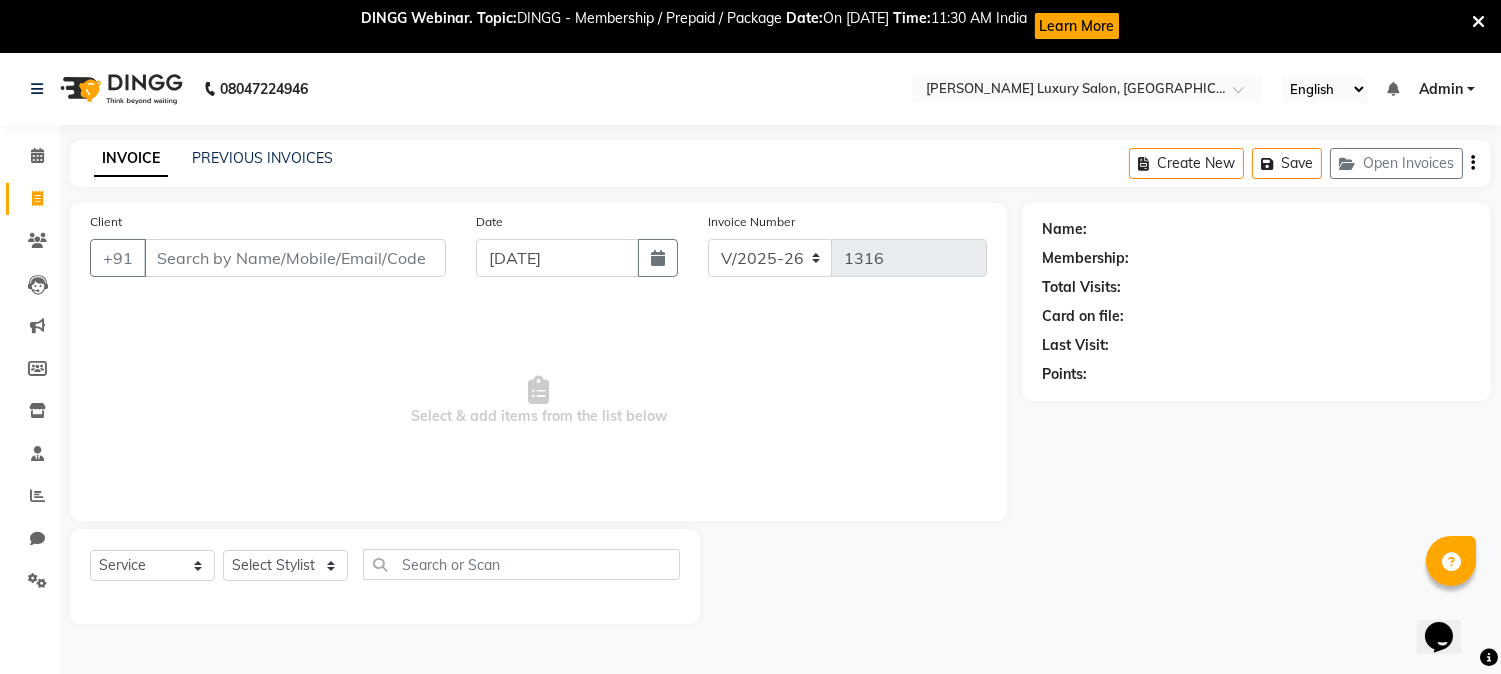click on "Client" at bounding box center [295, 258] 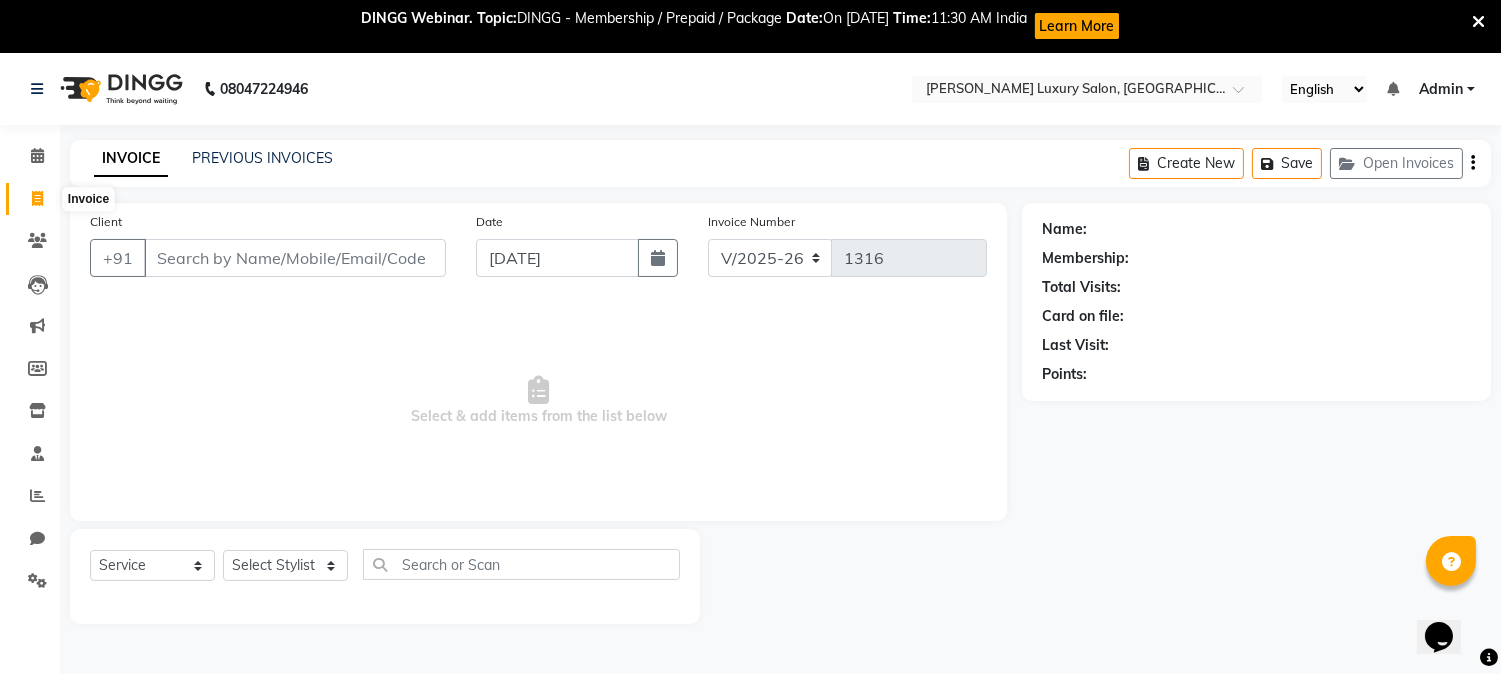 click 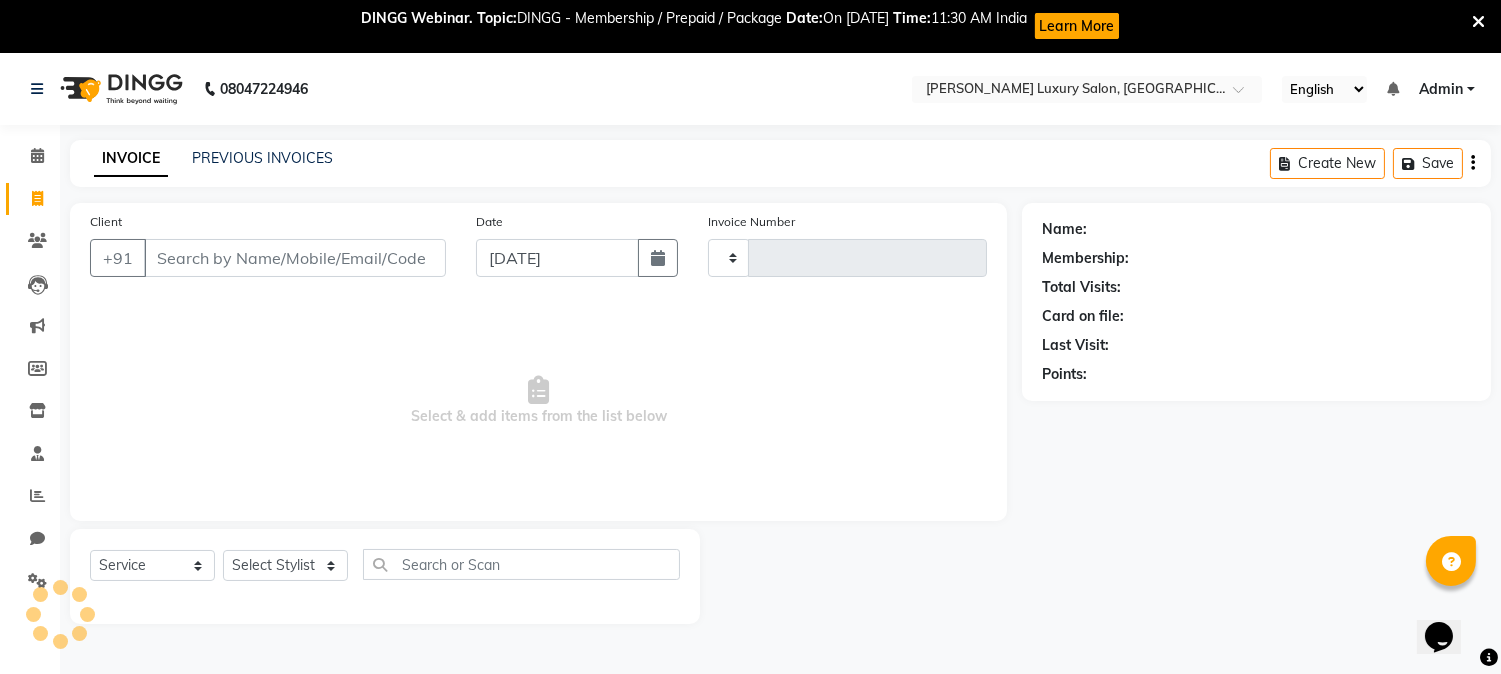 scroll, scrollTop: 53, scrollLeft: 0, axis: vertical 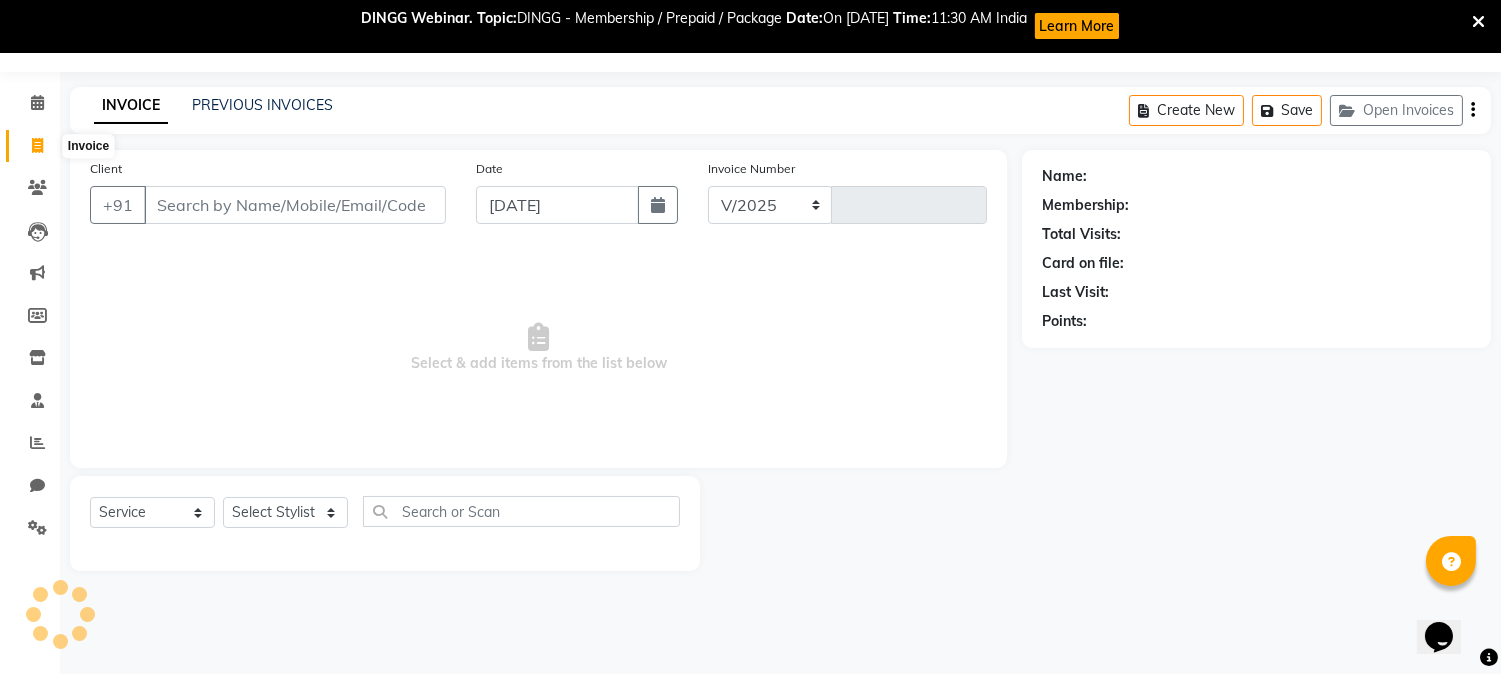 select on "7752" 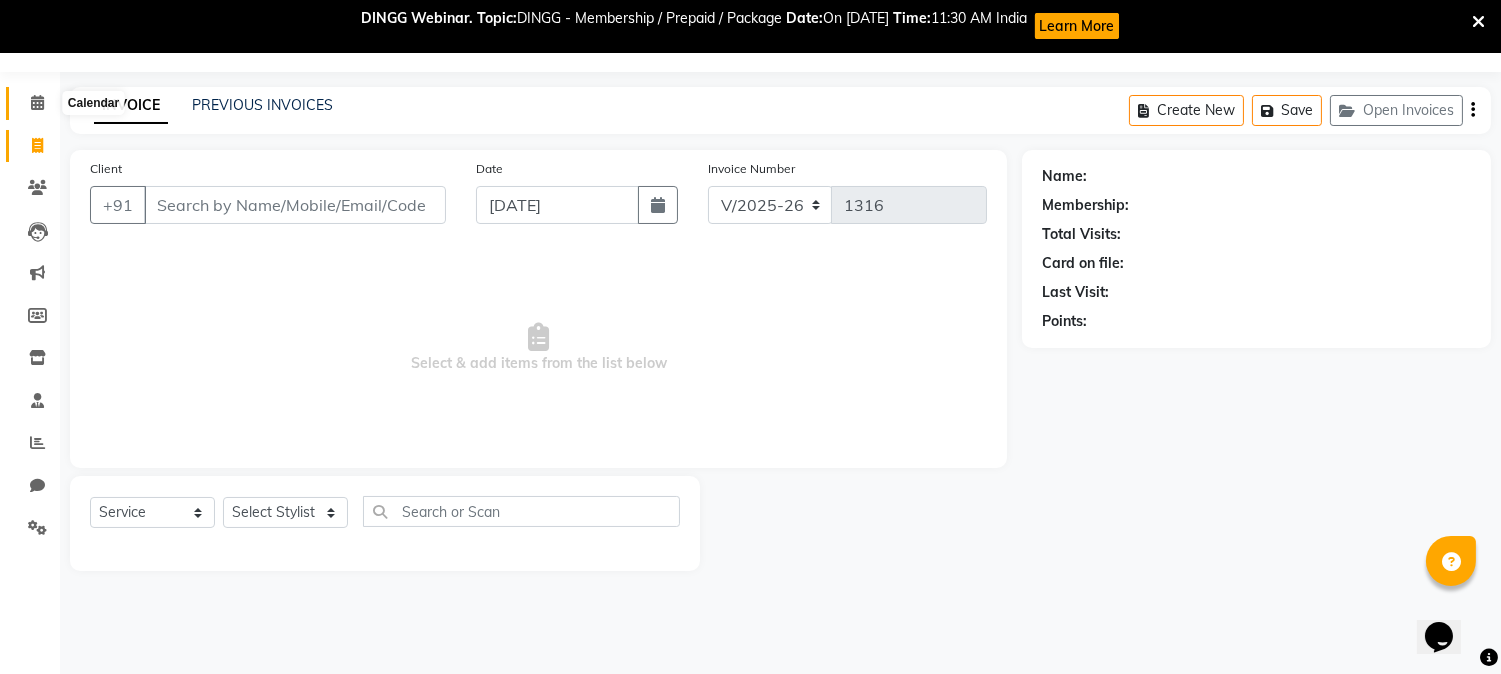 click 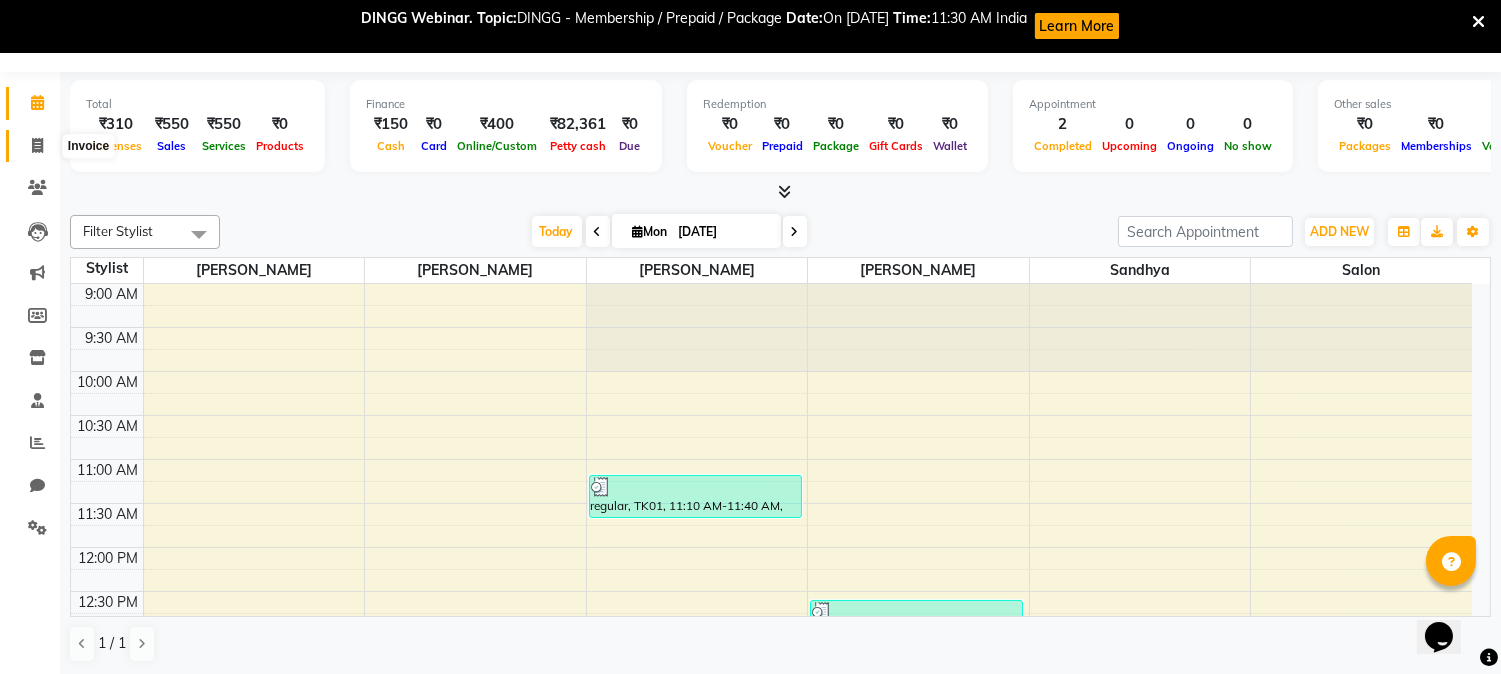 click 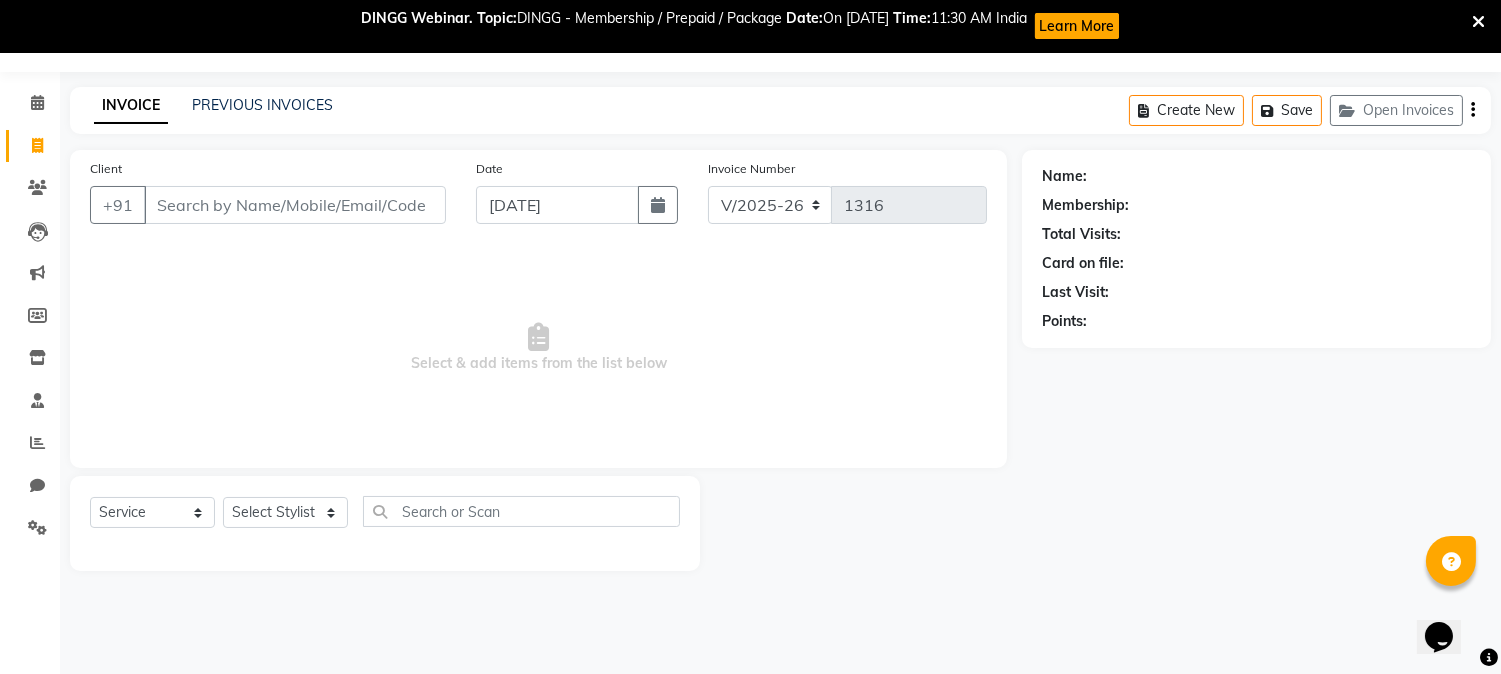 click on "Client" at bounding box center (295, 205) 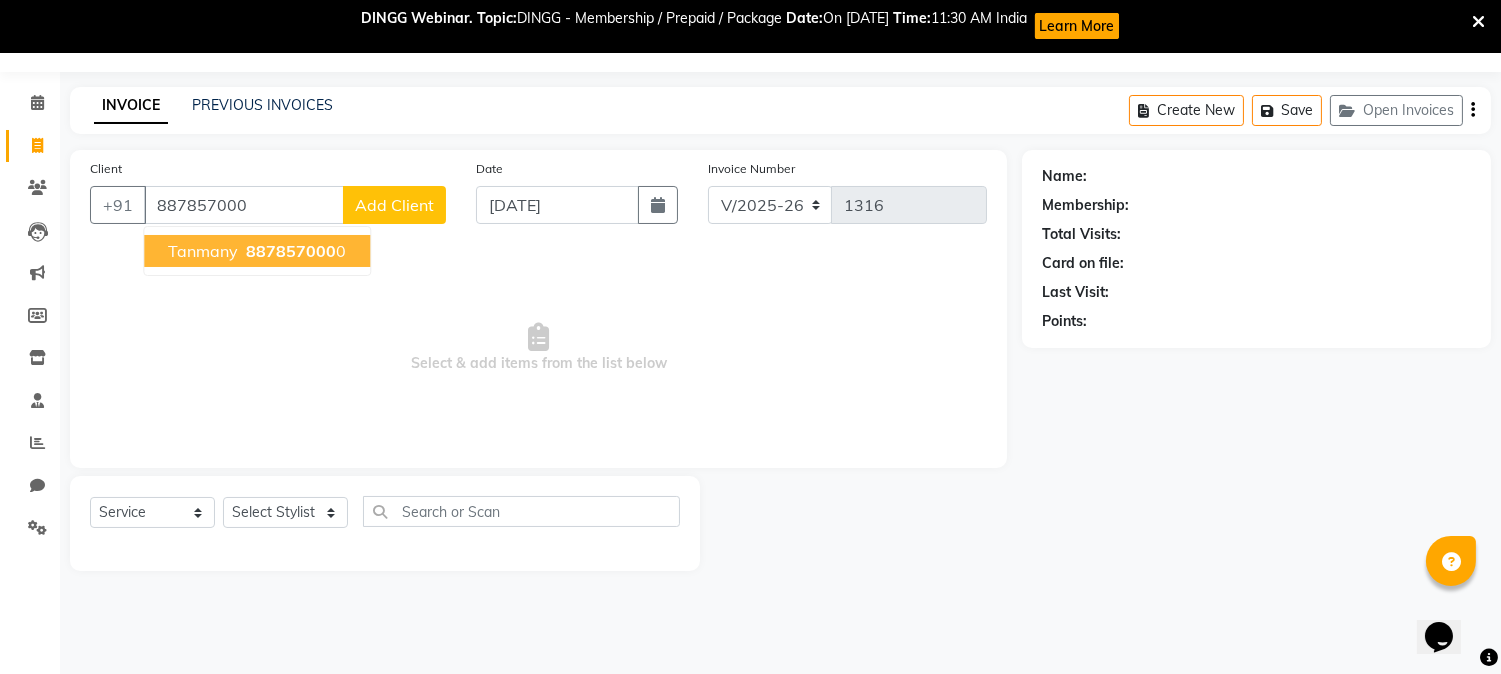 click on "887857000" at bounding box center [291, 251] 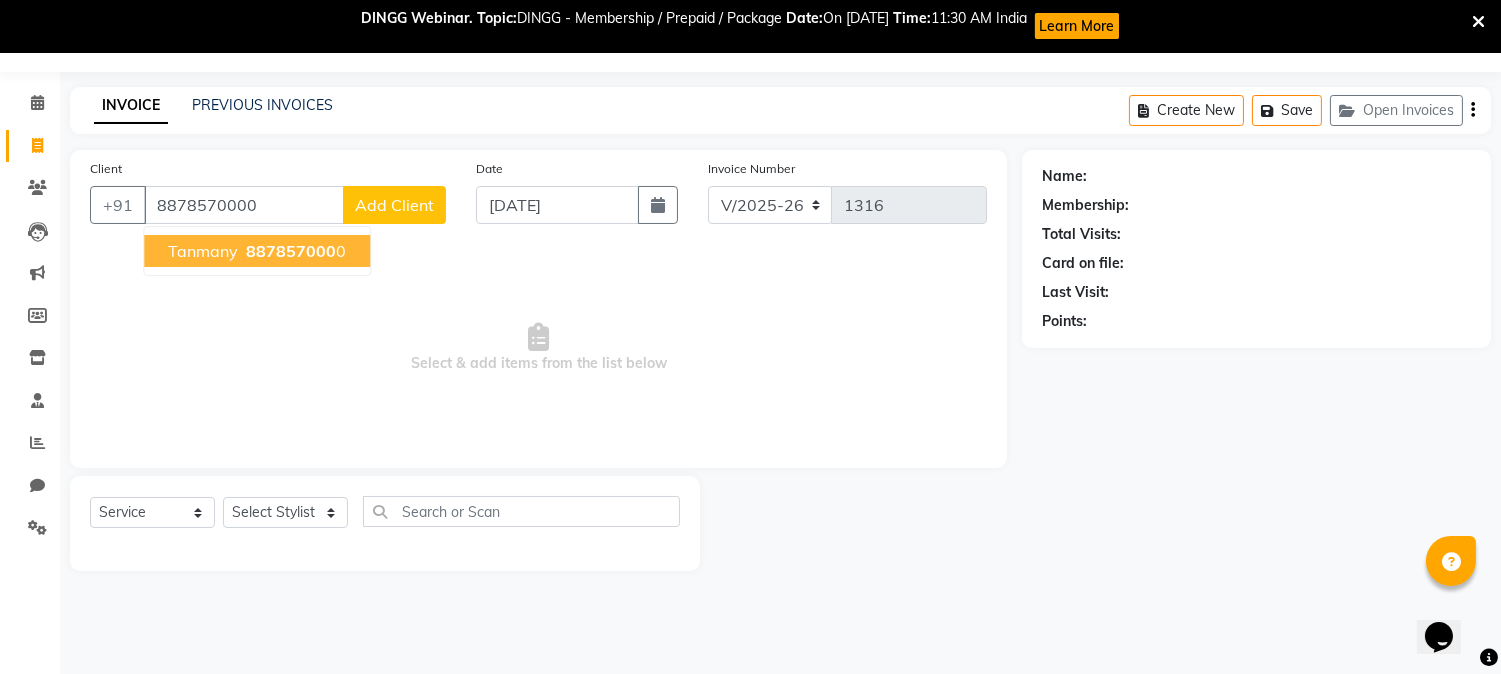 type on "8878570000" 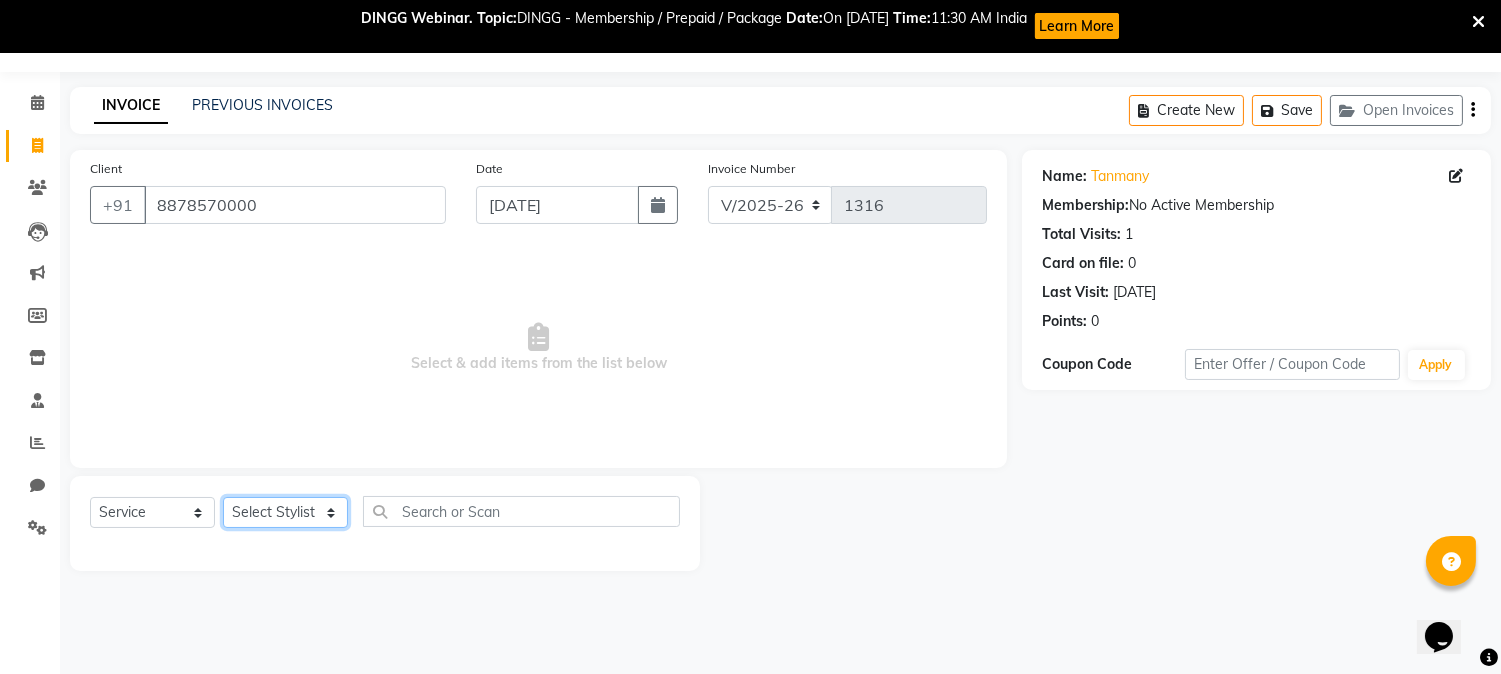 click on "Select Stylist [PERSON_NAME] [PERSON_NAME] [PERSON_NAME] Salon [PERSON_NAME]" 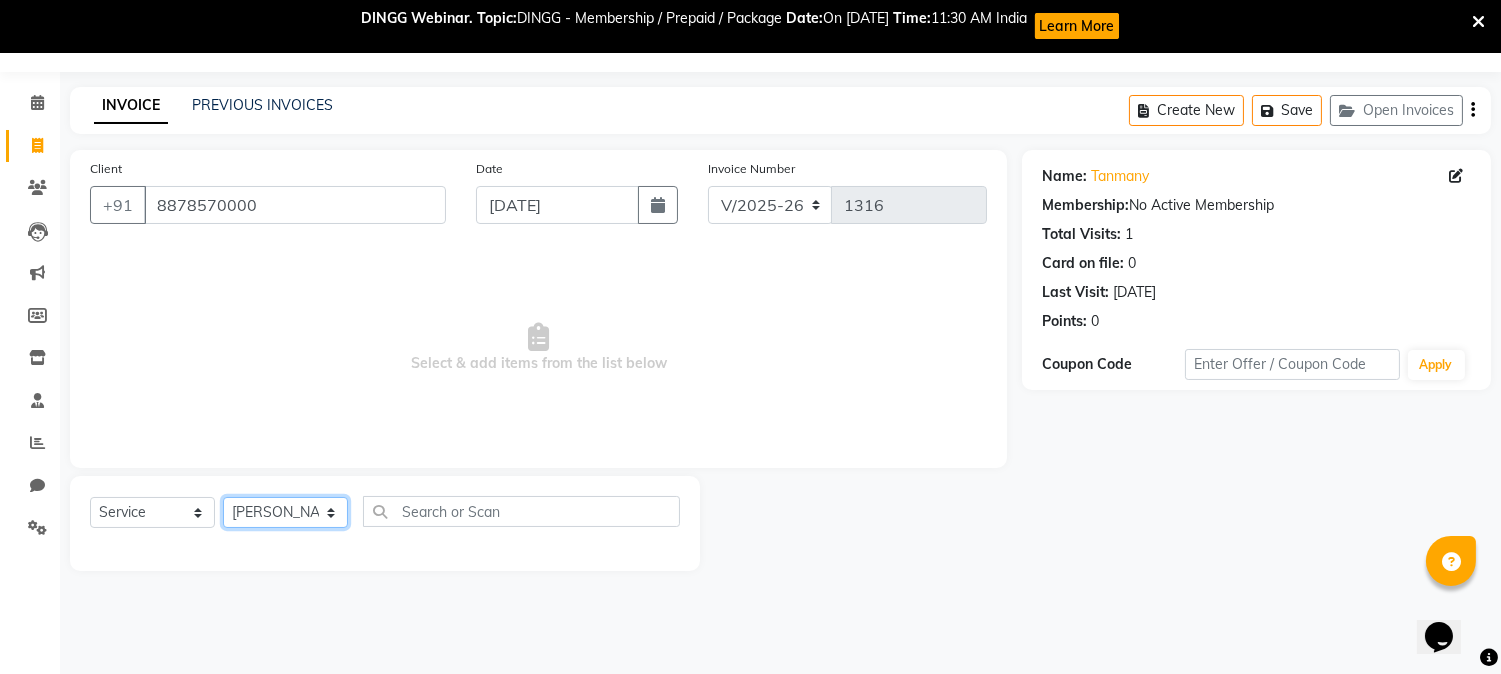 click on "Select Stylist [PERSON_NAME] [PERSON_NAME] [PERSON_NAME] Salon [PERSON_NAME]" 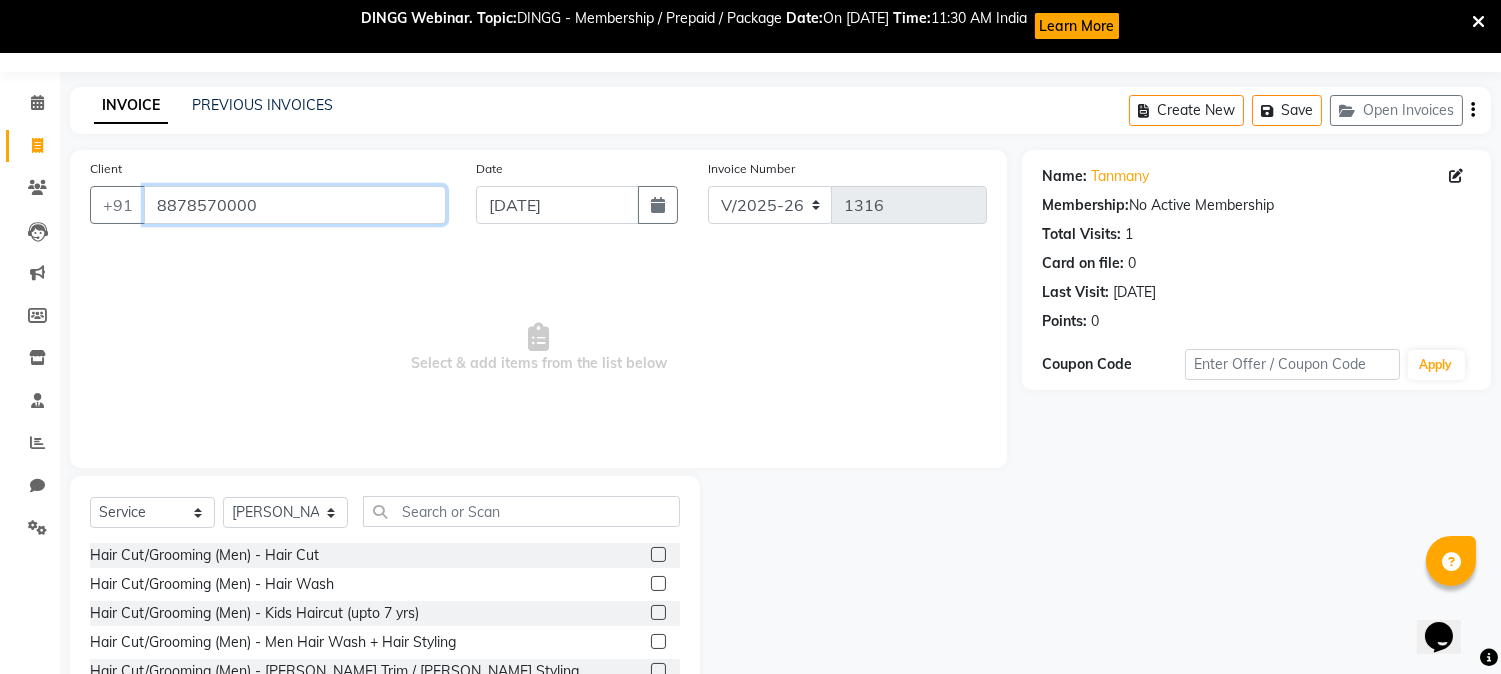 click on "8878570000" at bounding box center [295, 205] 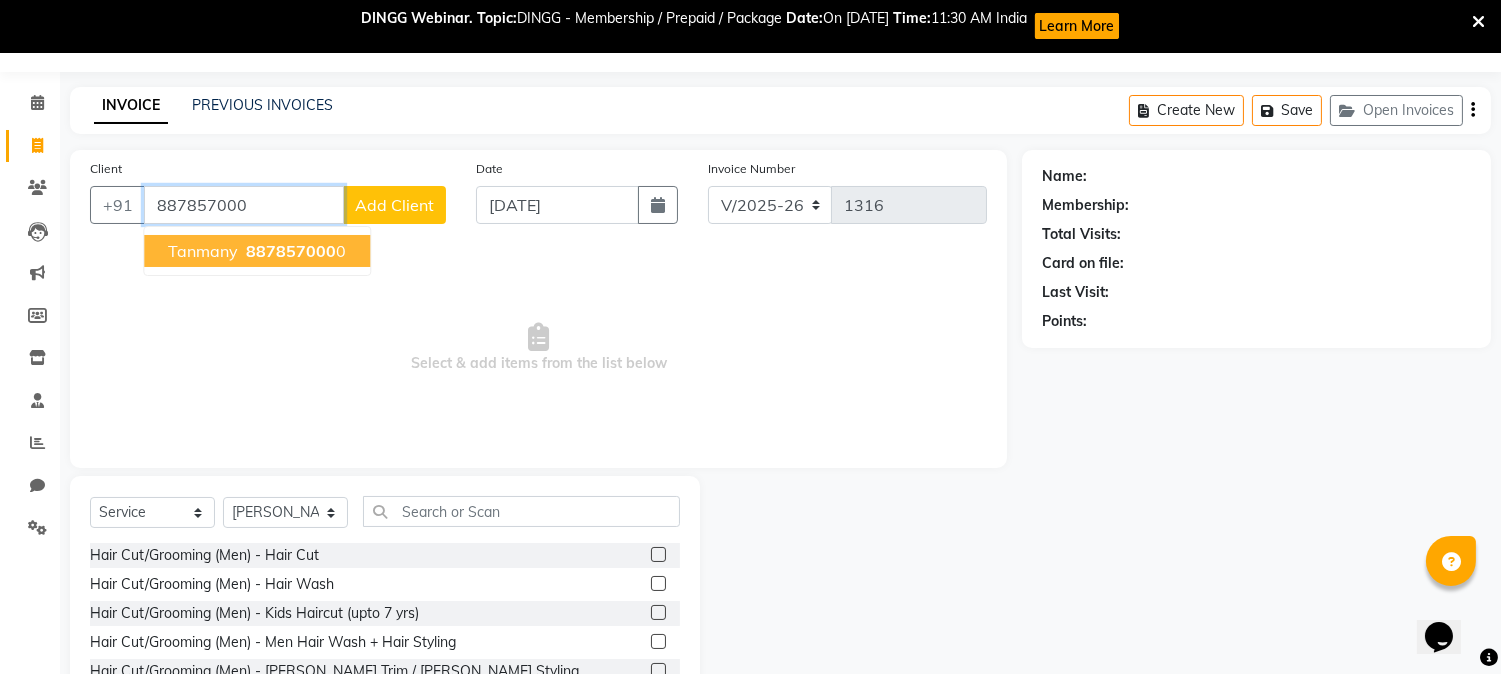 type on "8878570000" 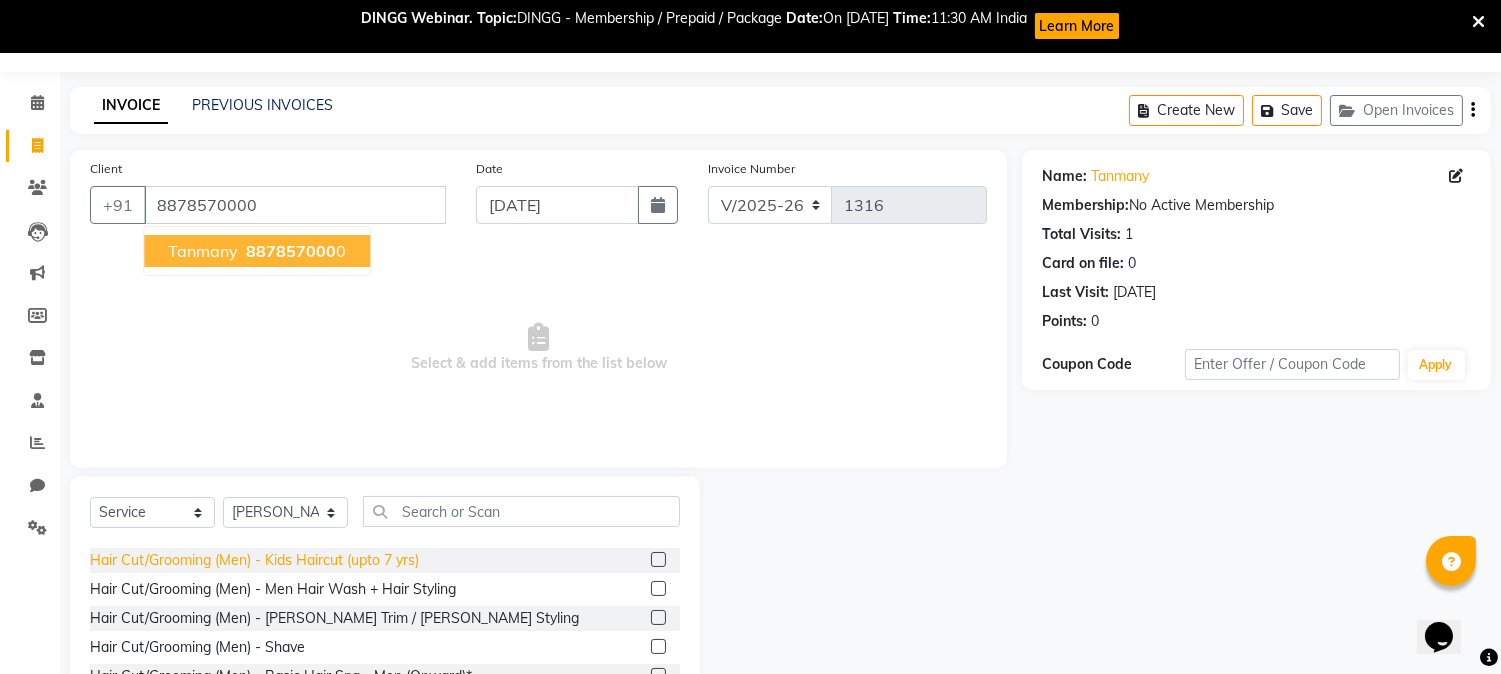 scroll, scrollTop: 0, scrollLeft: 0, axis: both 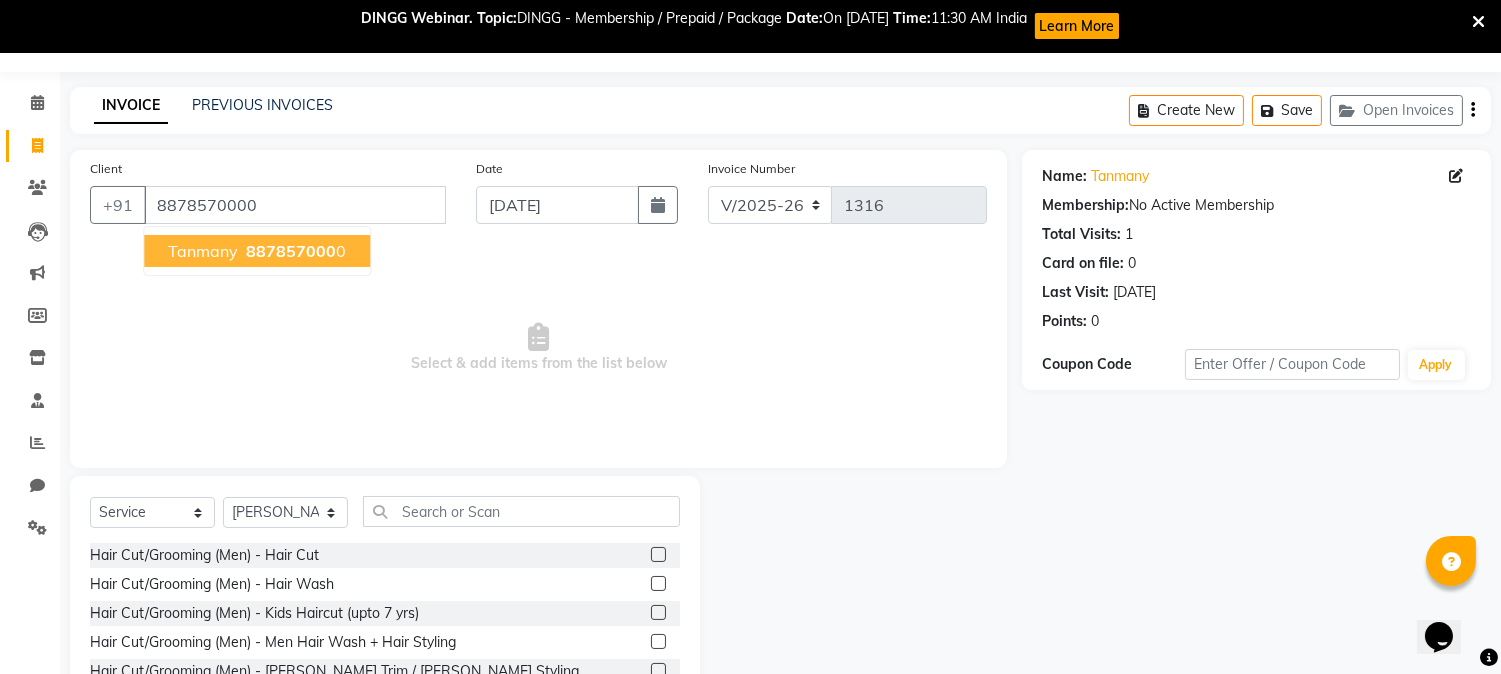 click on "887857000" at bounding box center (291, 251) 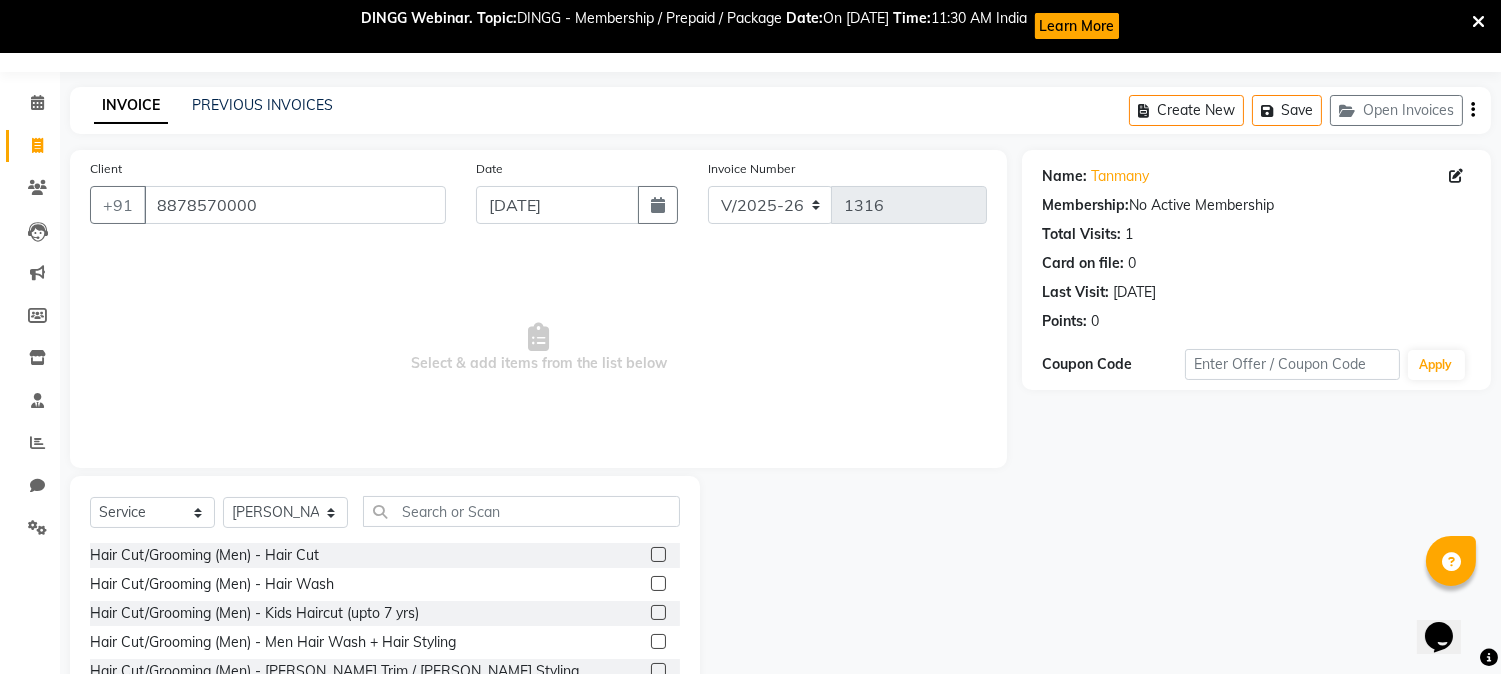 click 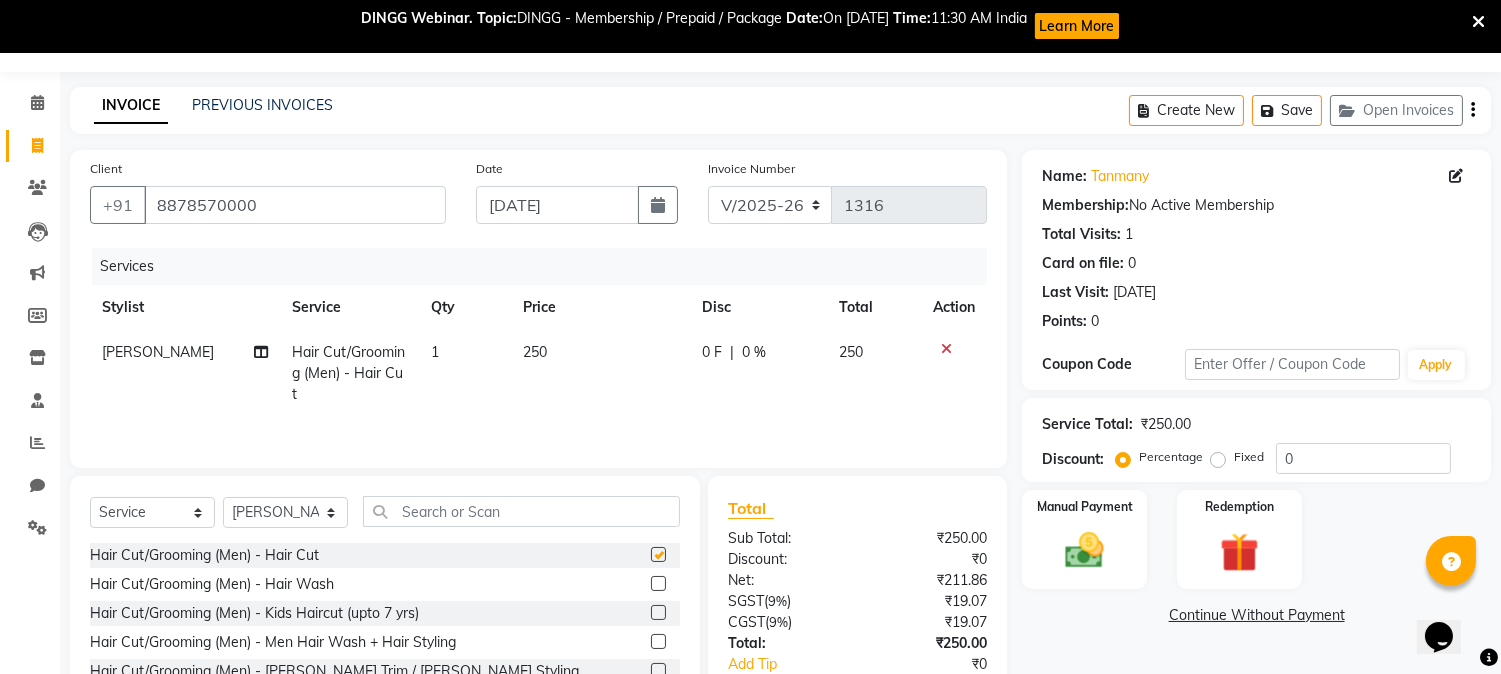 checkbox on "false" 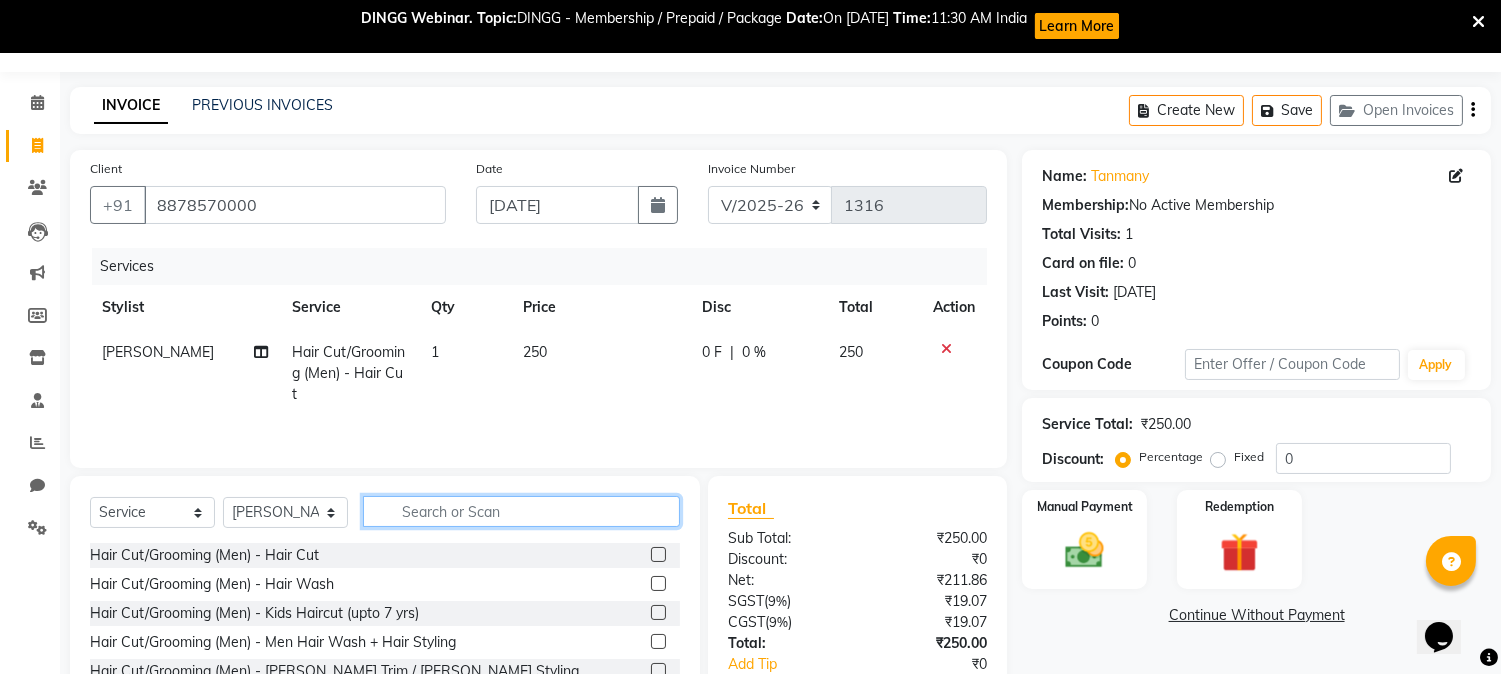 click 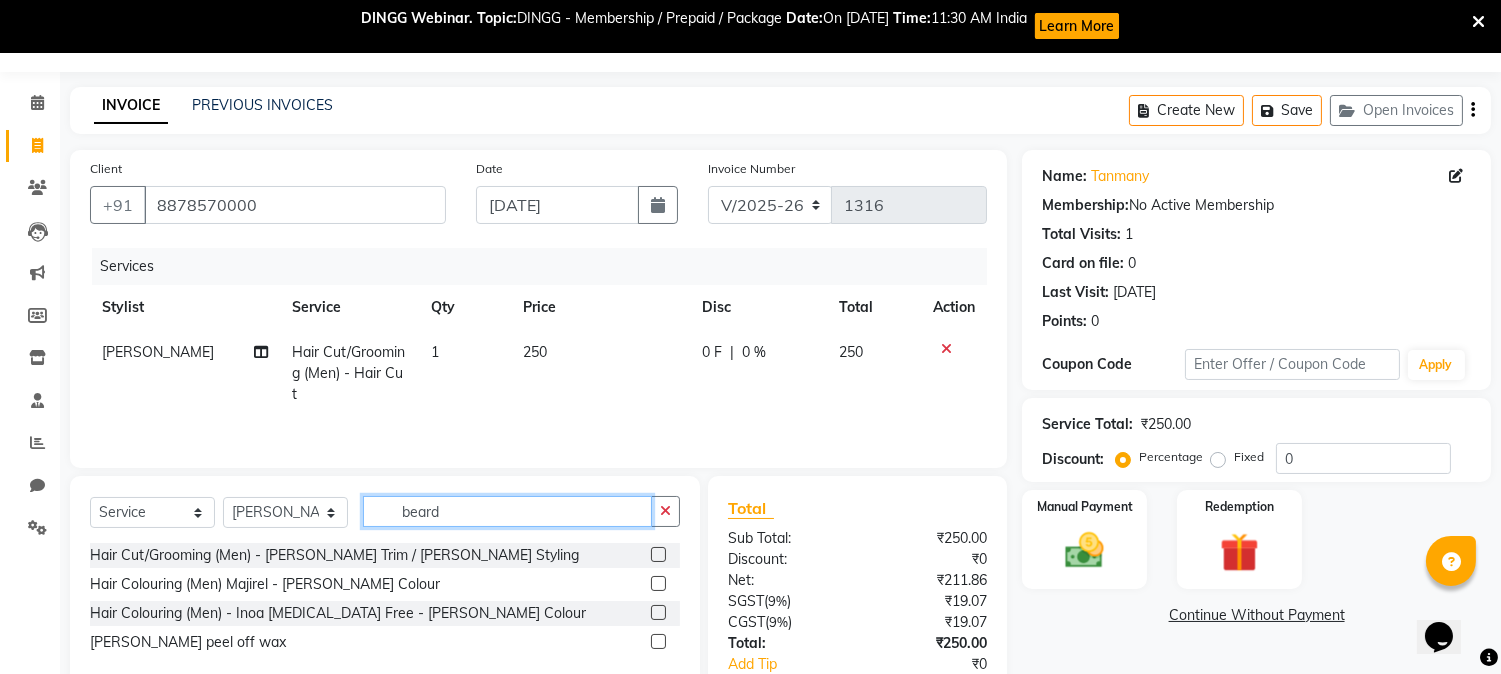 type on "beard" 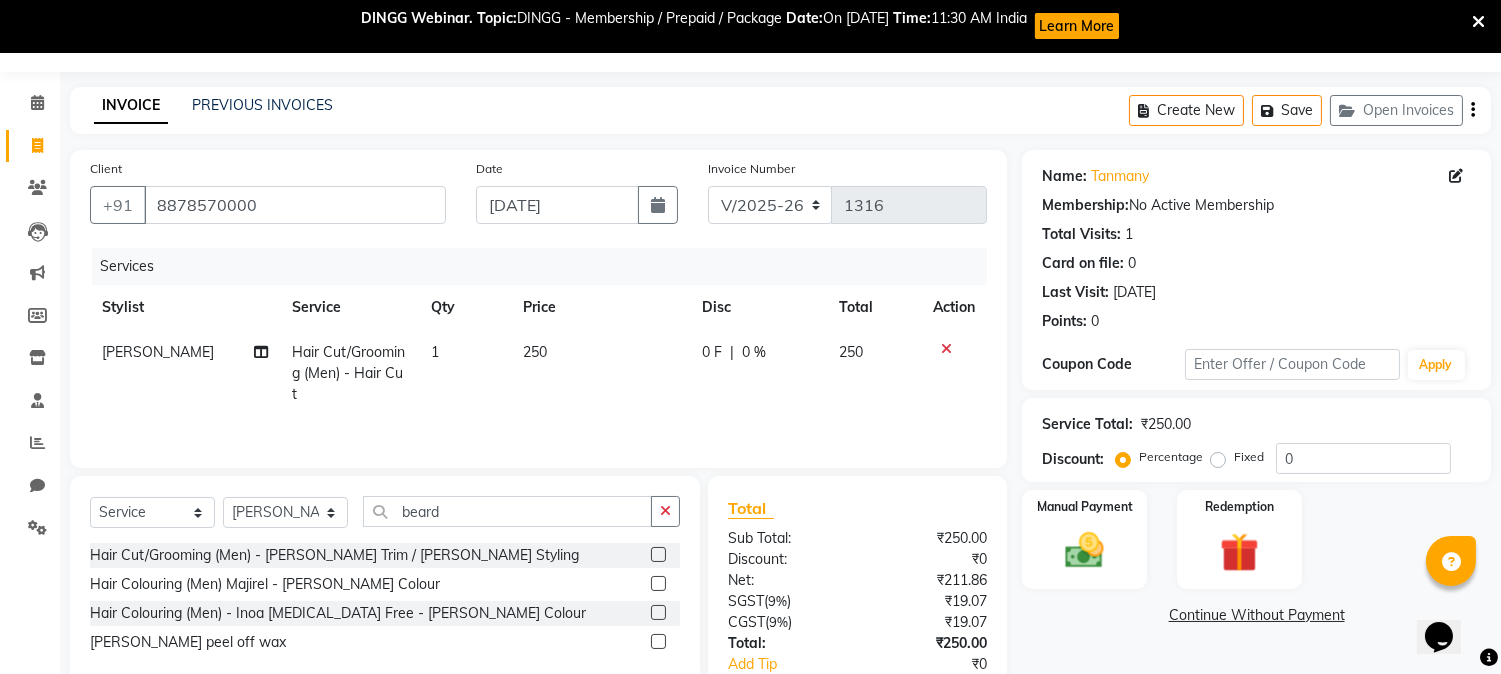 click 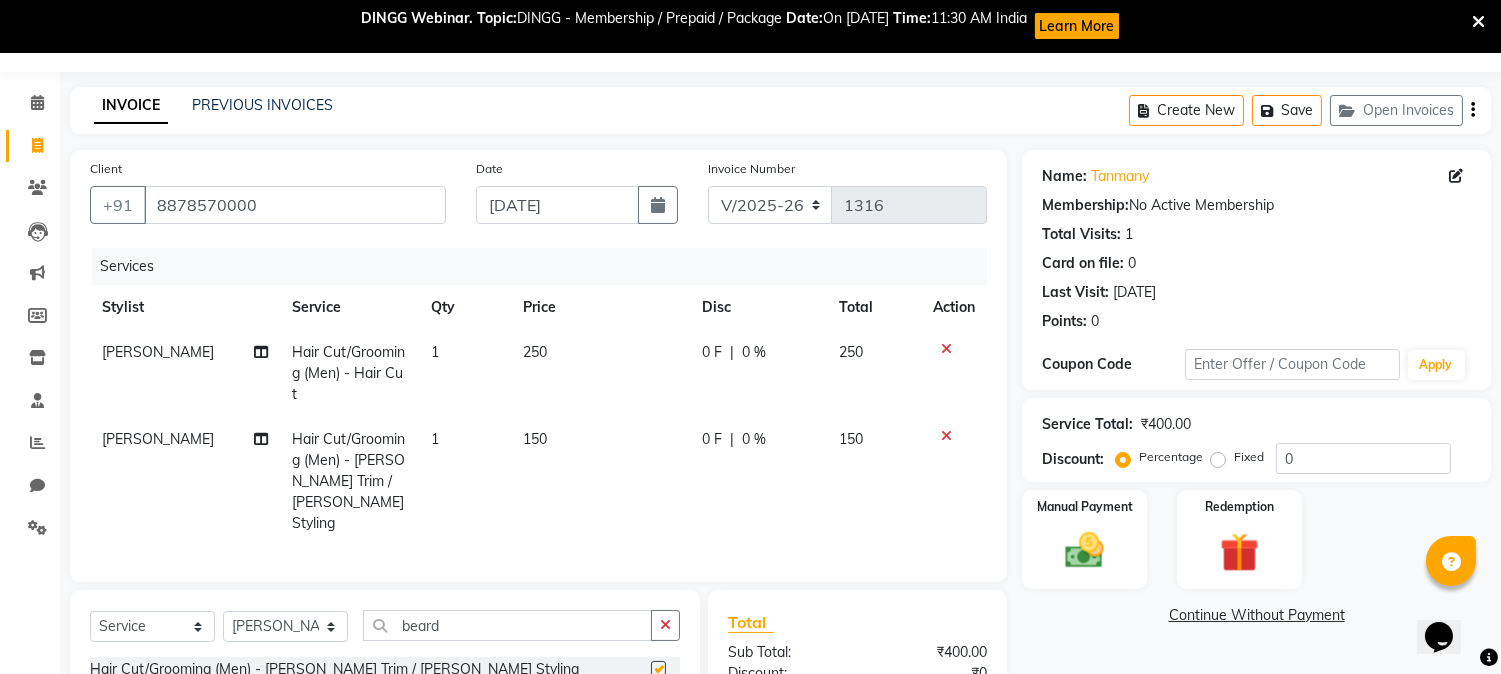 checkbox on "false" 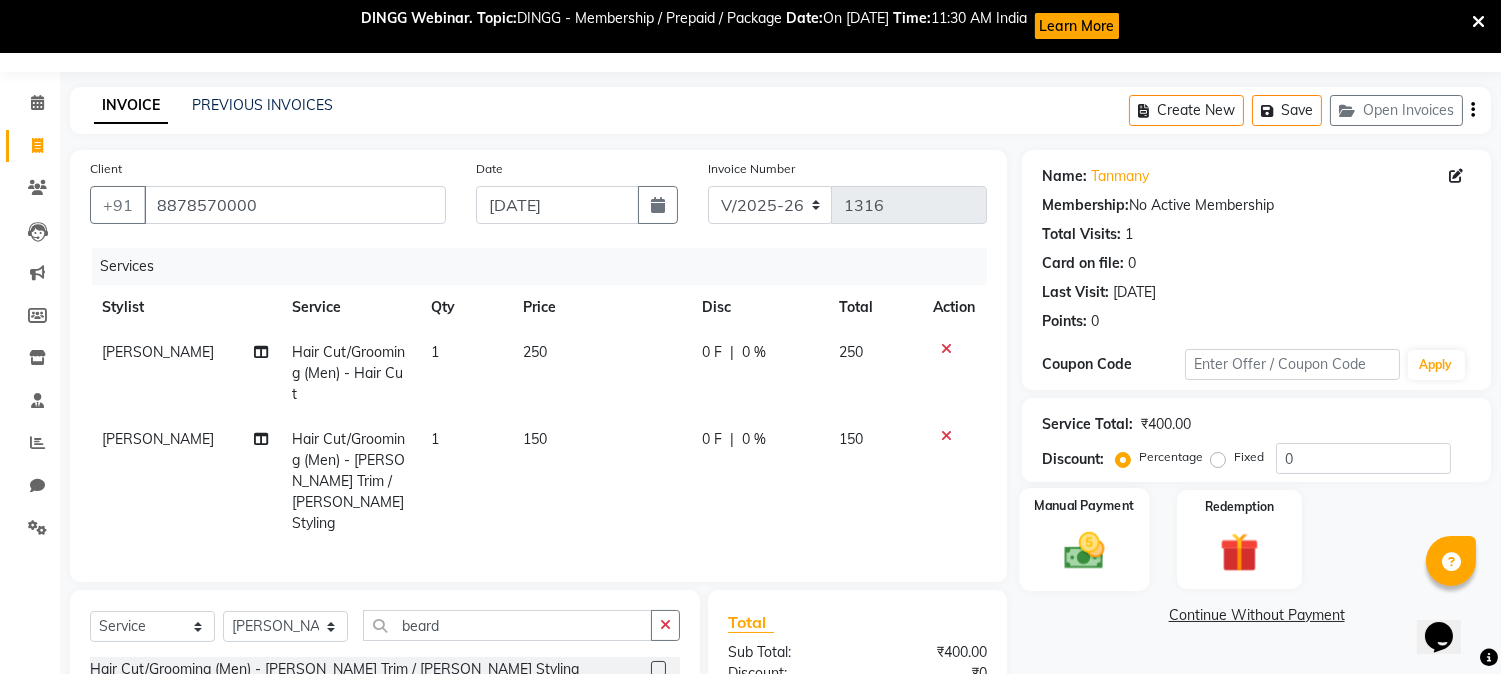 click 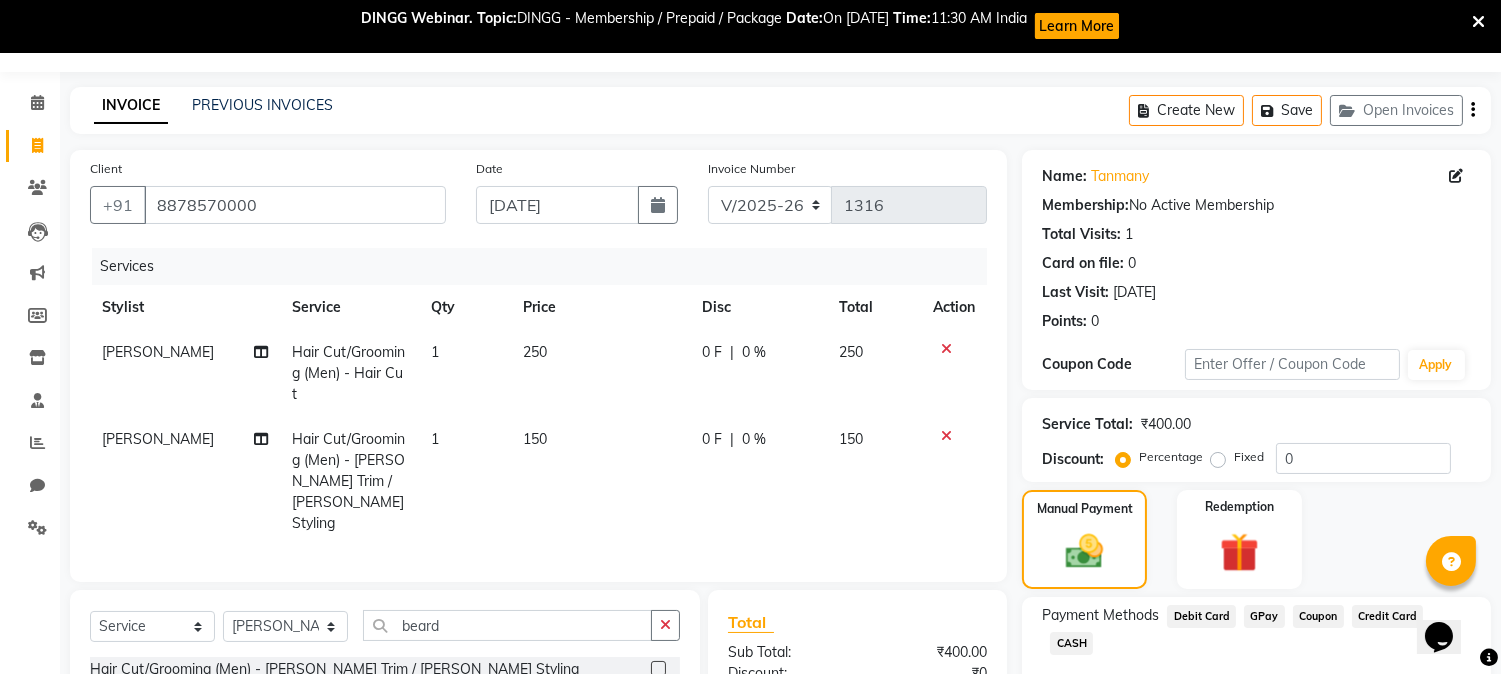 click on "GPay" 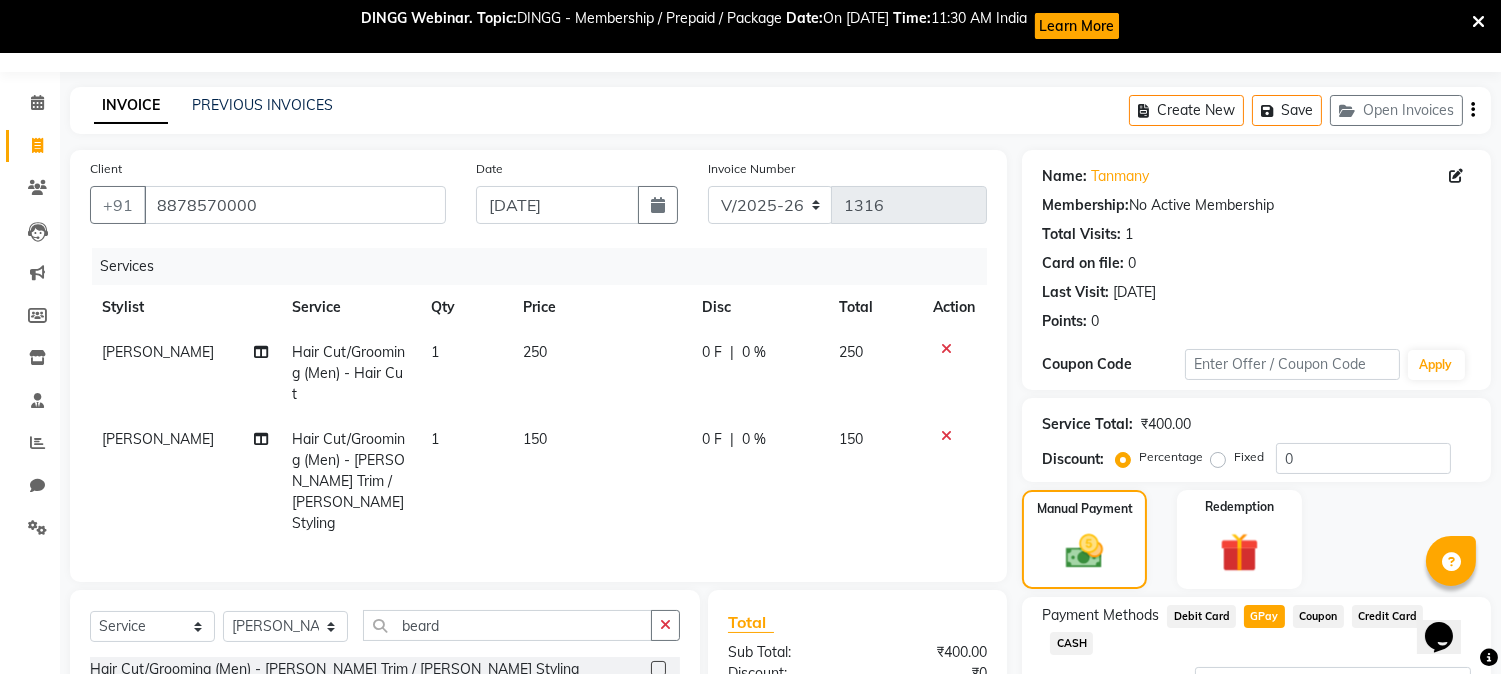 scroll, scrollTop: 275, scrollLeft: 0, axis: vertical 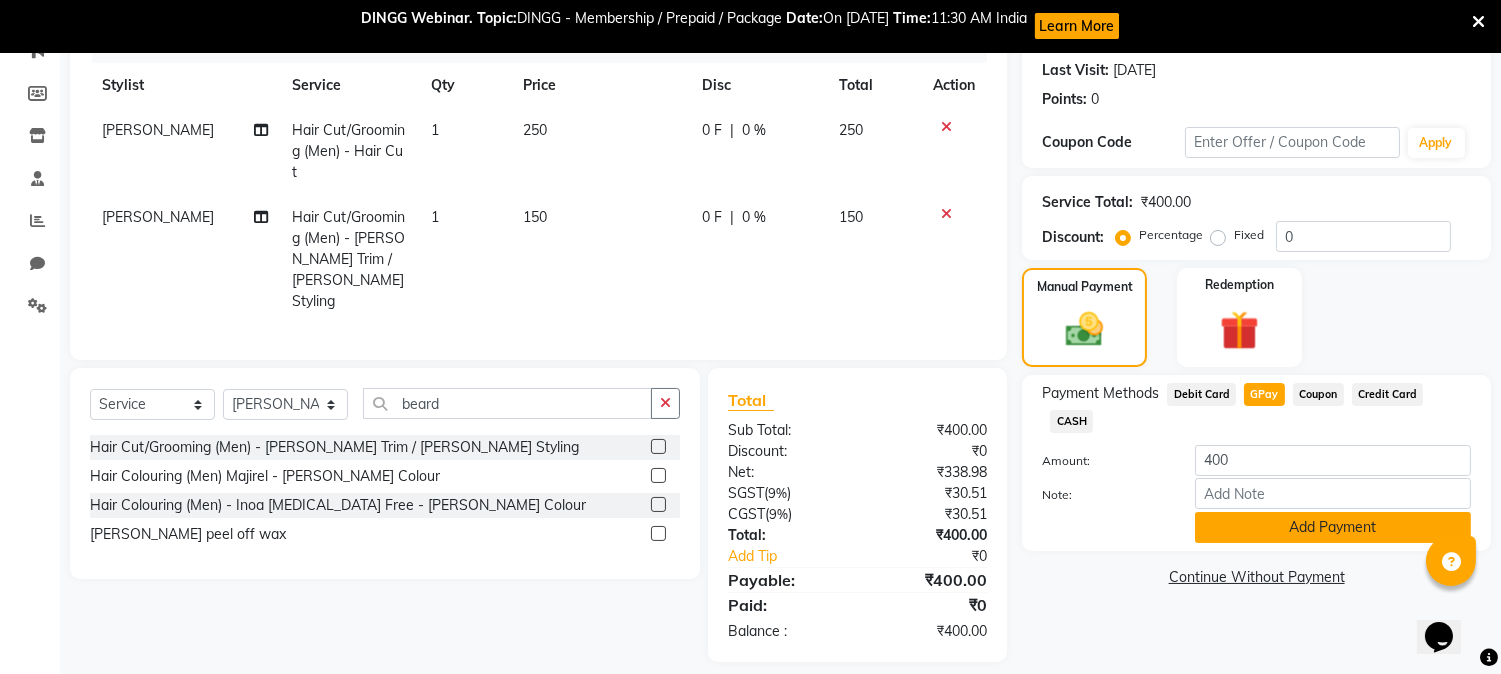 click on "Add Payment" 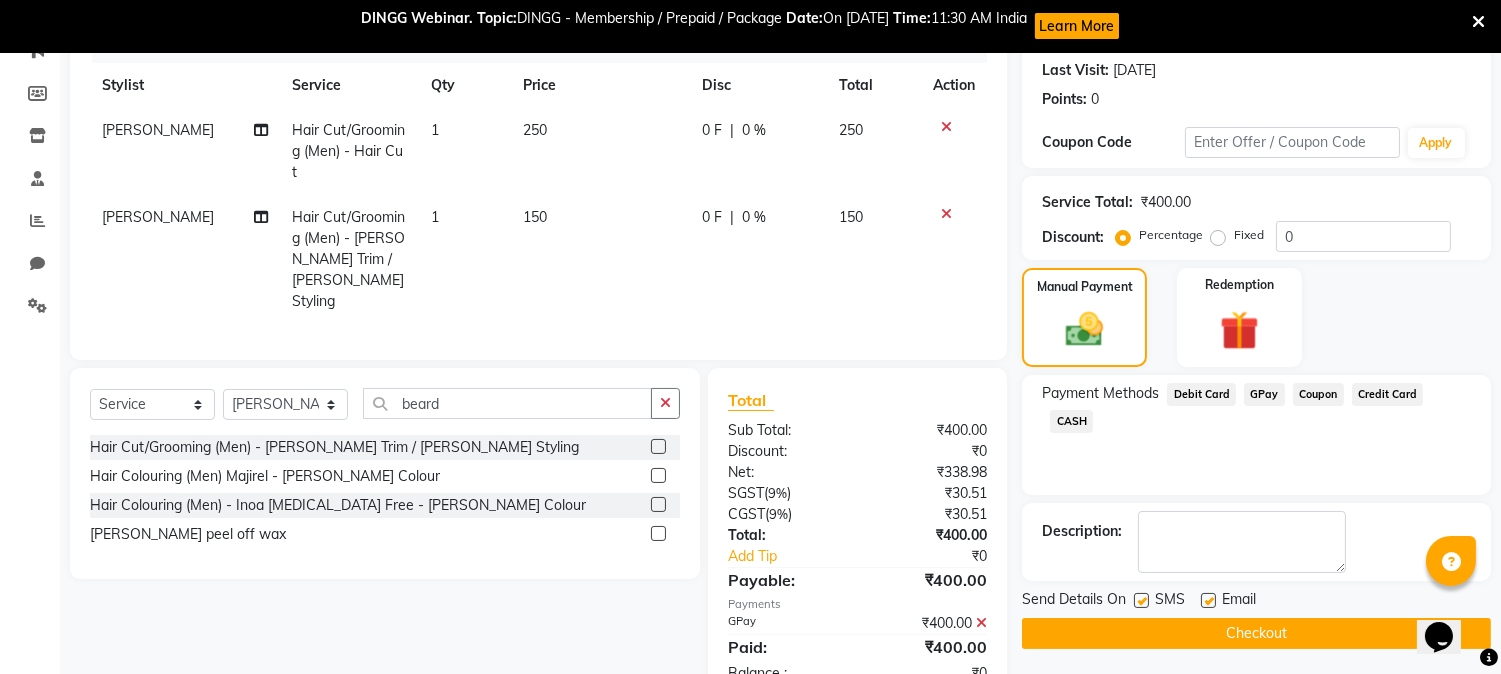 click on "Checkout" 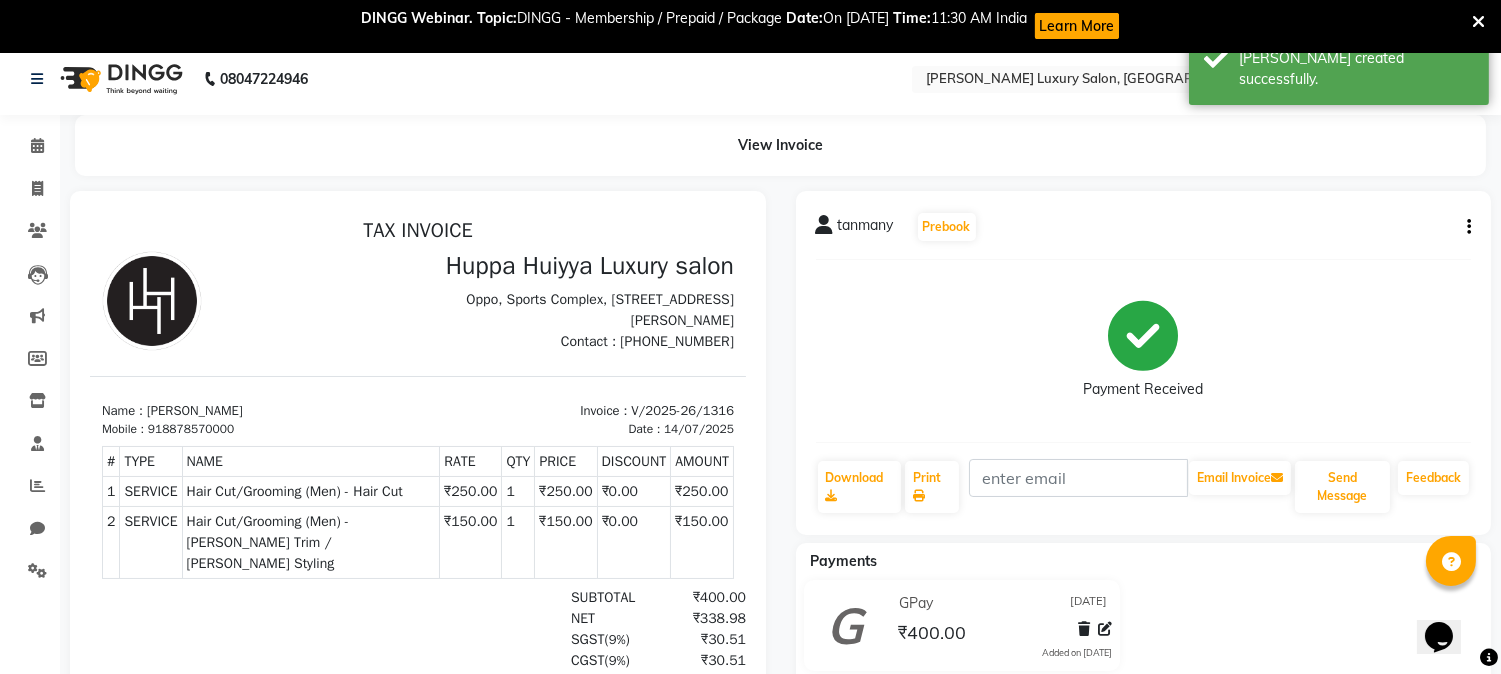 scroll, scrollTop: 0, scrollLeft: 0, axis: both 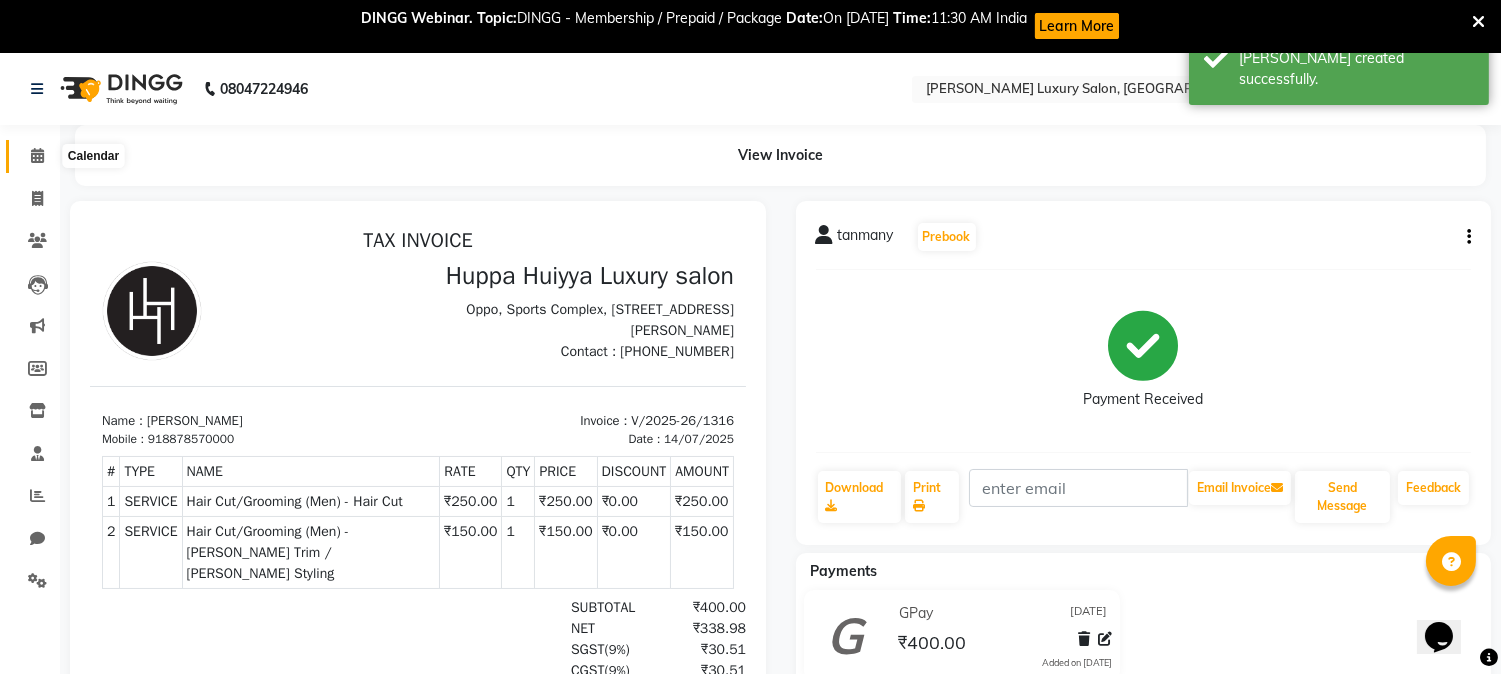 click 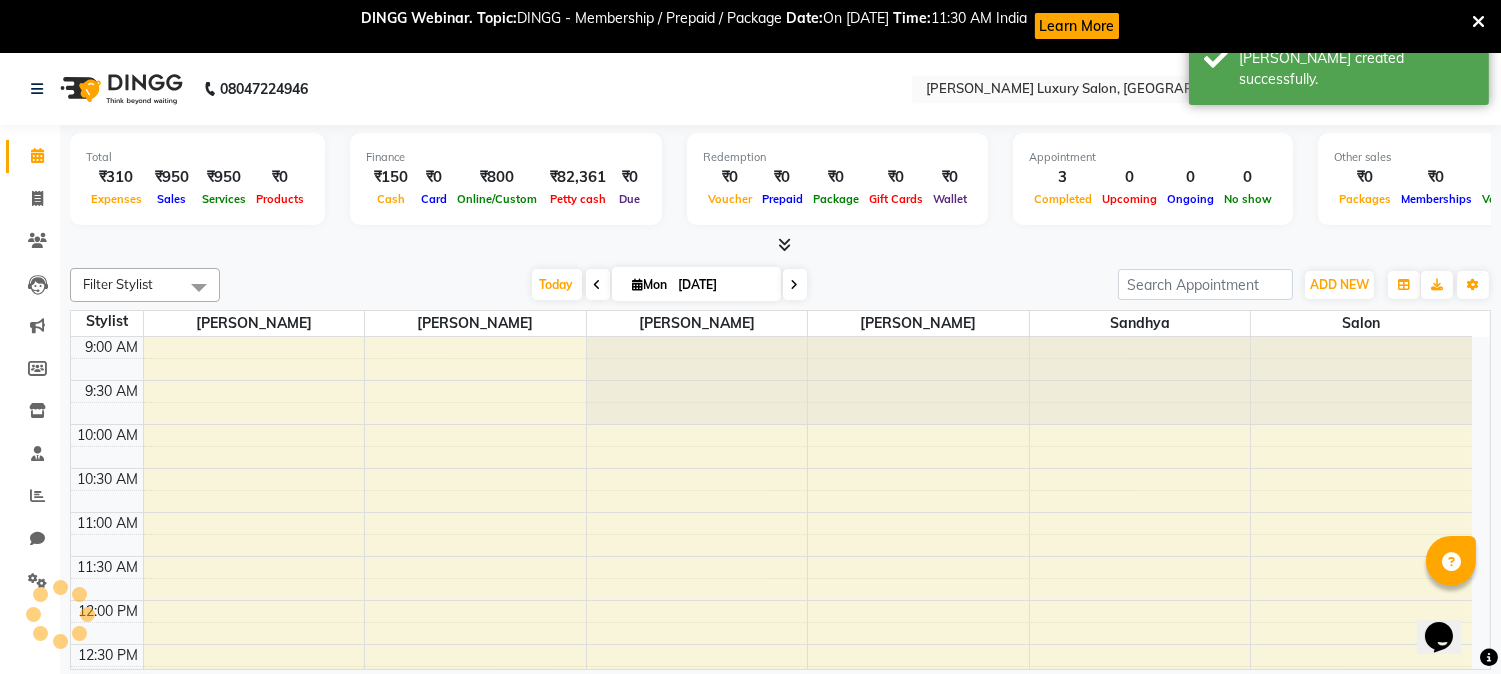 scroll, scrollTop: 531, scrollLeft: 0, axis: vertical 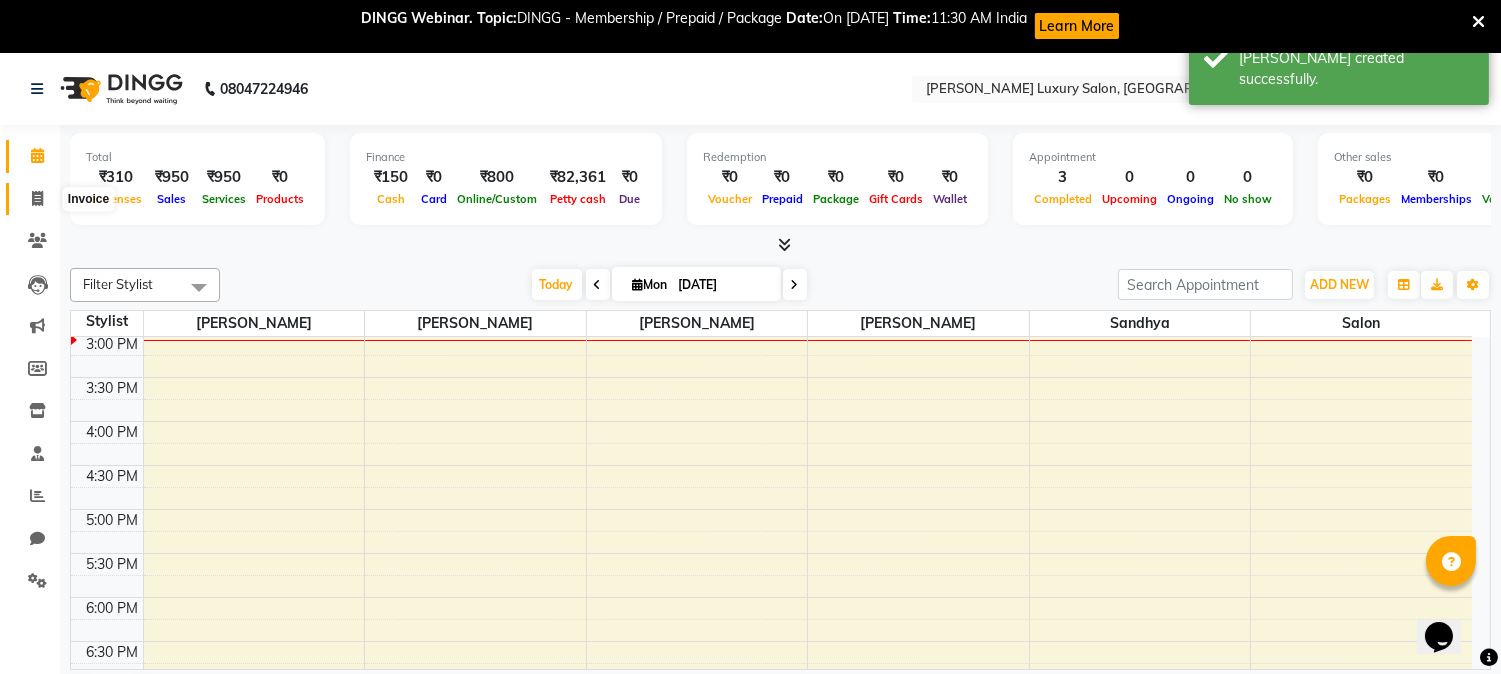 click 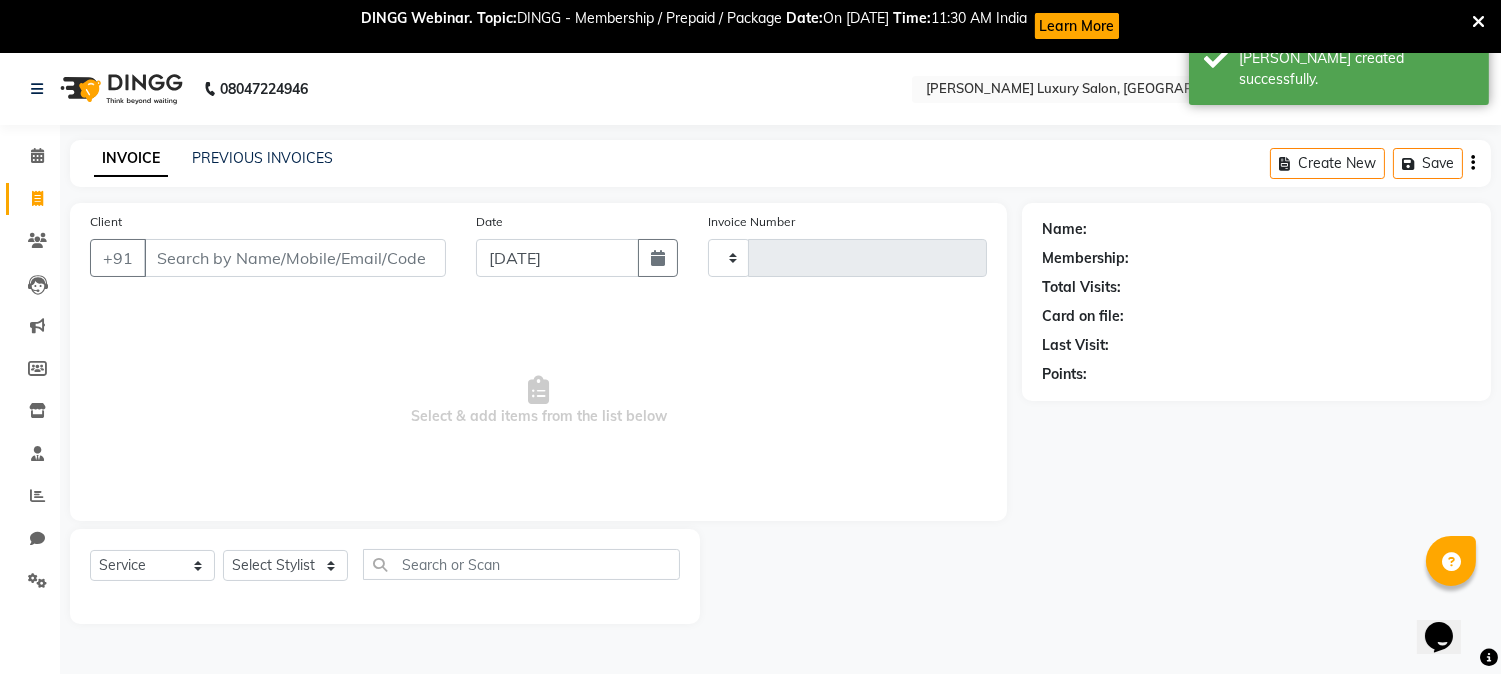 type on "1317" 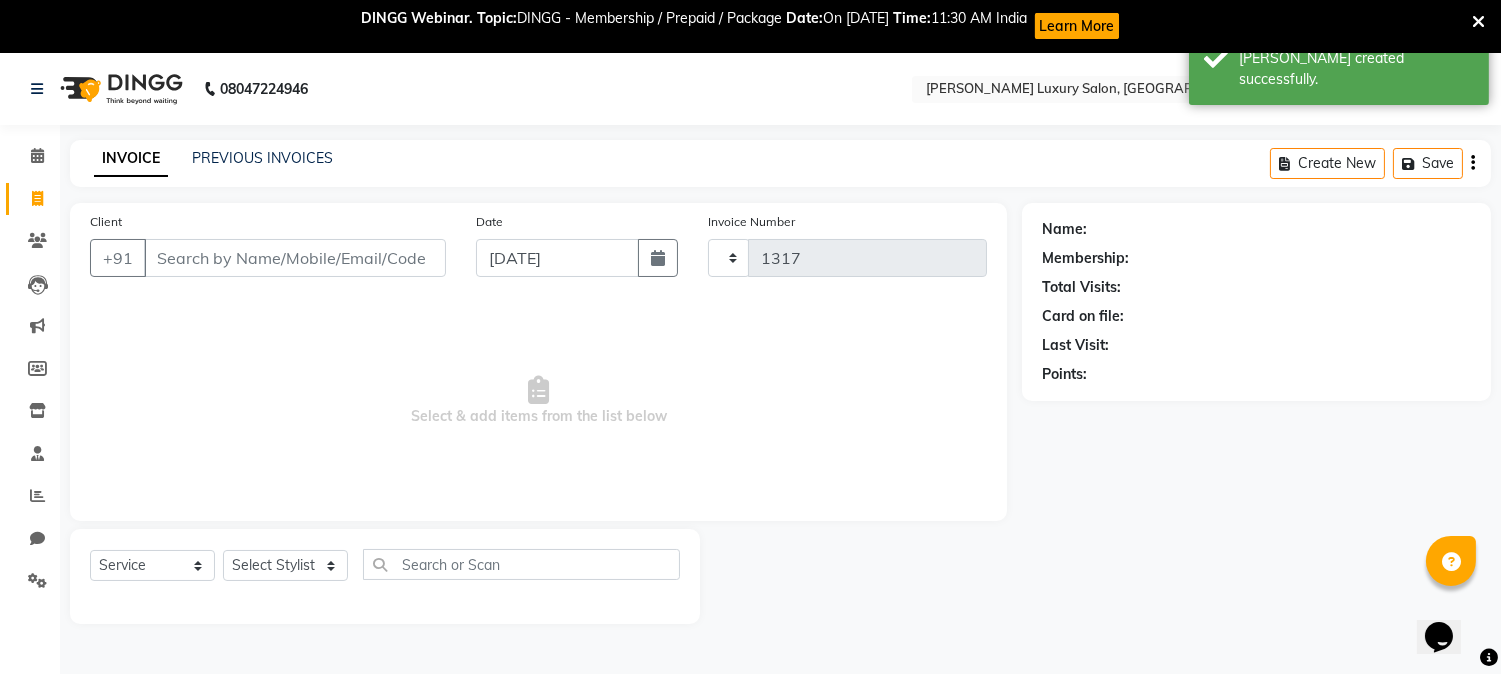 select on "7752" 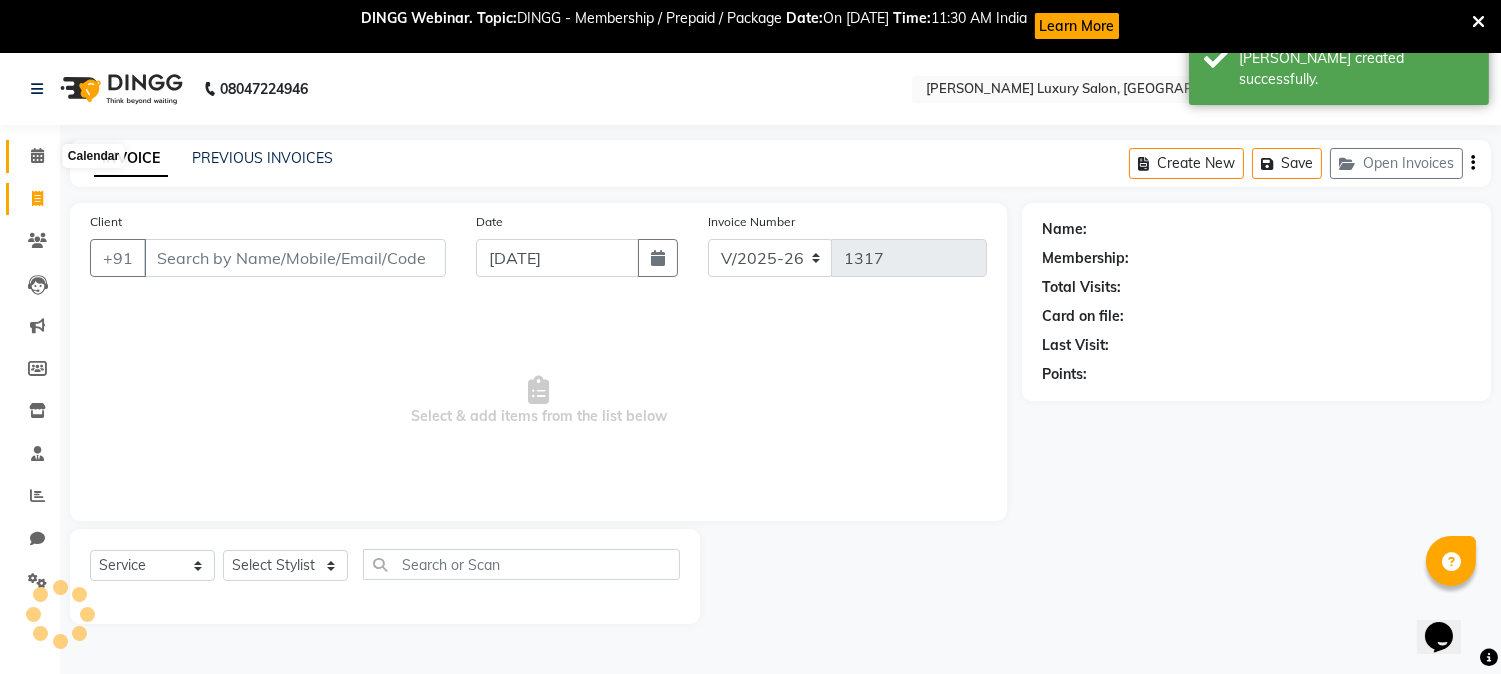 click 